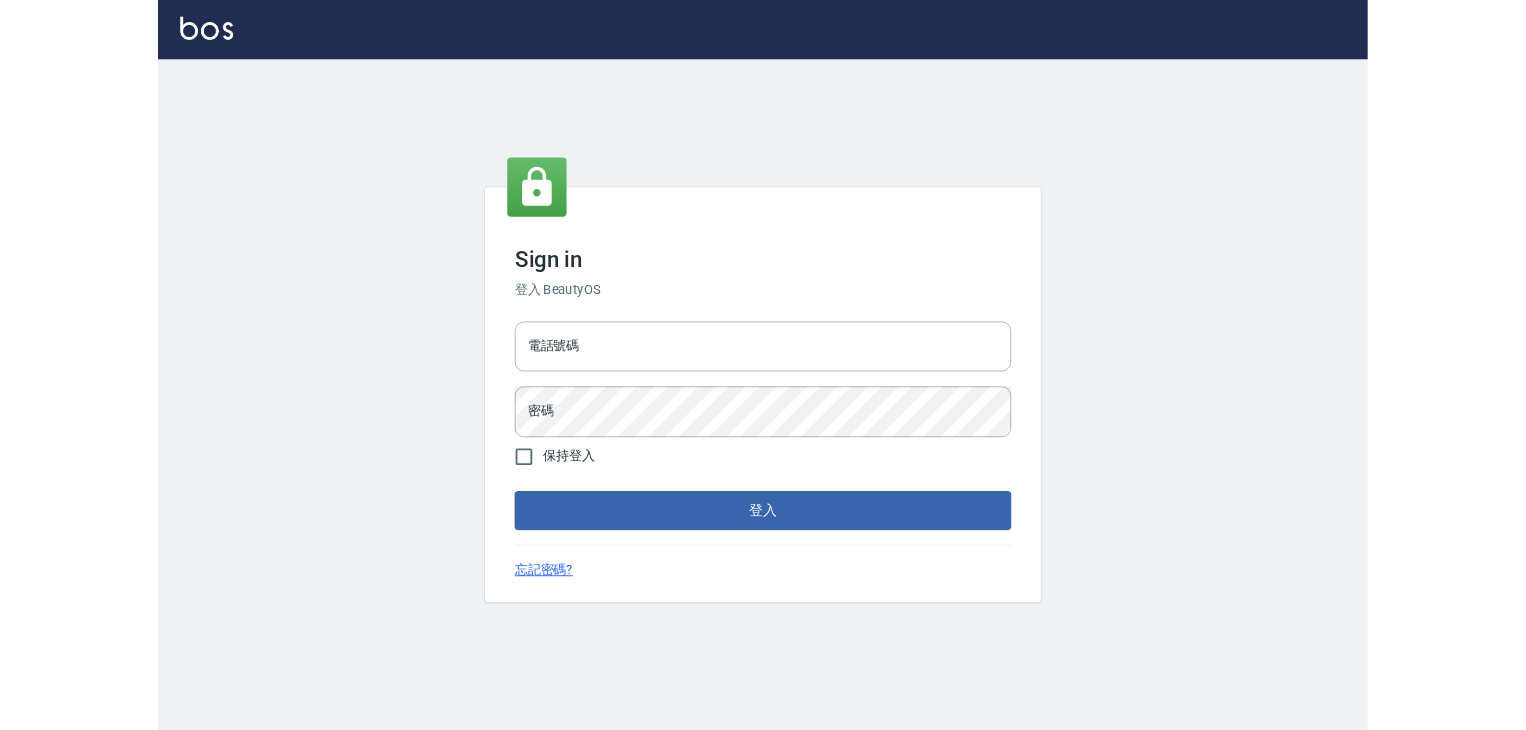 scroll, scrollTop: 0, scrollLeft: 0, axis: both 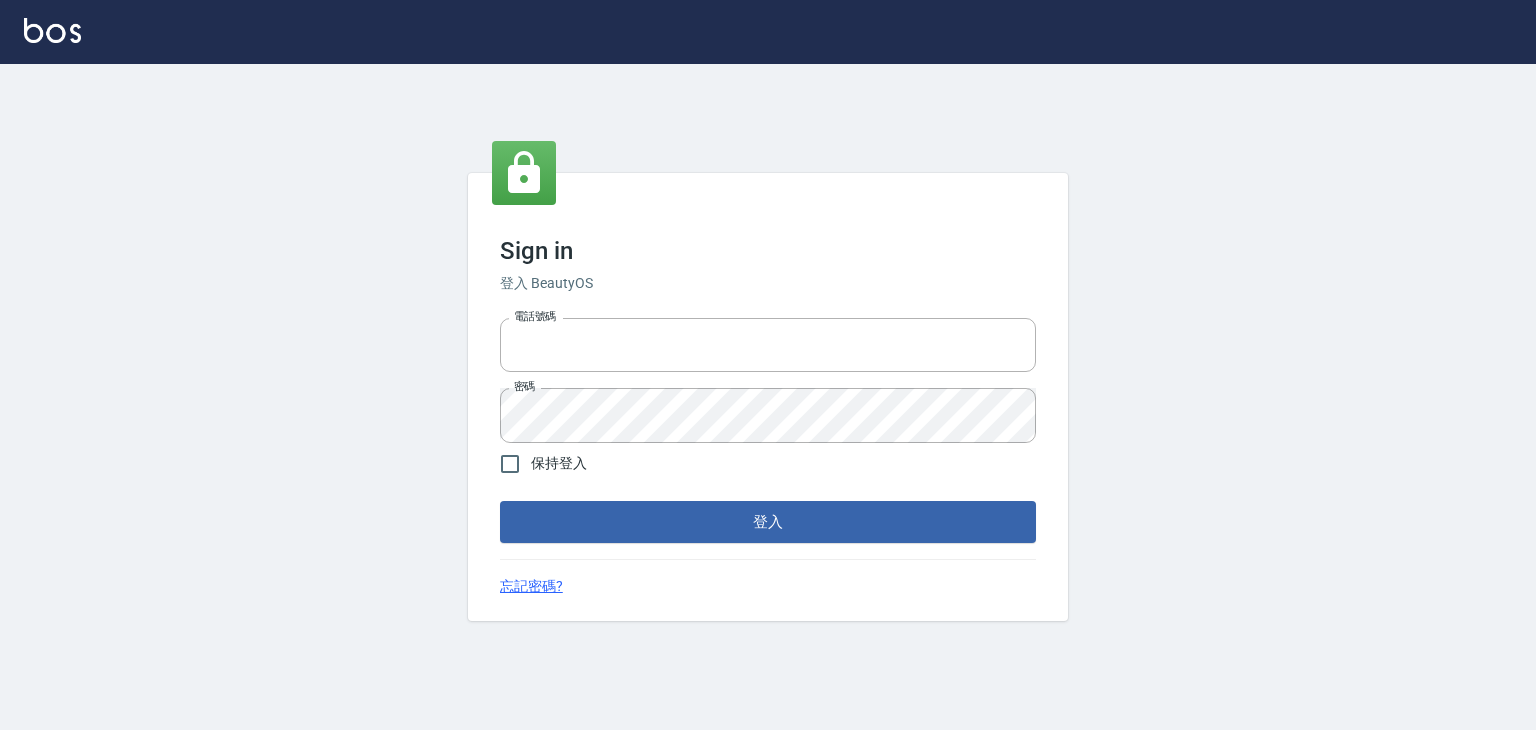 type on "6430581" 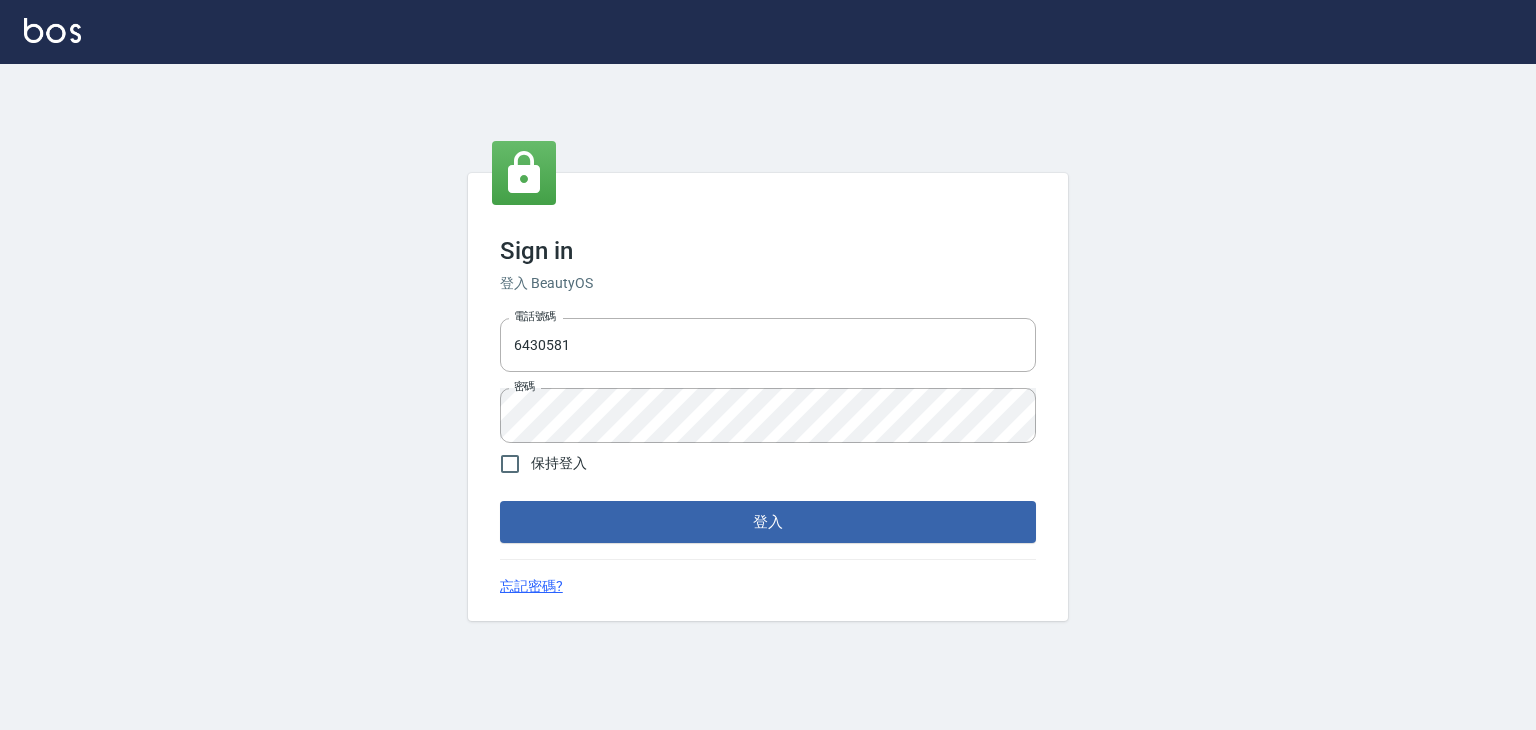 click on "Sign in 登入 BeautyOS 電話號碼 [PHONE] 電話號碼 密碼 密碼 保持登入 登入 忘記密碼?" at bounding box center (768, 397) 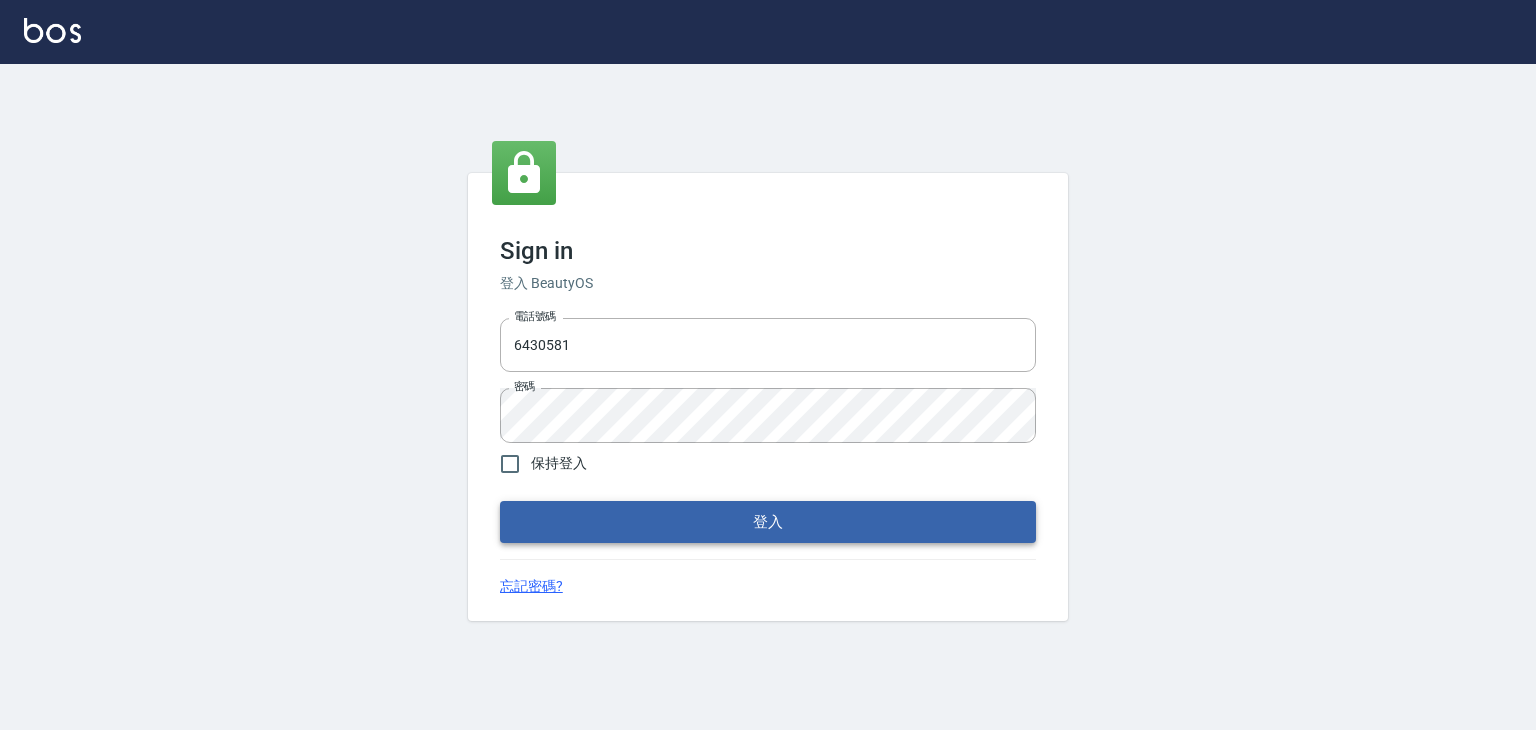 click on "登入" at bounding box center (768, 522) 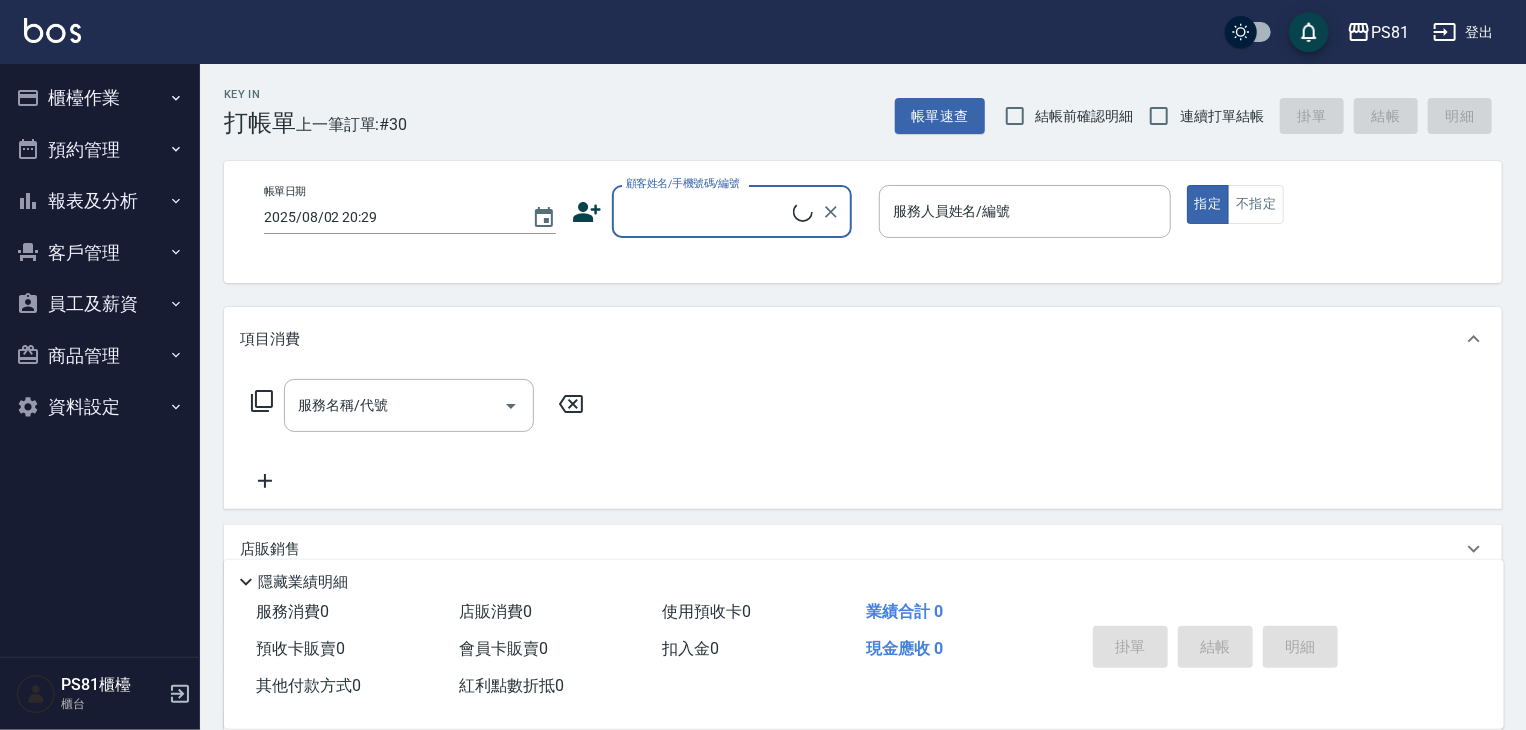 click on "櫃檯作業" at bounding box center (100, 98) 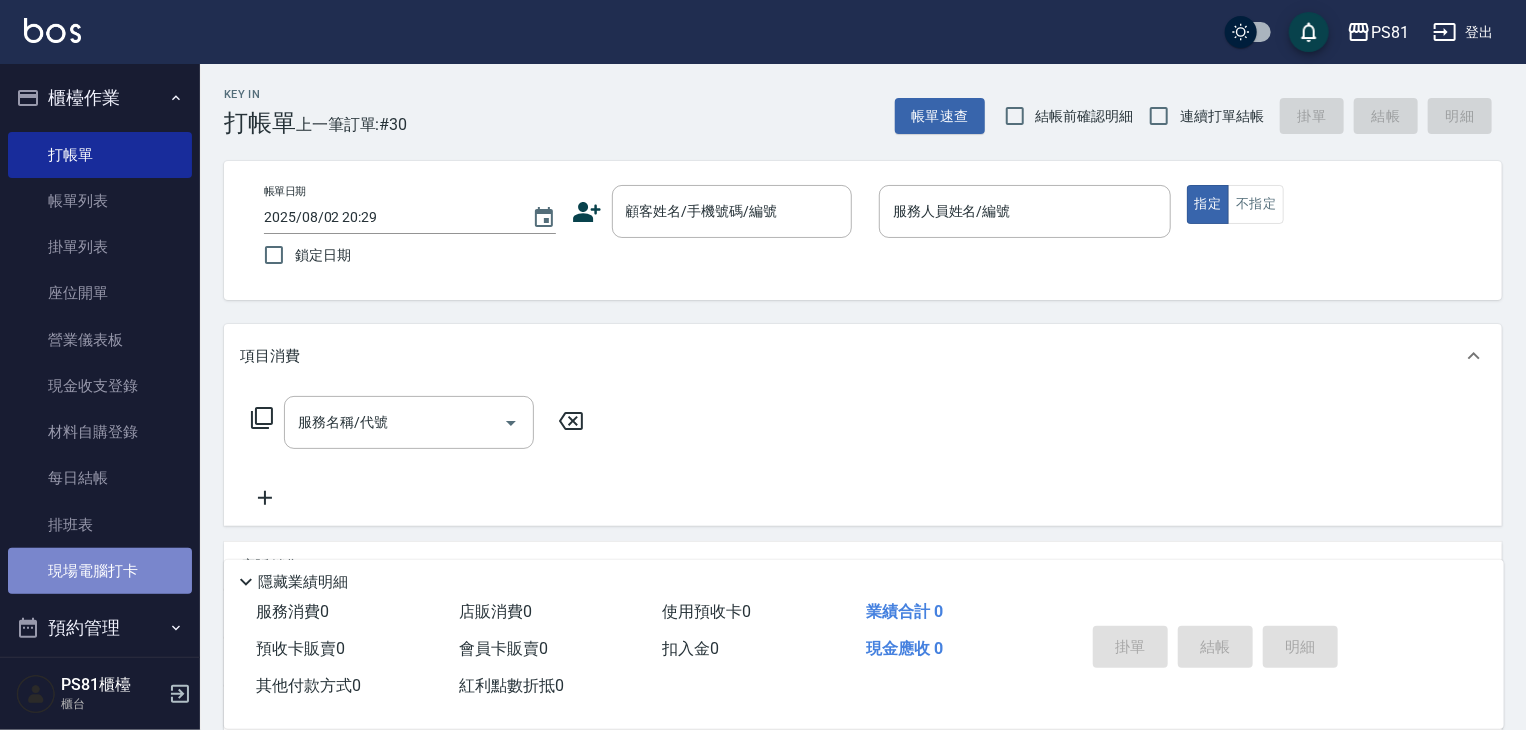 click on "現場電腦打卡" at bounding box center (100, 571) 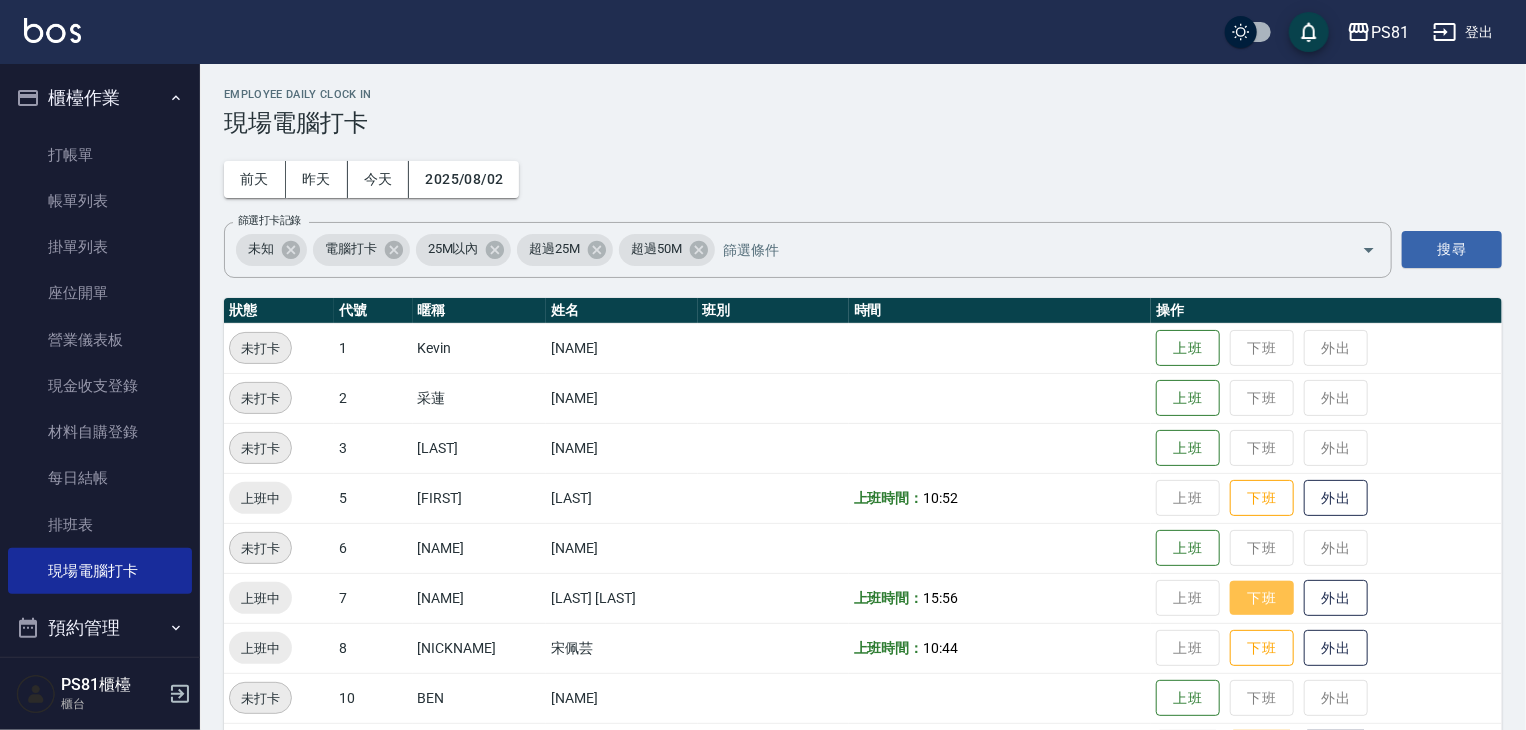 click on "下班" at bounding box center (1262, 598) 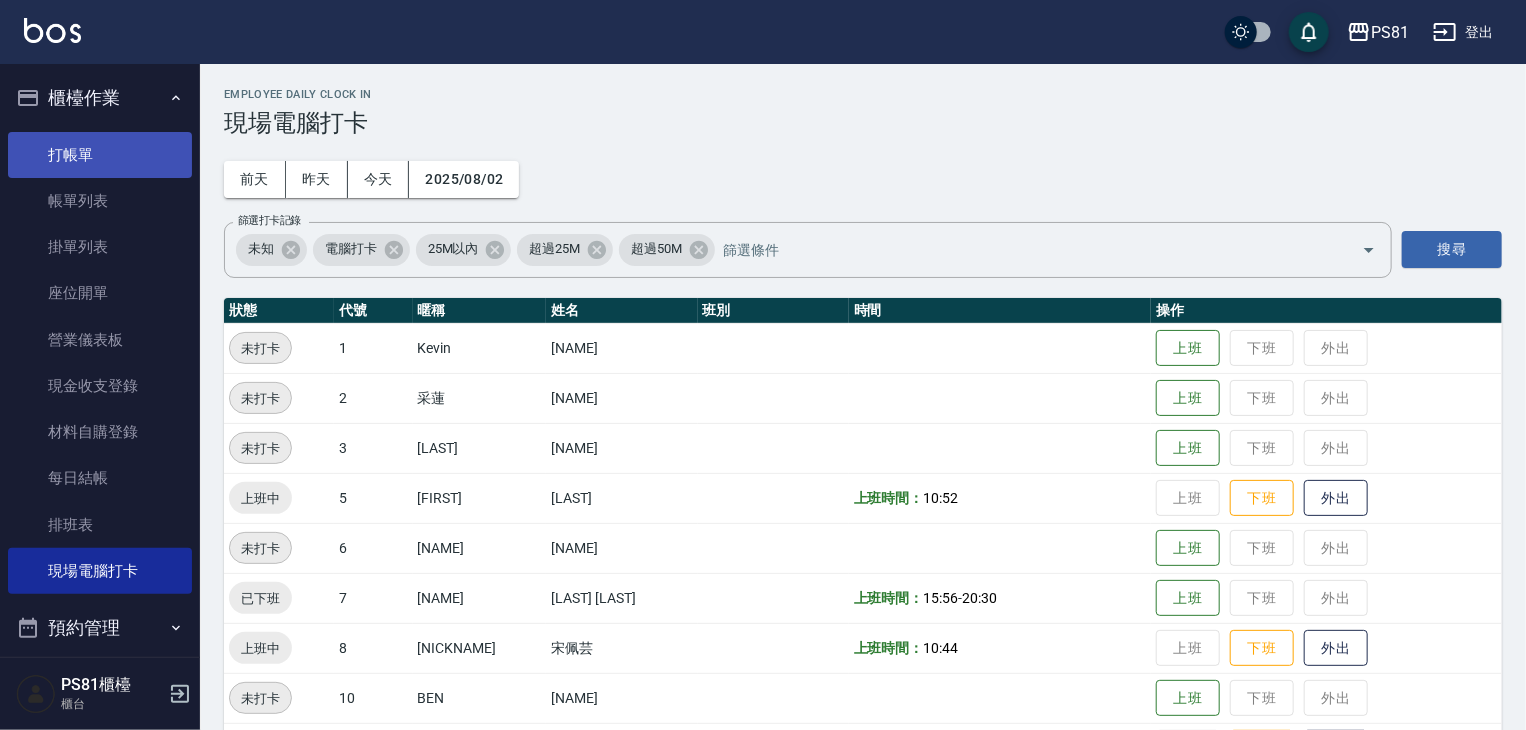 click on "打帳單" at bounding box center [100, 155] 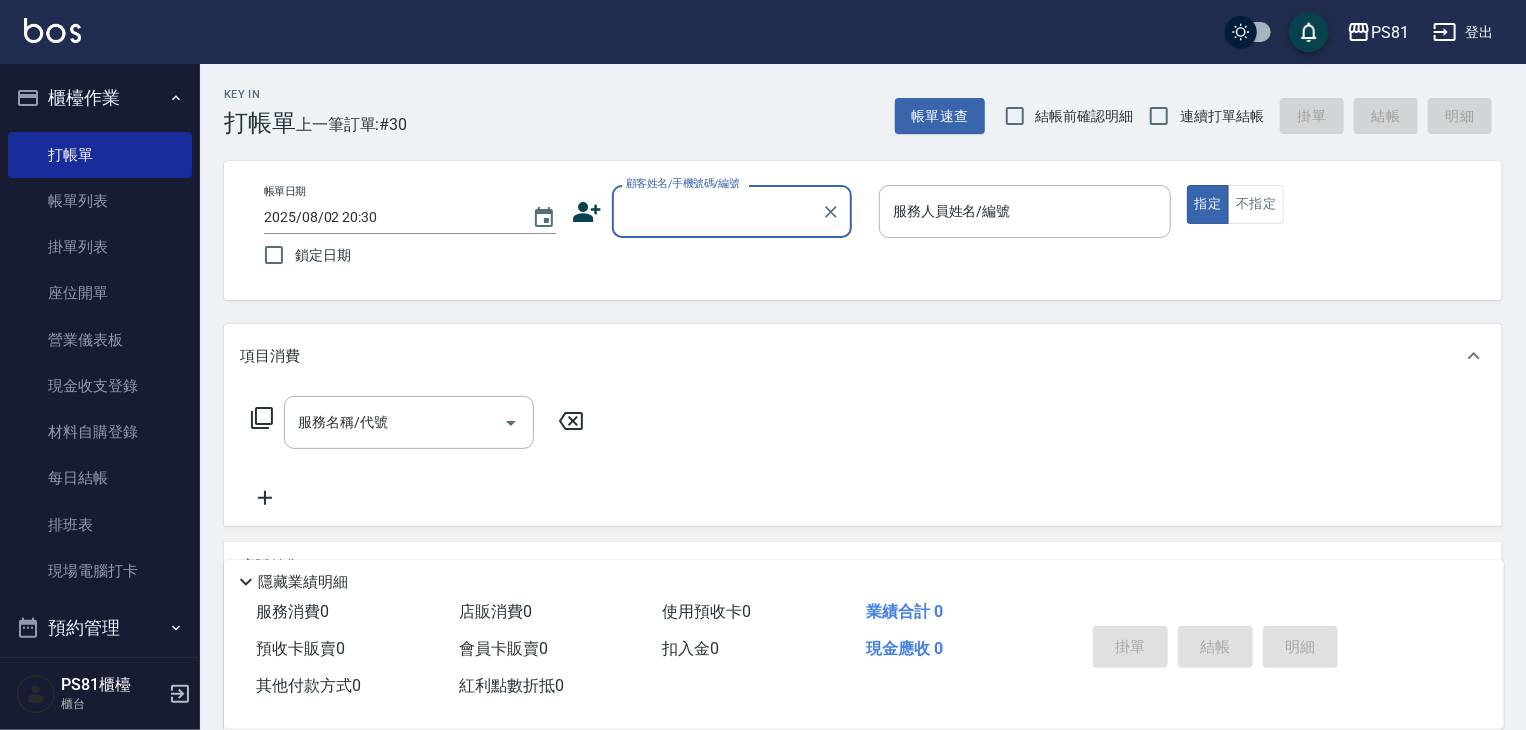click on "顧客姓名/手機號碼/編號" at bounding box center (717, 211) 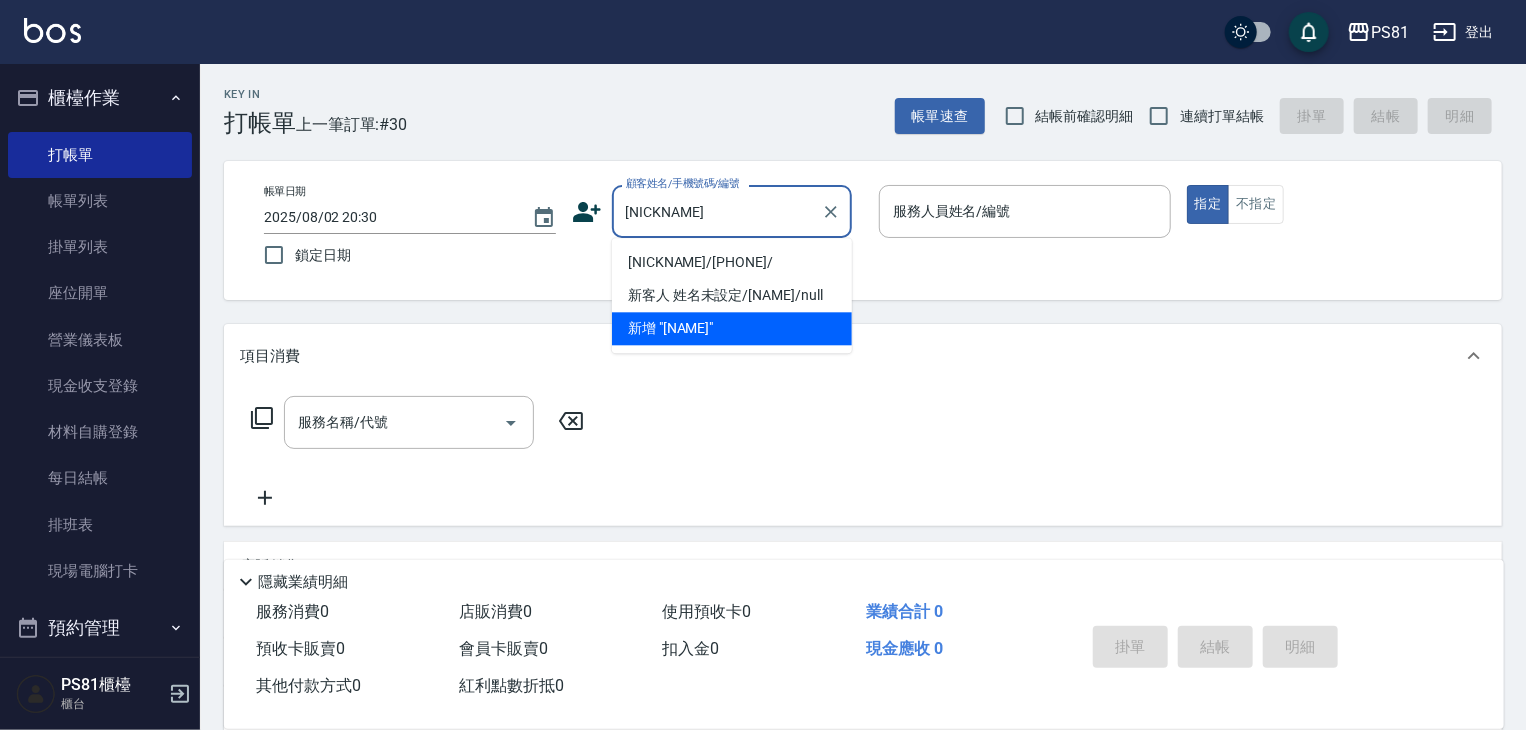 click on "[NICKNAME]/[PHONE]/" at bounding box center [732, 262] 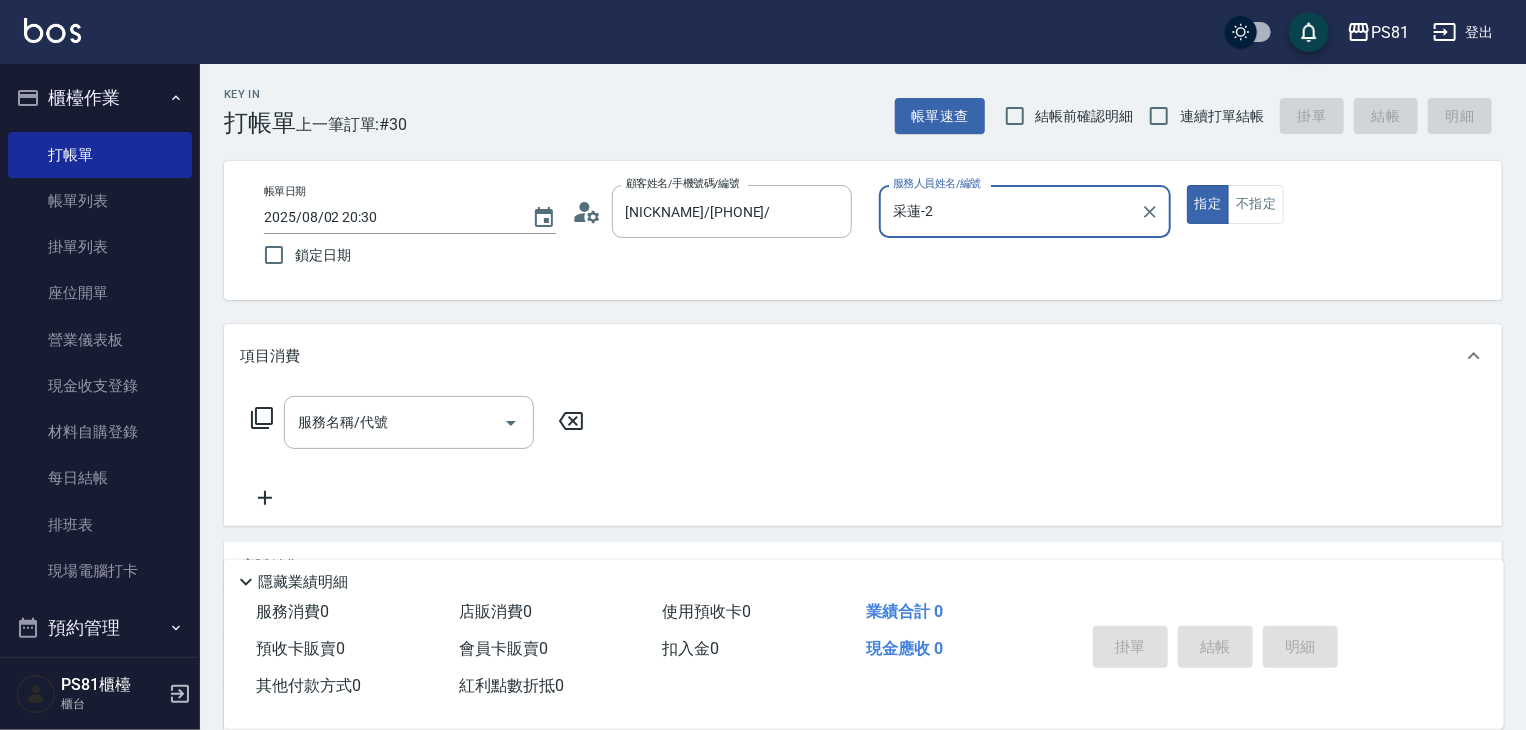 type on "采蓮-2" 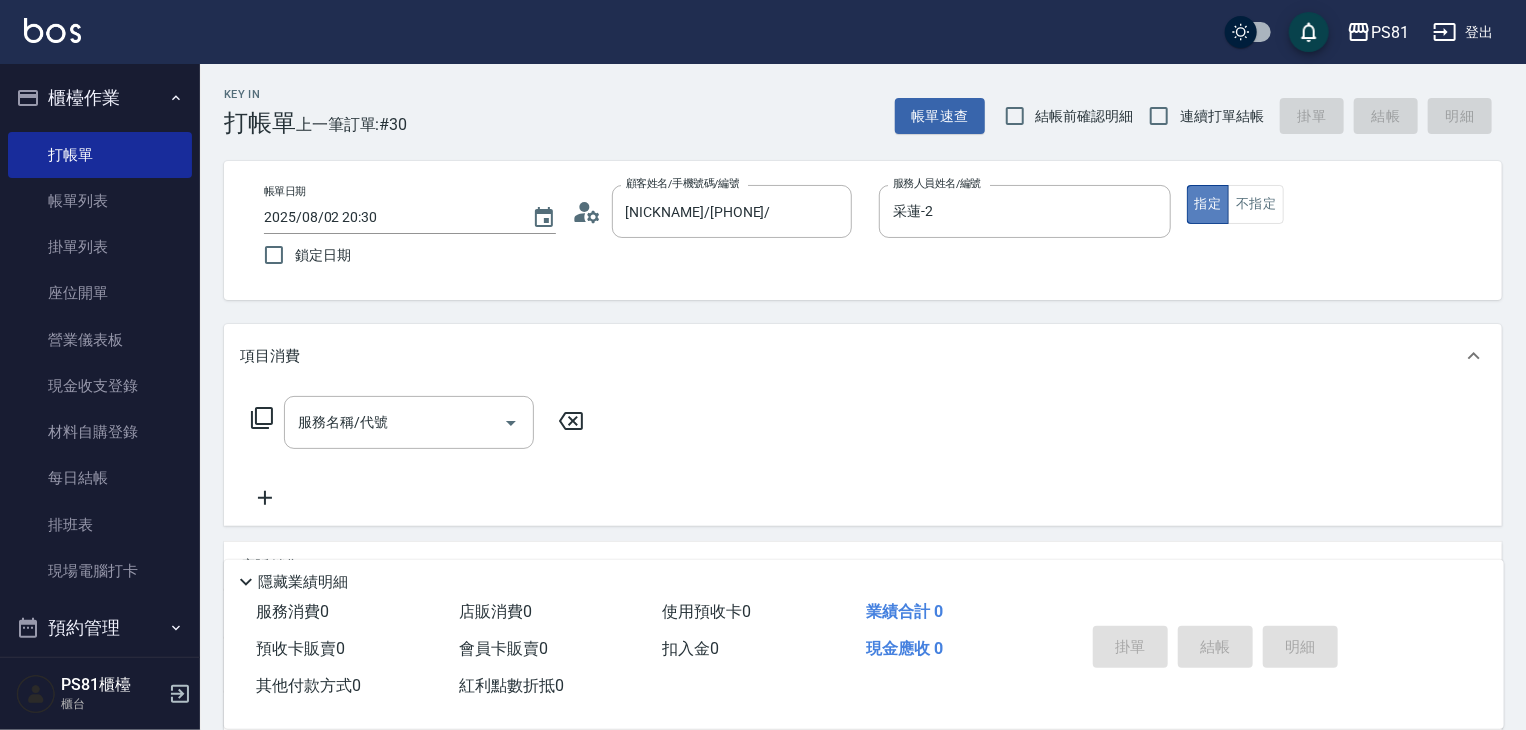 click on "指定" at bounding box center [1208, 204] 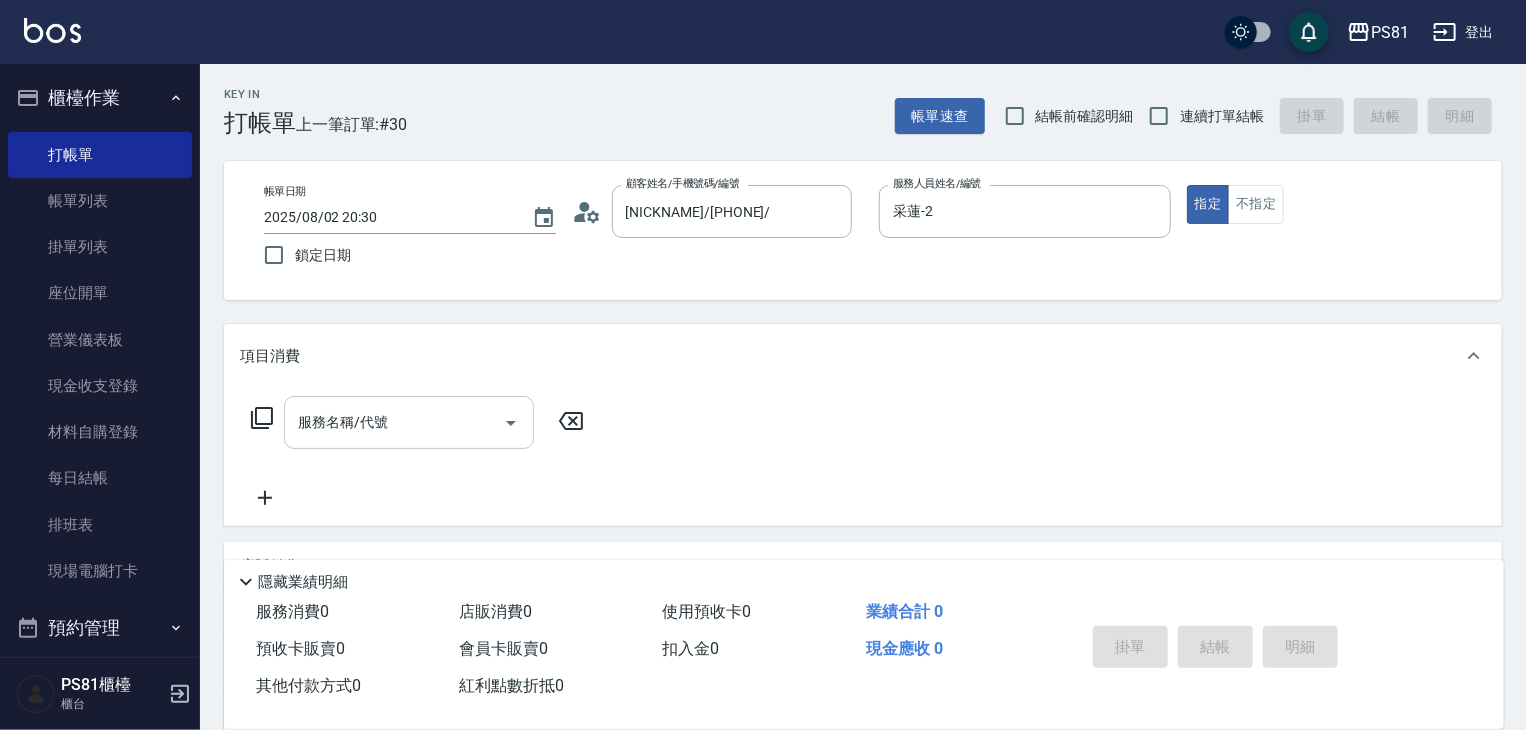 click on "服務名稱/代號" at bounding box center [394, 422] 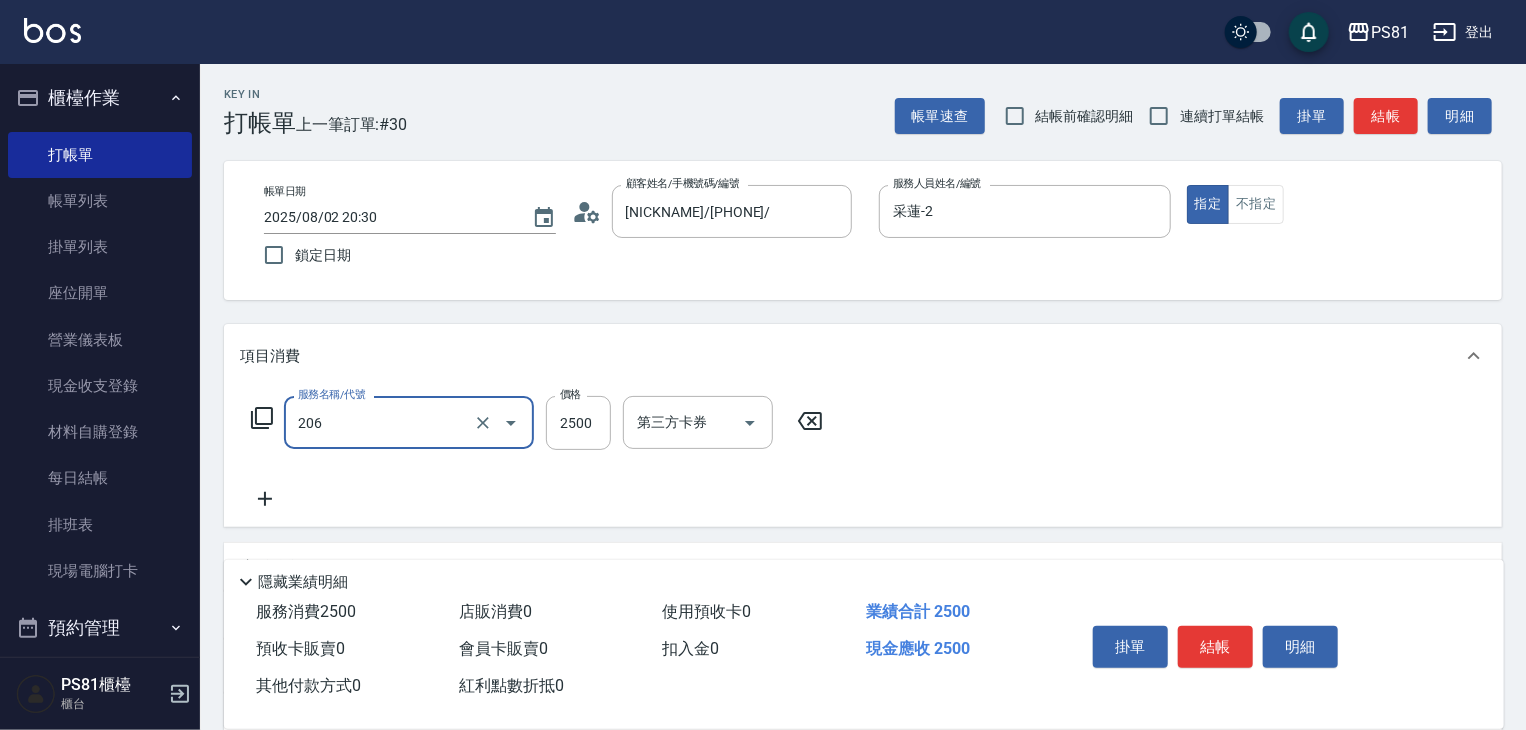 type on "錫紙燙2500(206)" 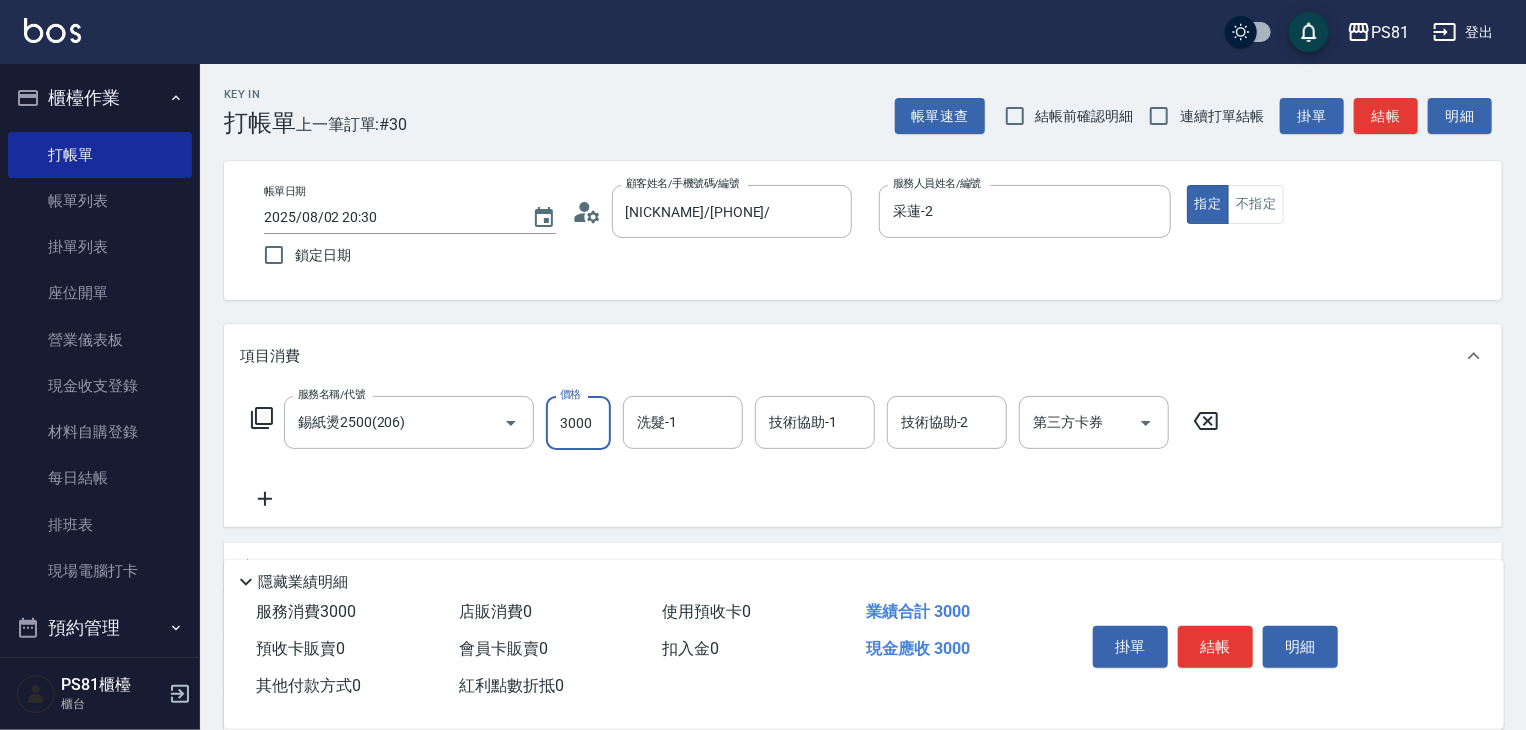 type on "3000" 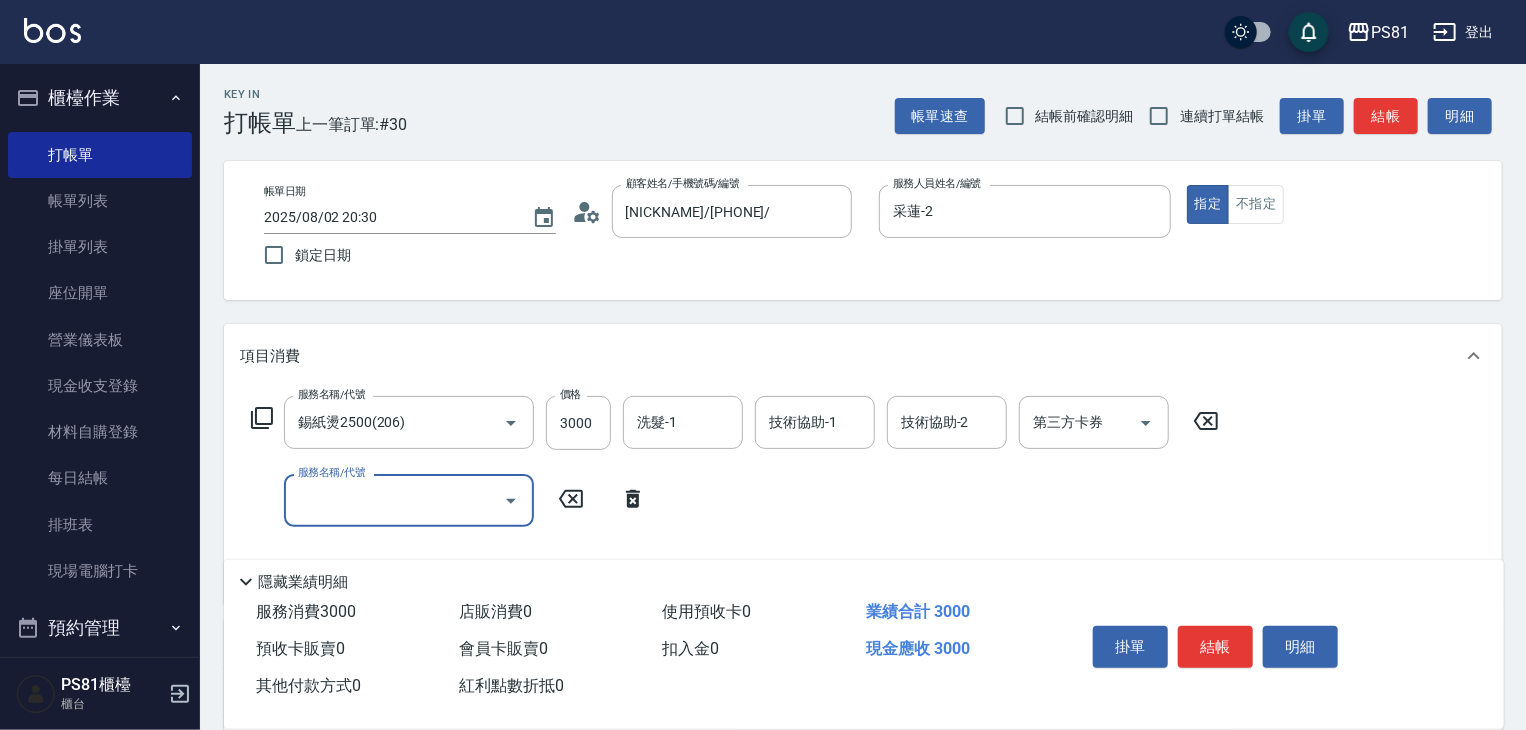 click on "服務名稱/代號" at bounding box center [394, 500] 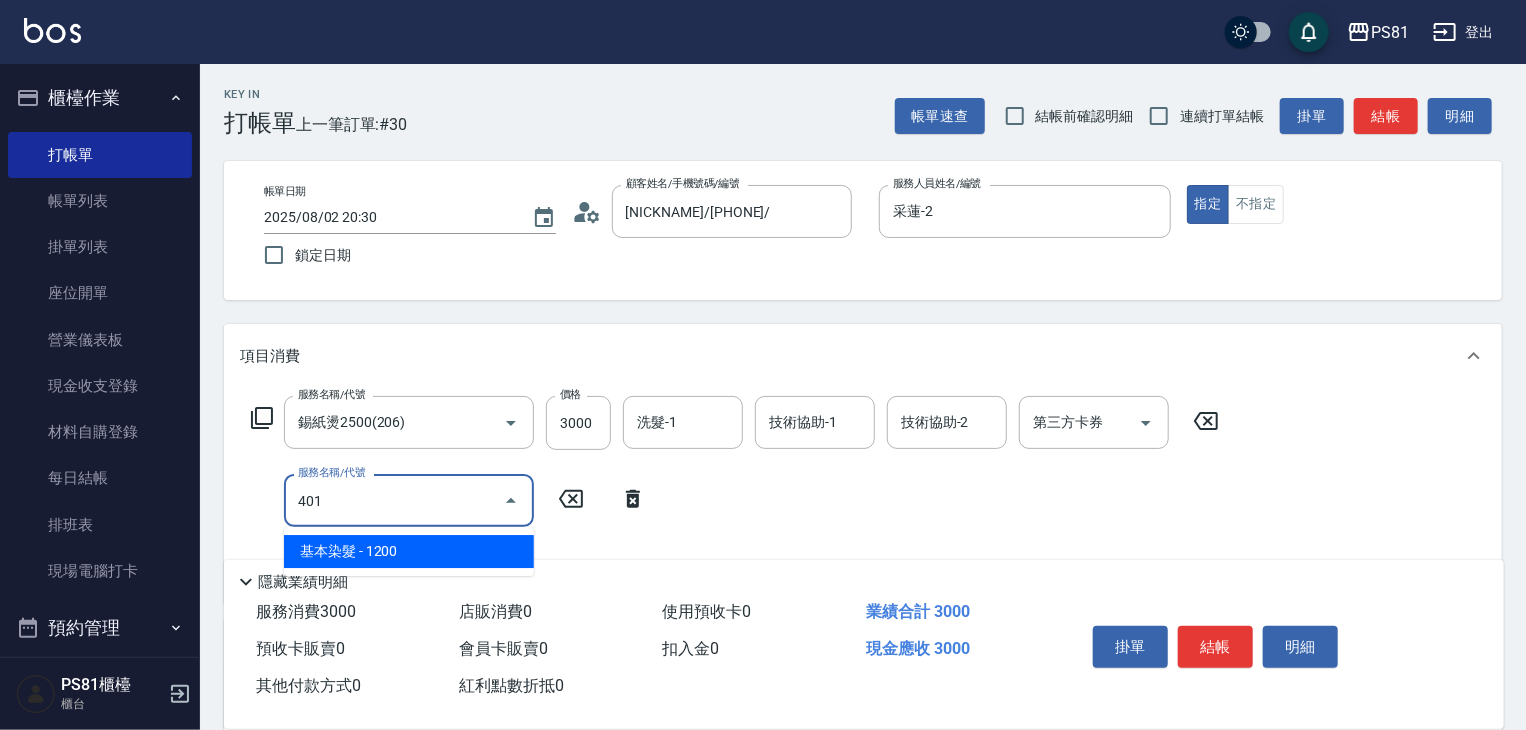 type on "基本染髮(401)" 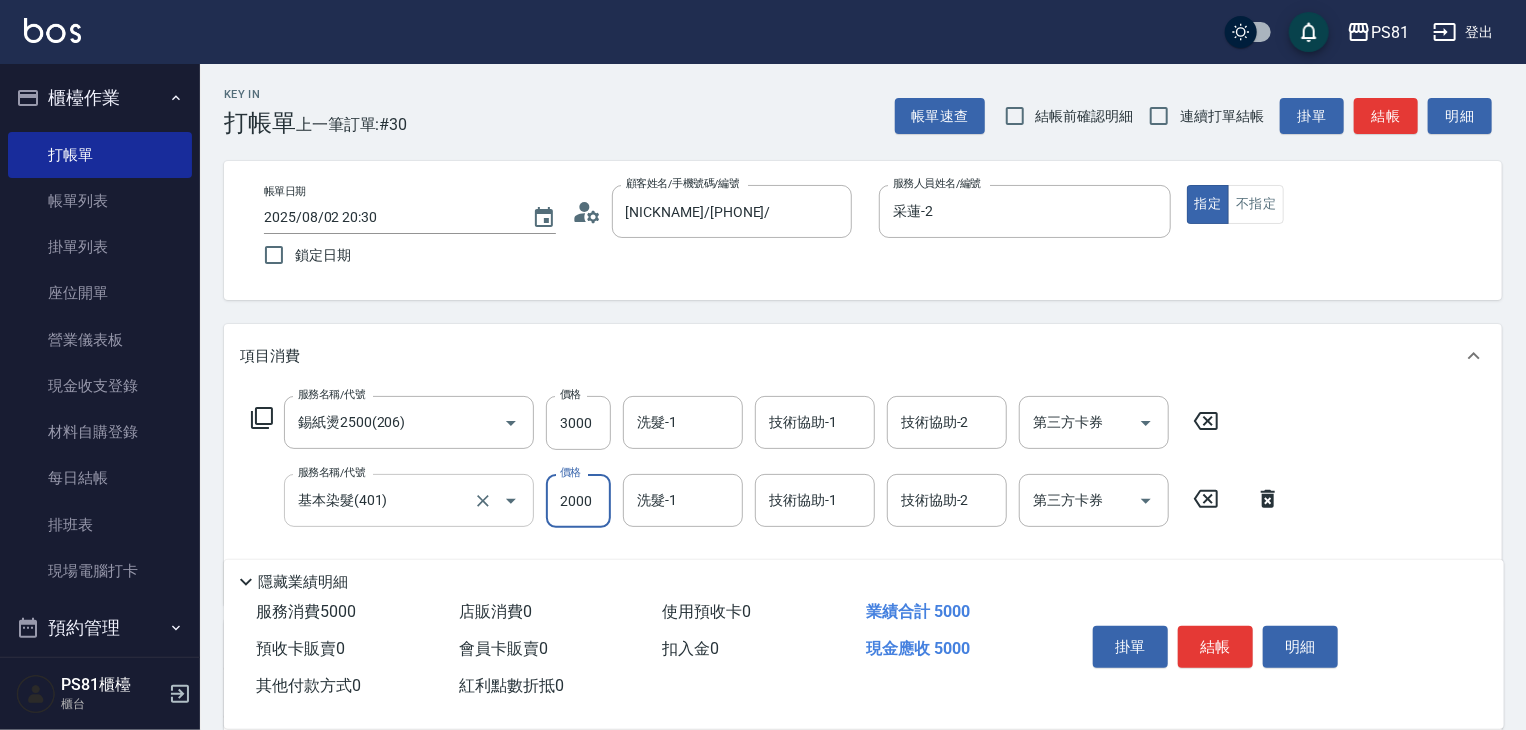type on "2000" 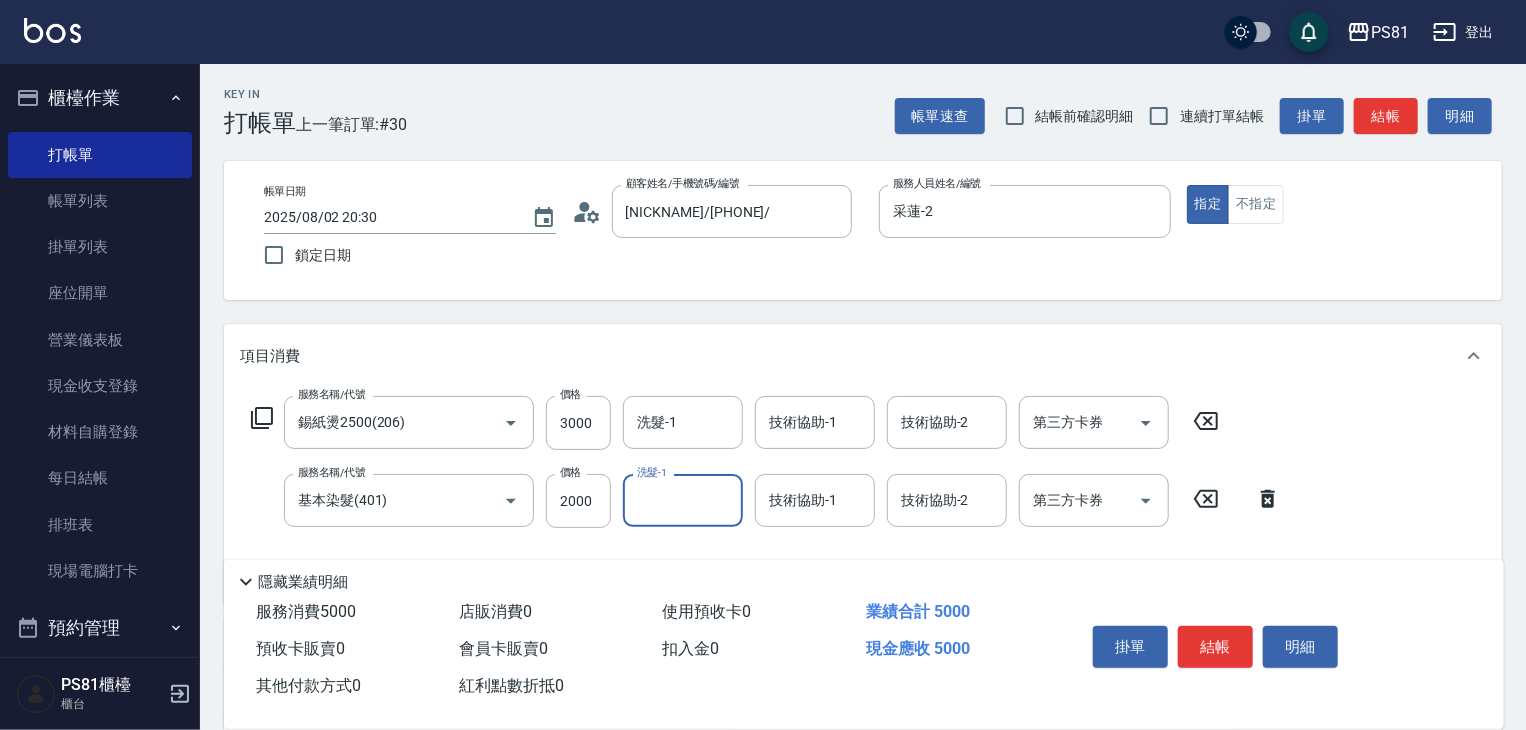 click on "服務名稱/代號 [SERVICE]([CODE]) 服務名稱/代號 價格 [PRICE] 價格 [SERVICE]-[NUMBER] [SERVICE]-[NUMBER] [SERVICE]-[NUMBER] [SERVICE]-[NUMBER] [SERVICE]-[NUMBER] [SERVICE]-[NUMBER] 第三方卡券 第三方卡券 服務名稱/代號 [SERVICE]([CODE]) 服務名稱/代號 價格 [PRICE] 價格 [SERVICE]-[NUMBER] [SERVICE]-[NUMBER] [SERVICE]-[NUMBER] [SERVICE]-[NUMBER] [SERVICE]-[NUMBER] [SERVICE]-[NUMBER] 第三方卡券 第三方卡券" at bounding box center [863, 496] 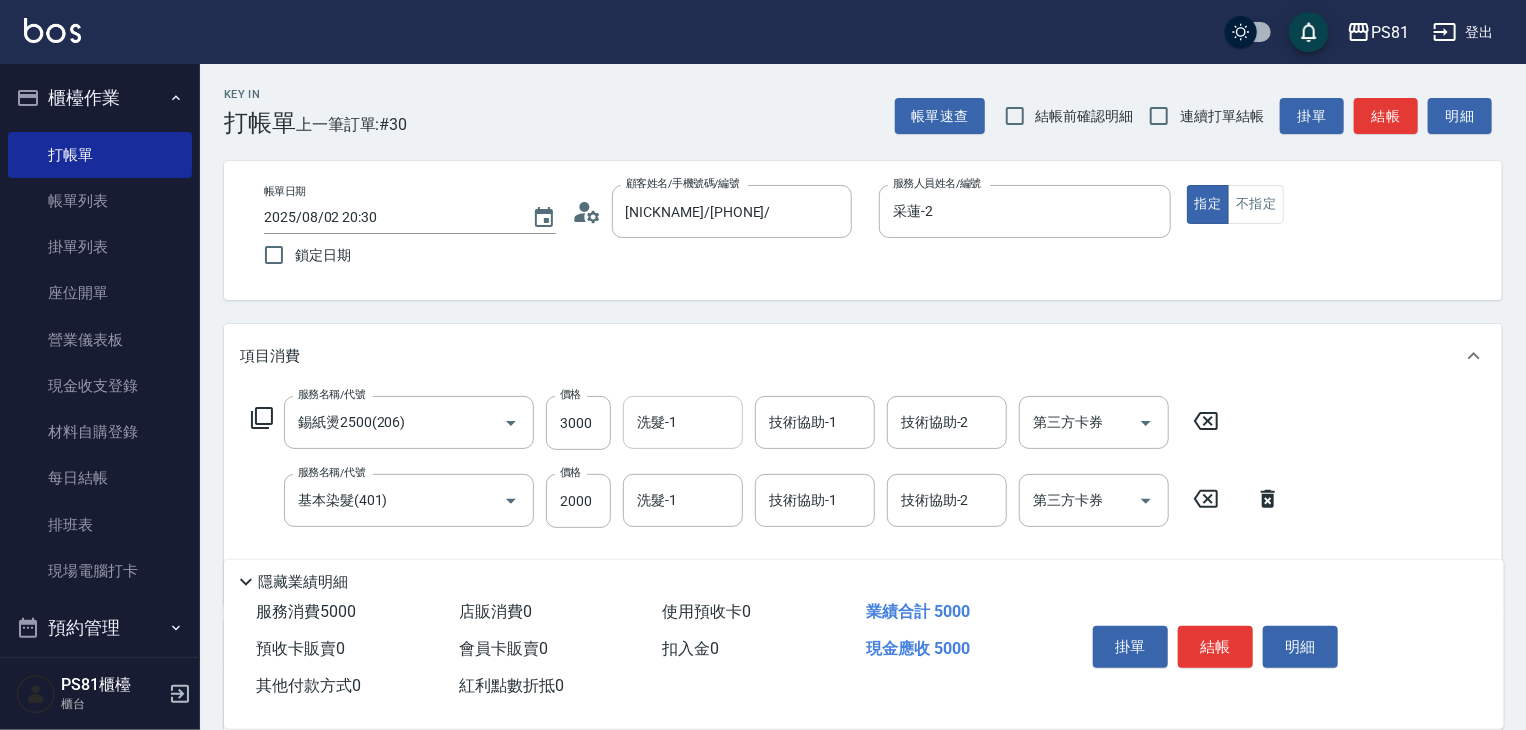 click on "洗髮-1" at bounding box center (683, 422) 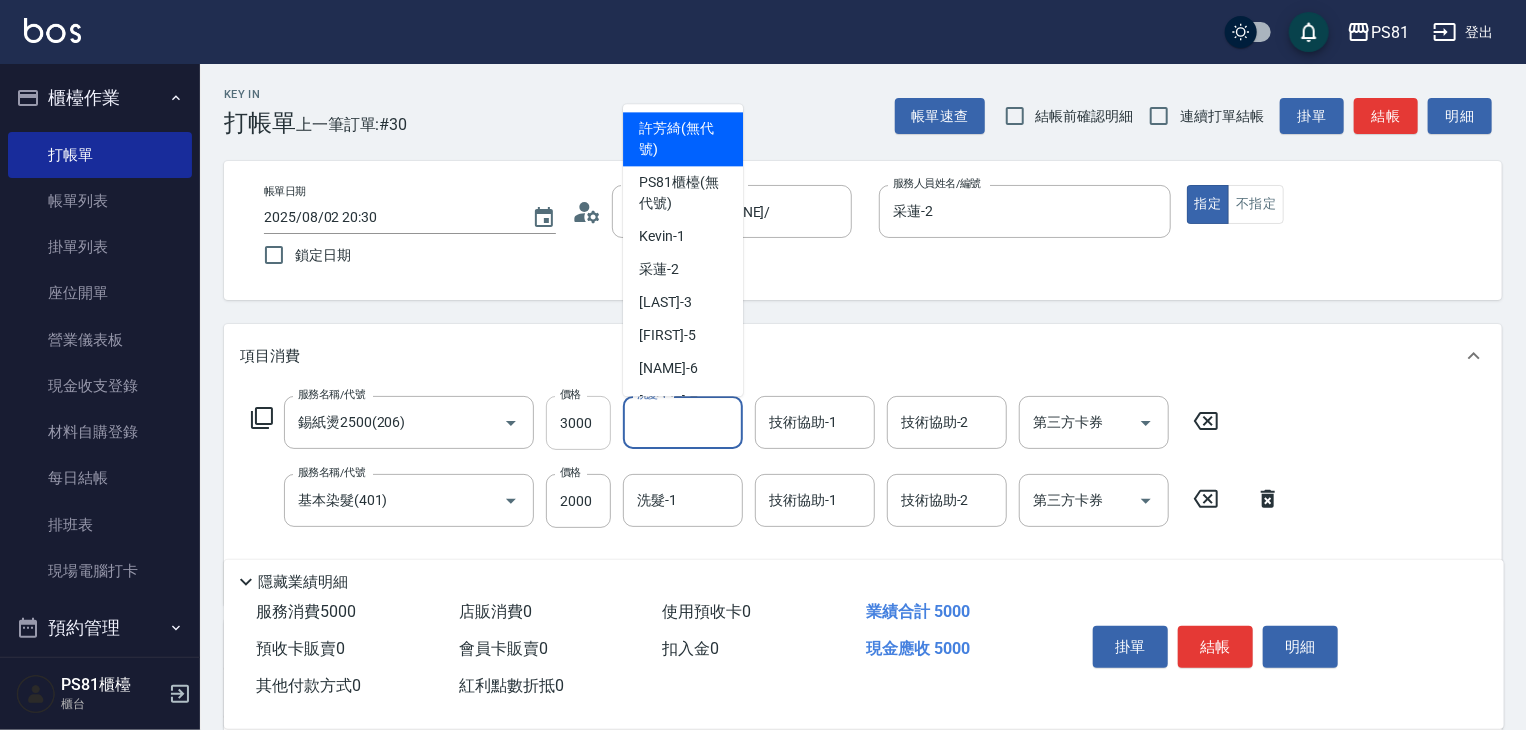 click on "3000" at bounding box center (578, 423) 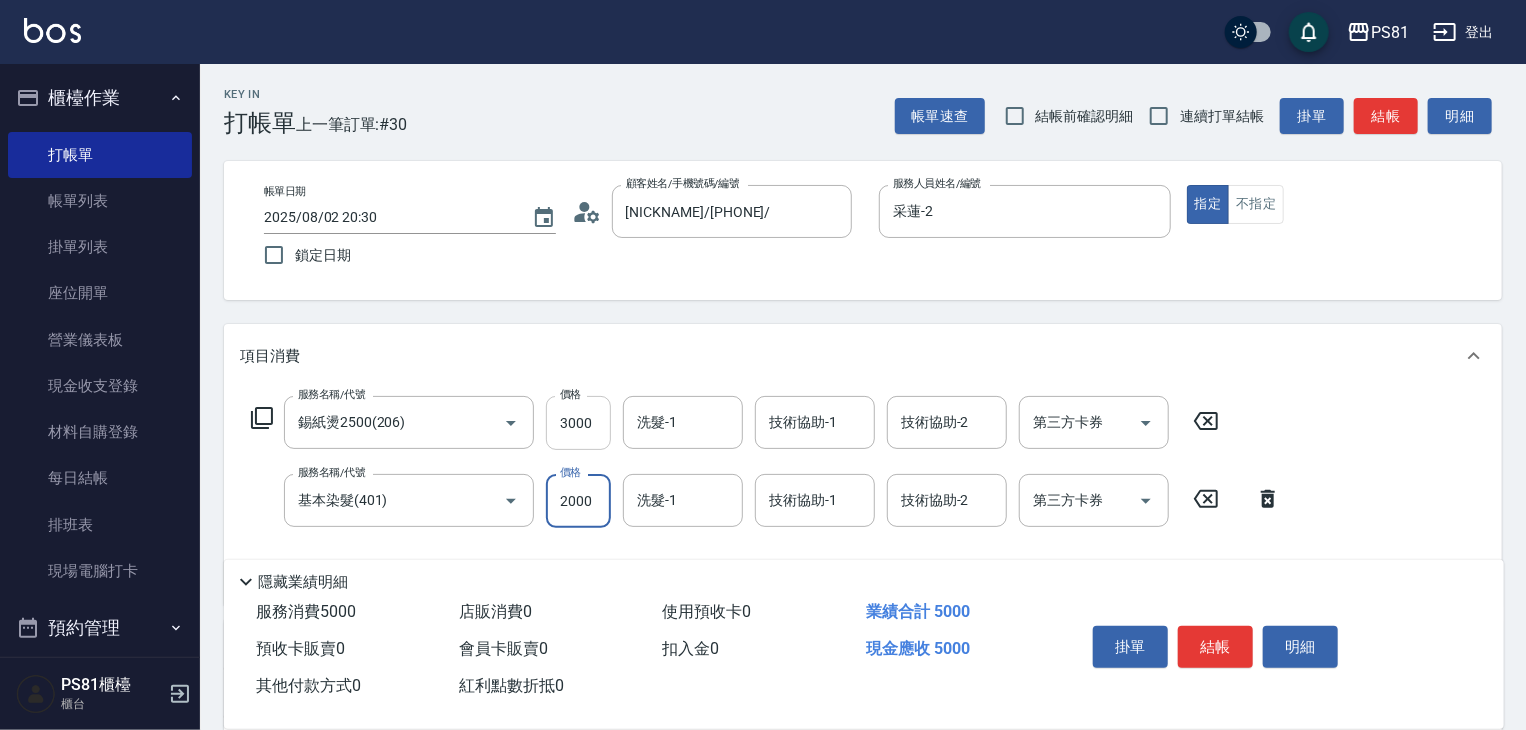click on "3000" at bounding box center [578, 423] 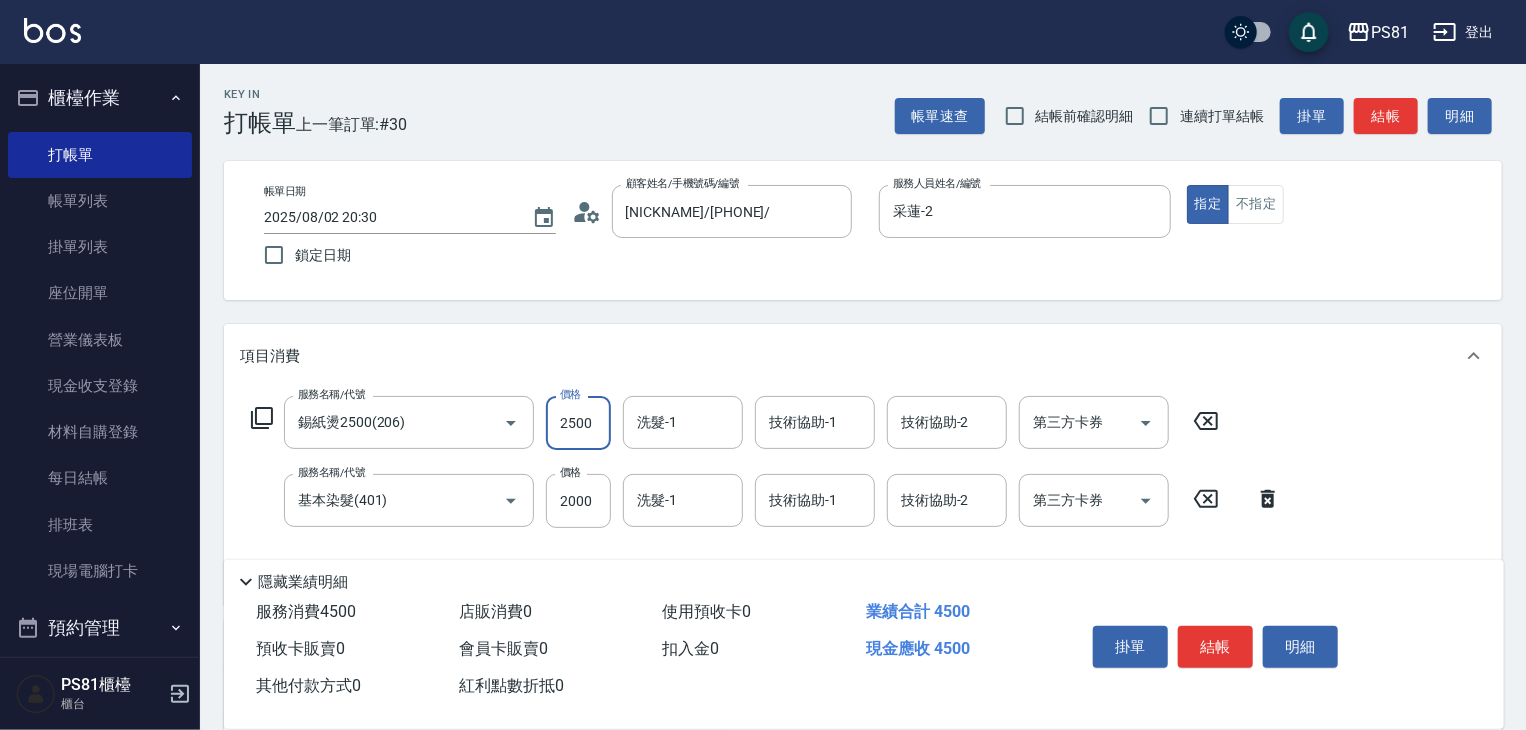 click on "2500" at bounding box center [578, 423] 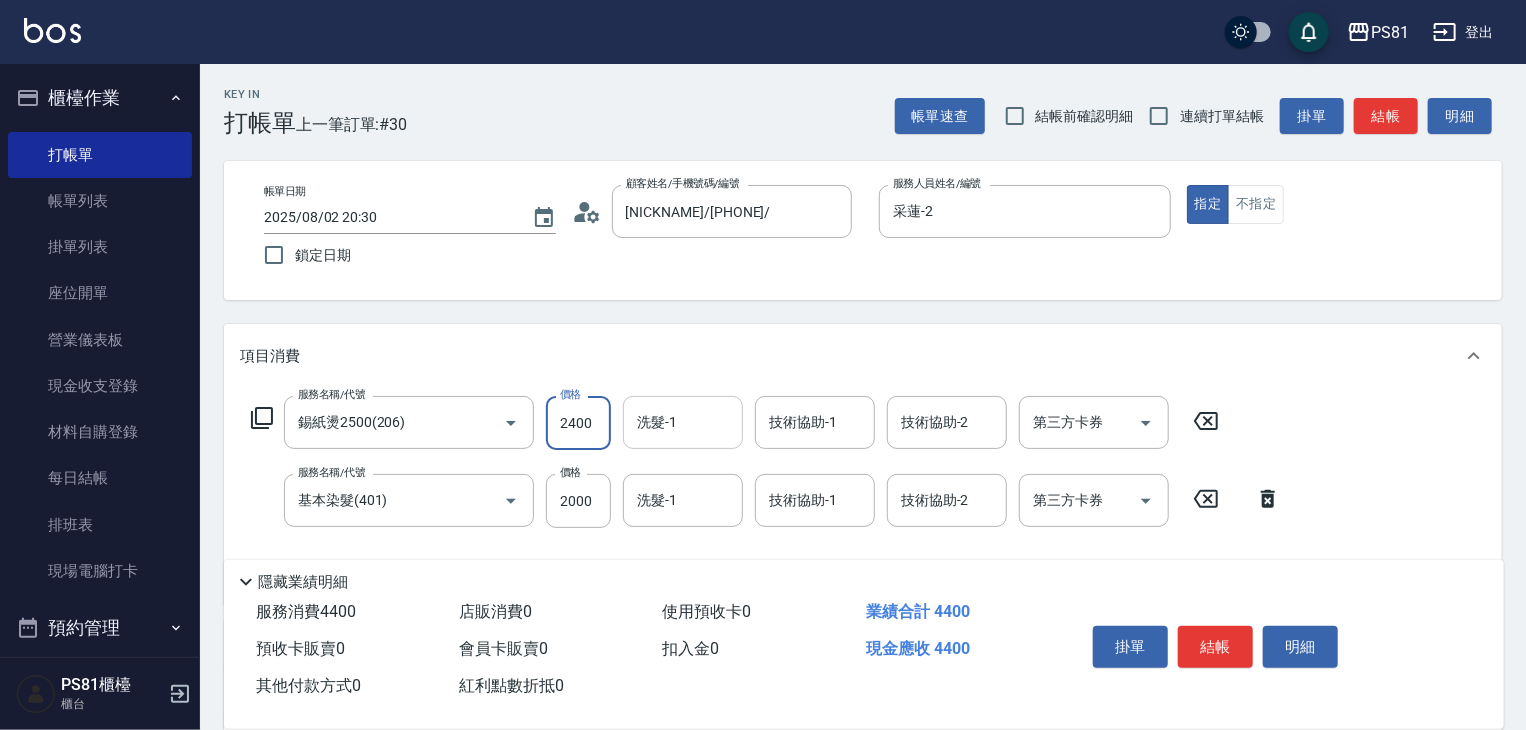 type on "2400" 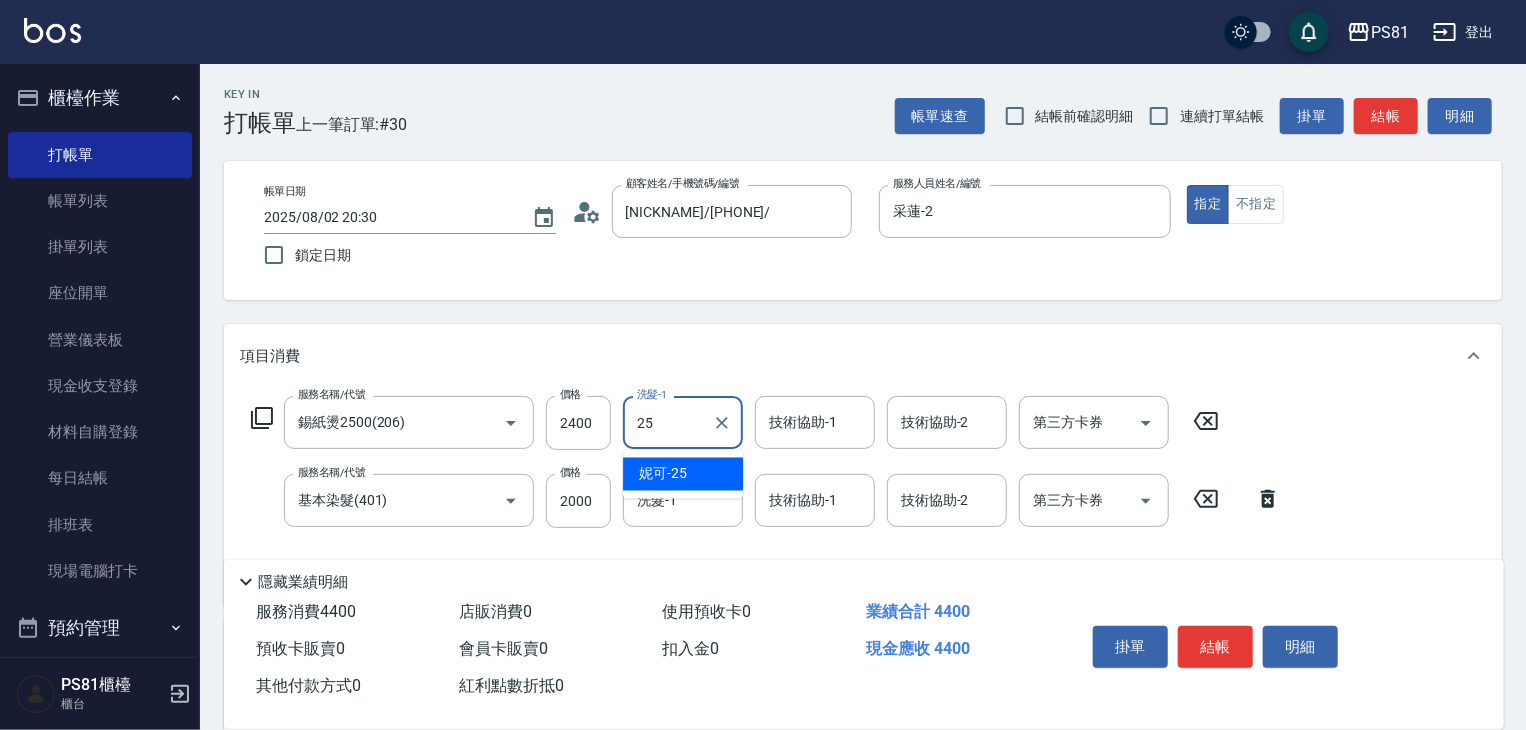 type on "[NAME]-[NUMBER]" 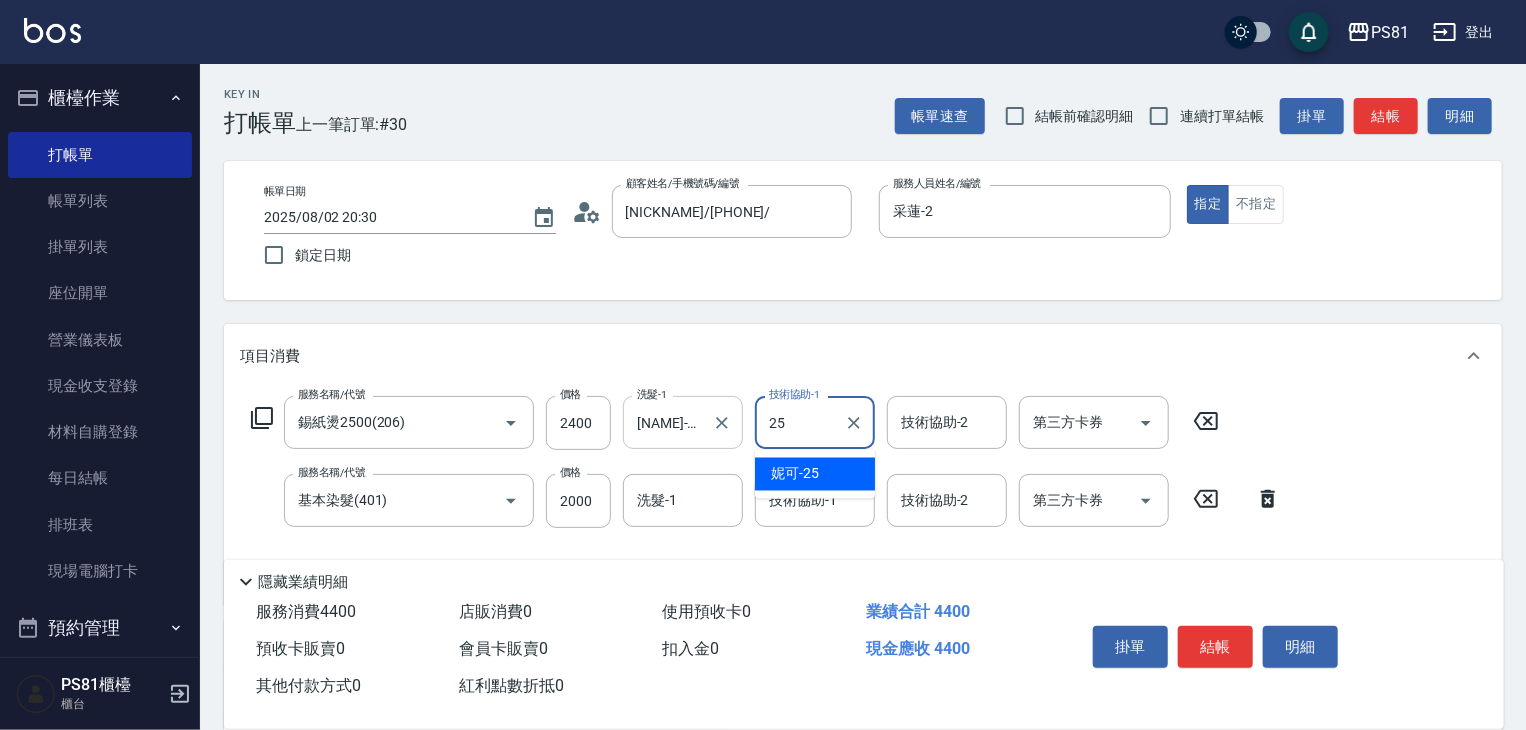 type on "[NAME]-[NUMBER]" 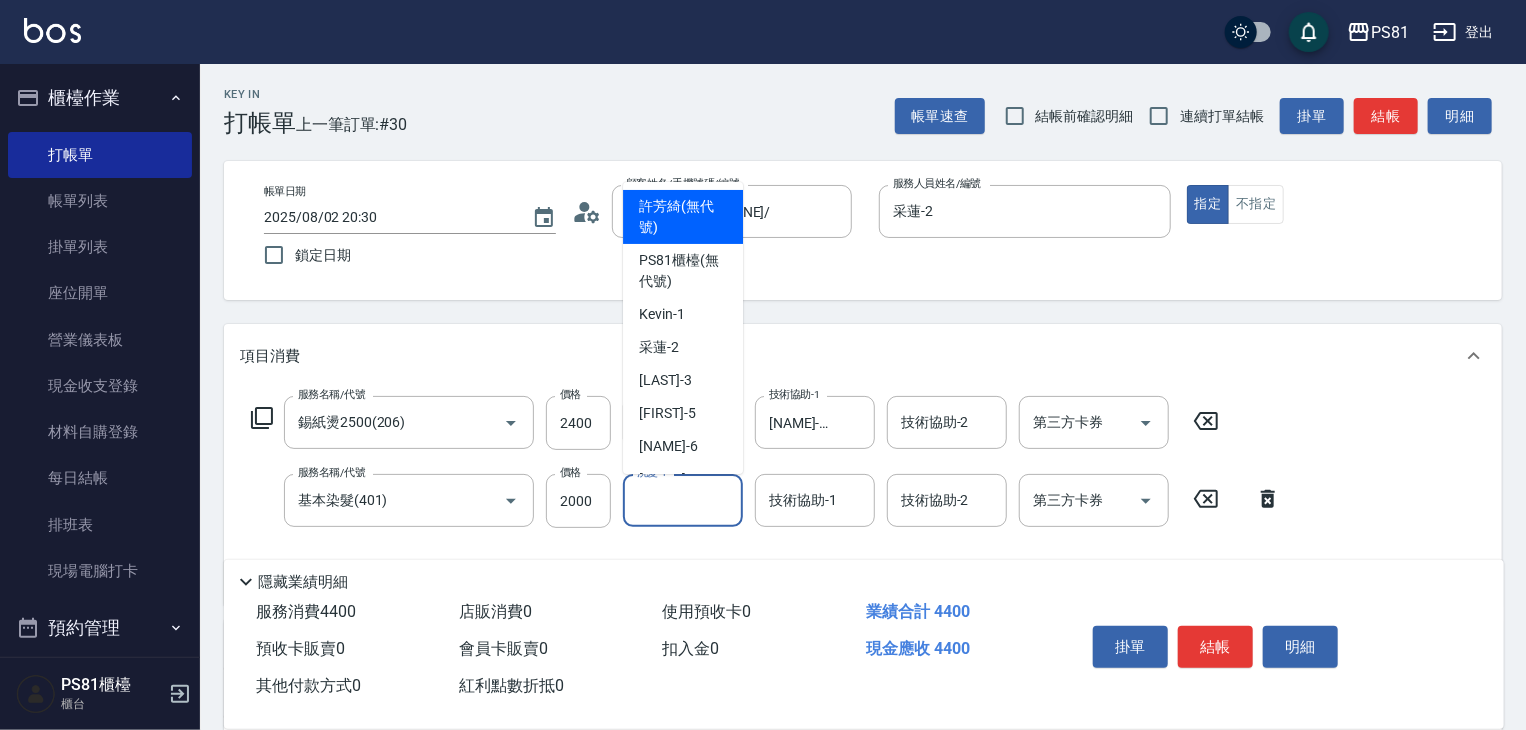 click on "洗髮-1" at bounding box center (683, 500) 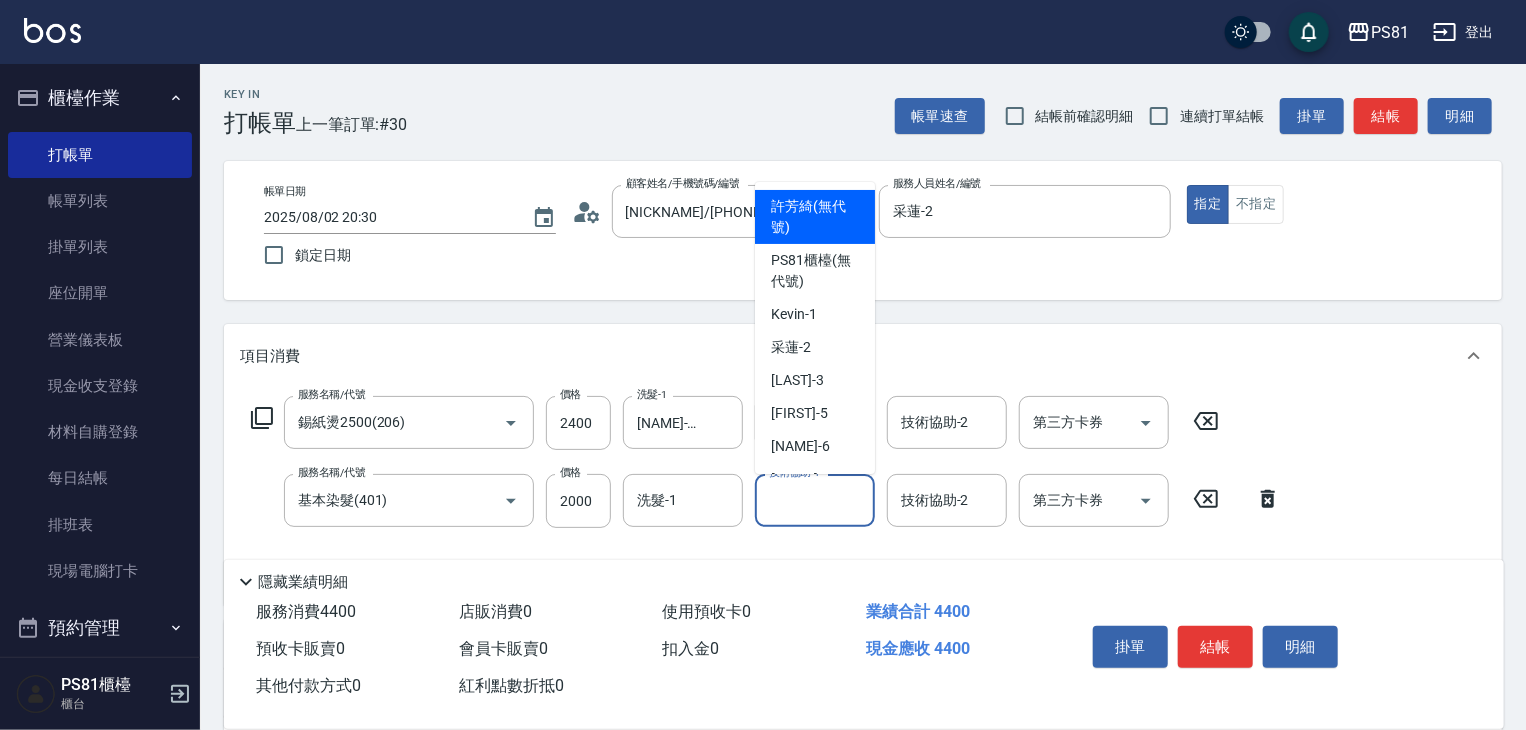 click on "技術協助-1" at bounding box center [815, 500] 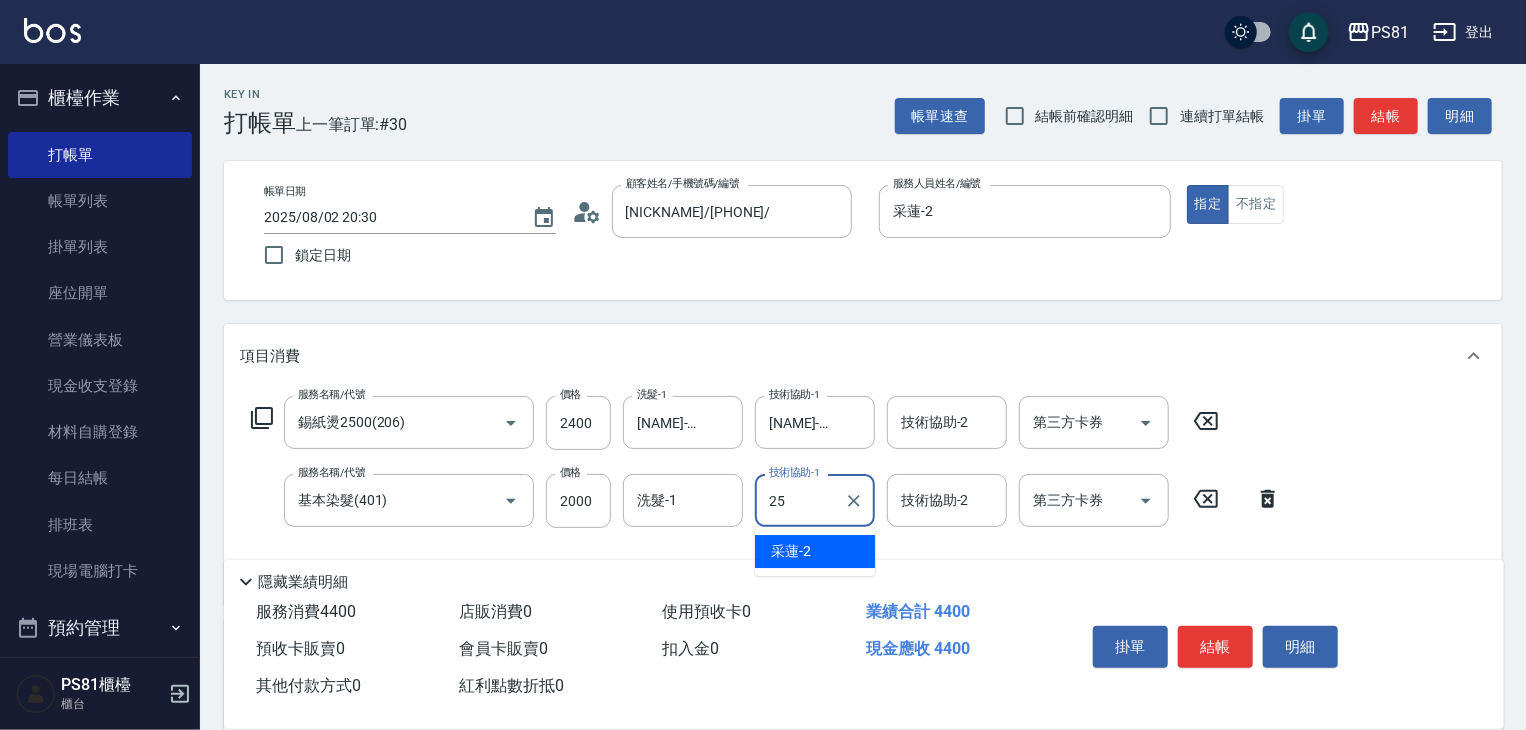 type on "[NAME]-[NUMBER]" 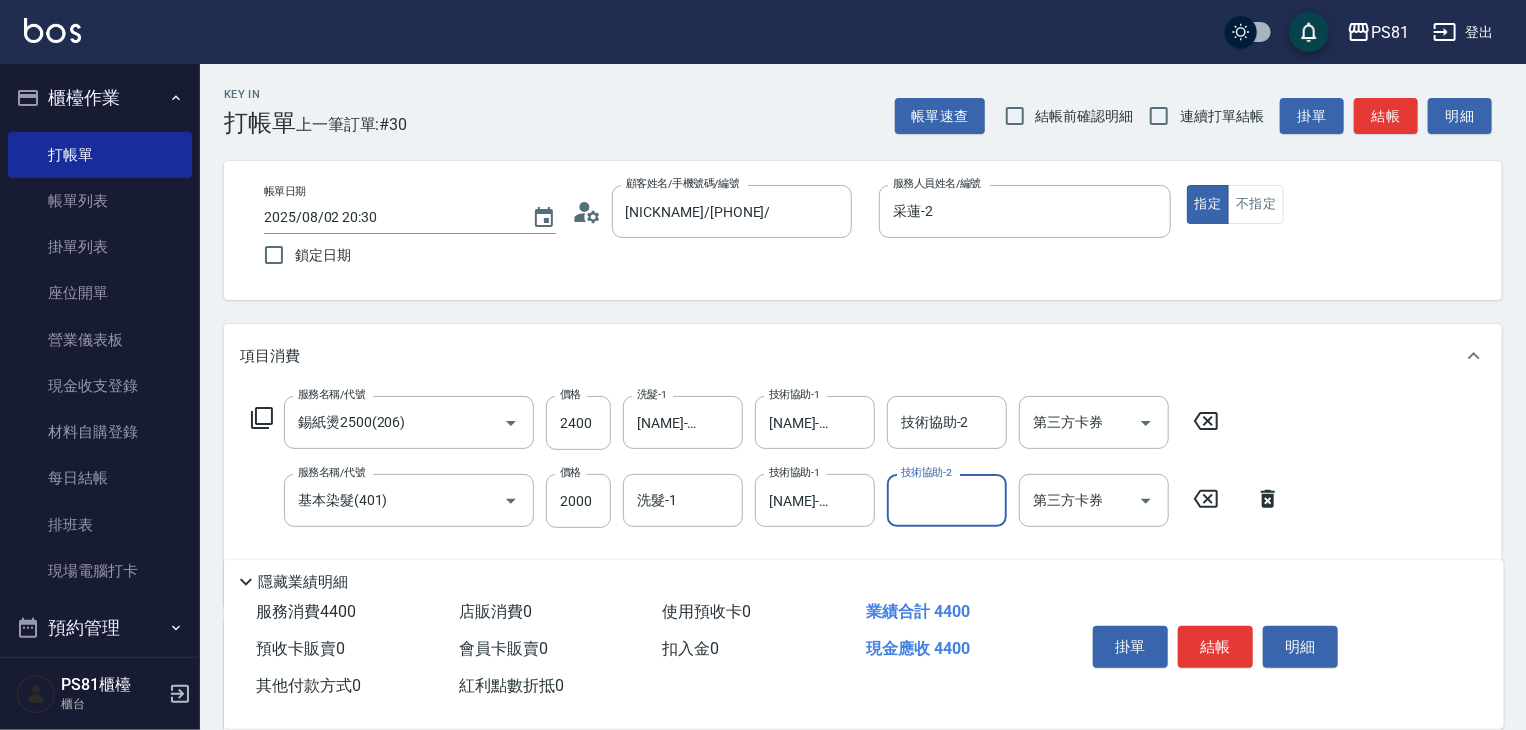 click on "服務名稱/代號 [SERVICE]([CODE]) 服務名稱/代號 價格 [PRICE] 價格 [SERVICE]-[NUMBER] [SERVICE]-[NUMBER] [SERVICE]-[NUMBER] [SERVICE]-[NUMBER] [SERVICE]-[NUMBER] [SERVICE]-[NUMBER] 第三方卡券 第三方卡券 服務名稱/代號 [SERVICE]([CODE]) 服務名稱/代號 價格 [PRICE] 價格 [SERVICE]-[NUMBER] [SERVICE]-[NUMBER] [SERVICE]-[NUMBER] [SERVICE]-[NUMBER] [SERVICE]-[NUMBER] [SERVICE]-[NUMBER] 第三方卡券 第三方卡券" at bounding box center [863, 496] 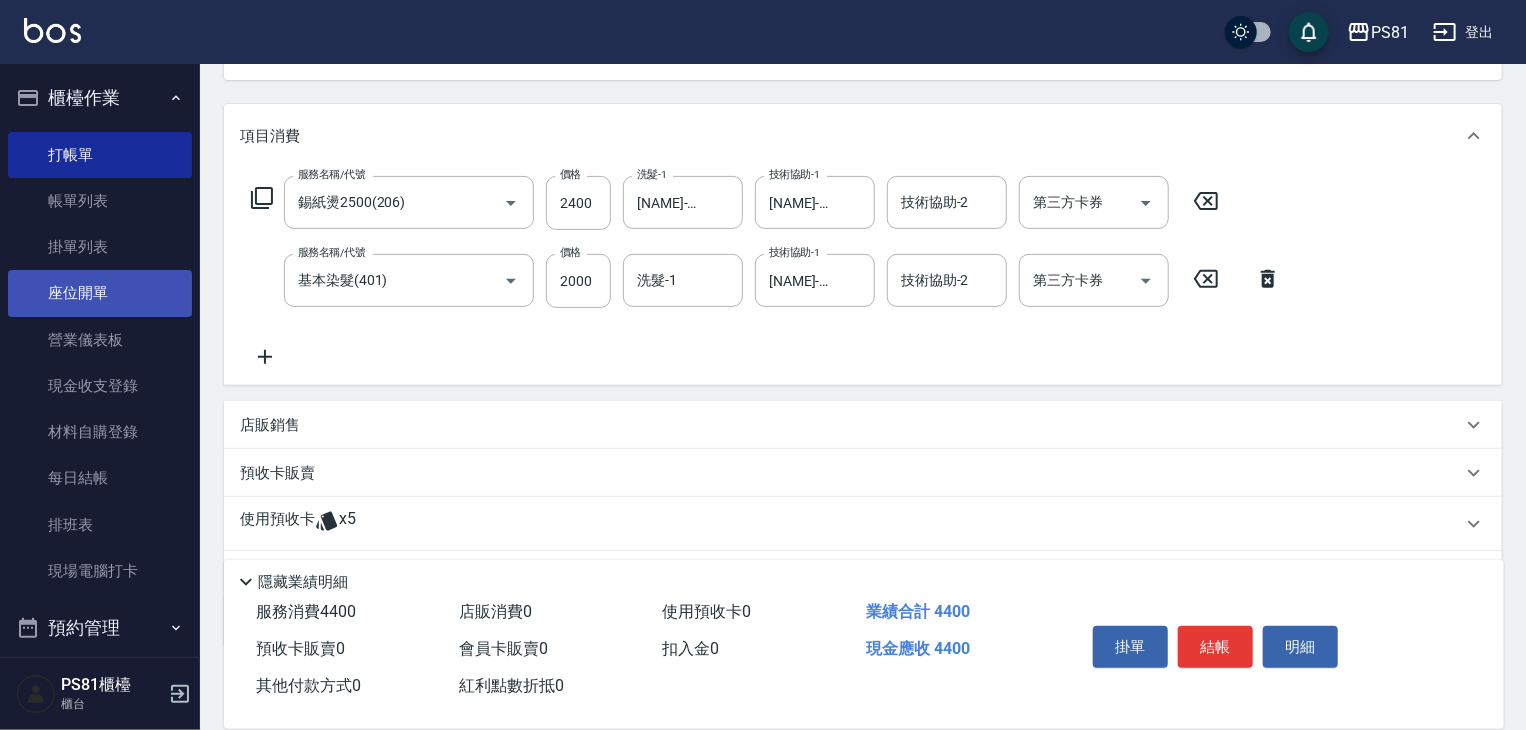 scroll, scrollTop: 327, scrollLeft: 0, axis: vertical 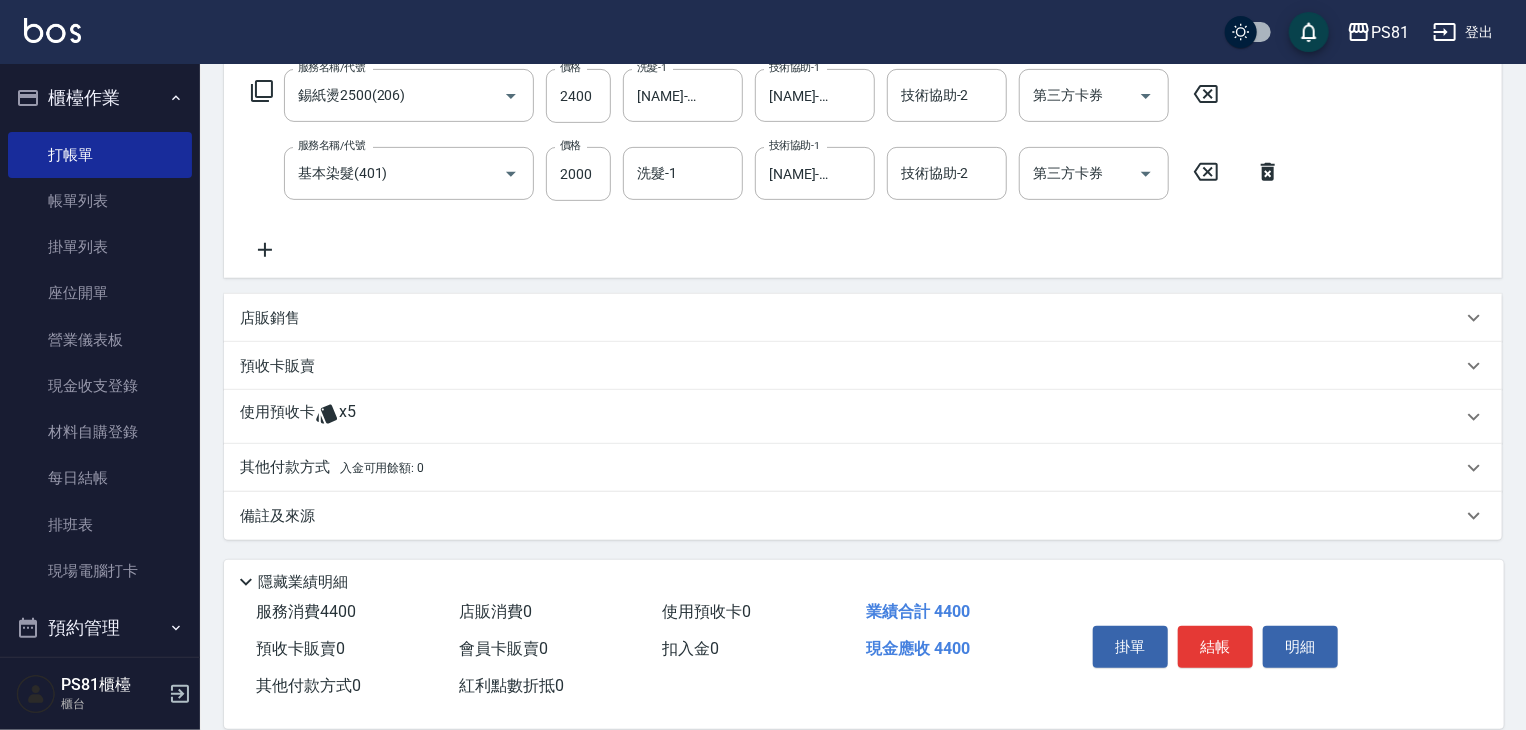 click on "其他付款方式 入金可用餘額: 0" at bounding box center (332, 468) 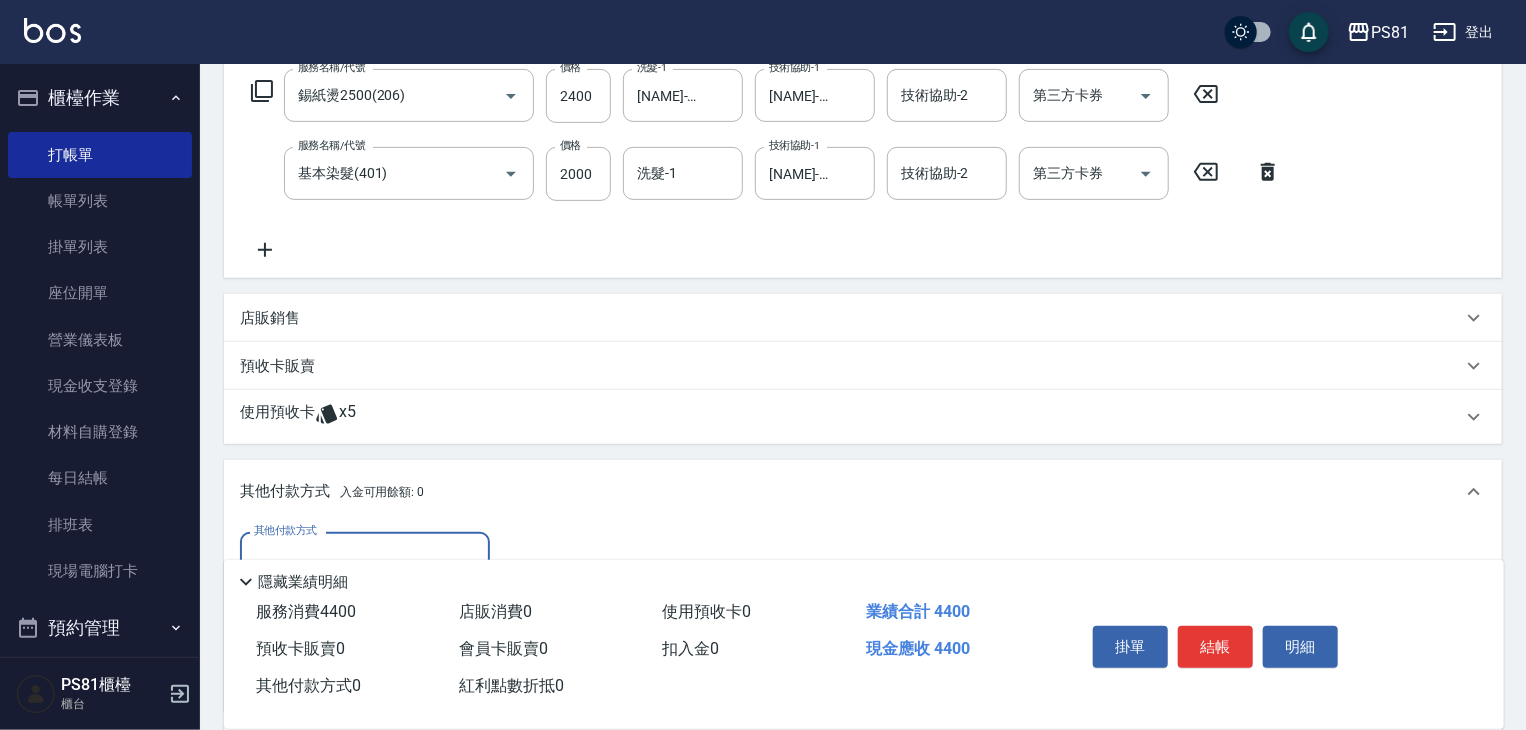 scroll, scrollTop: 0, scrollLeft: 0, axis: both 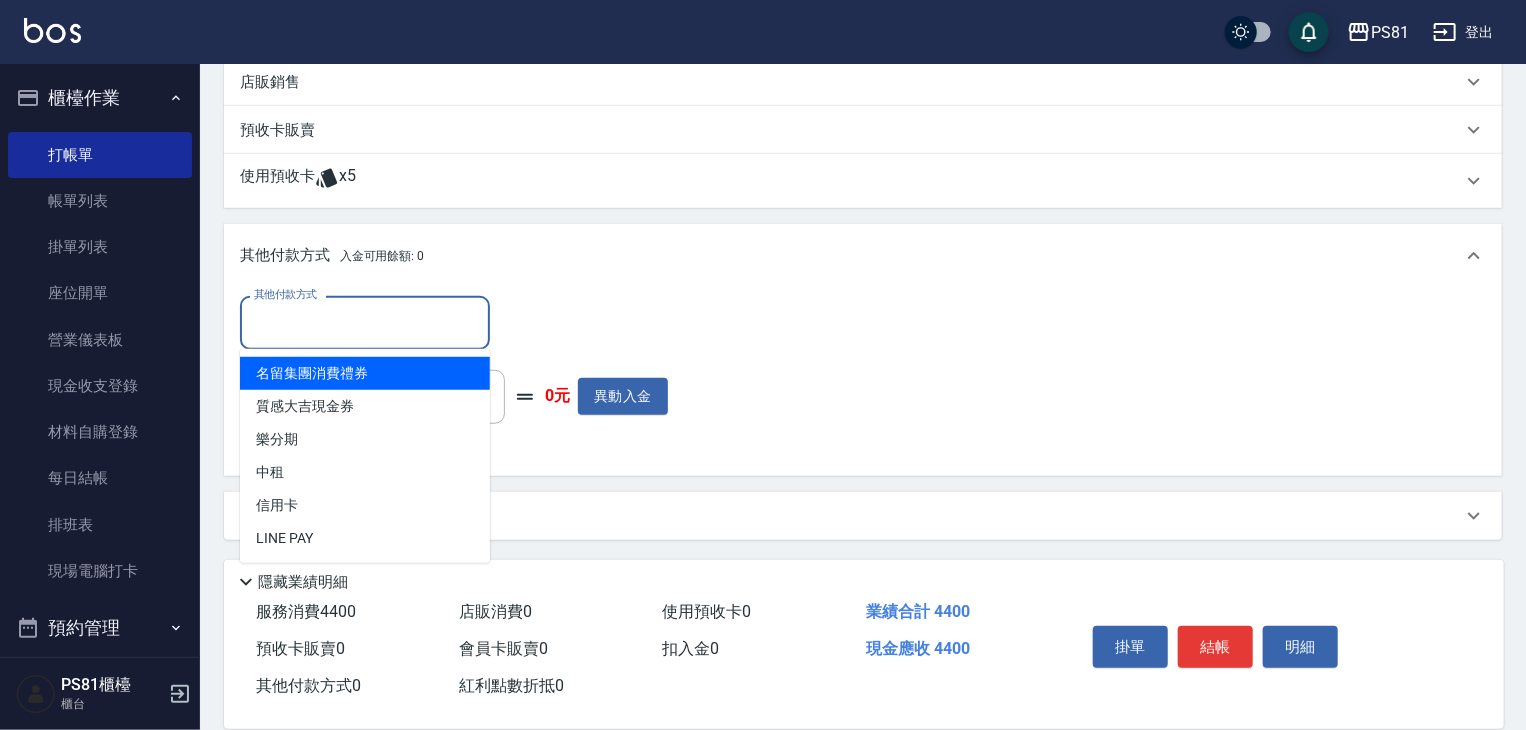 drag, startPoint x: 396, startPoint y: 329, endPoint x: 395, endPoint y: 341, distance: 12.0415945 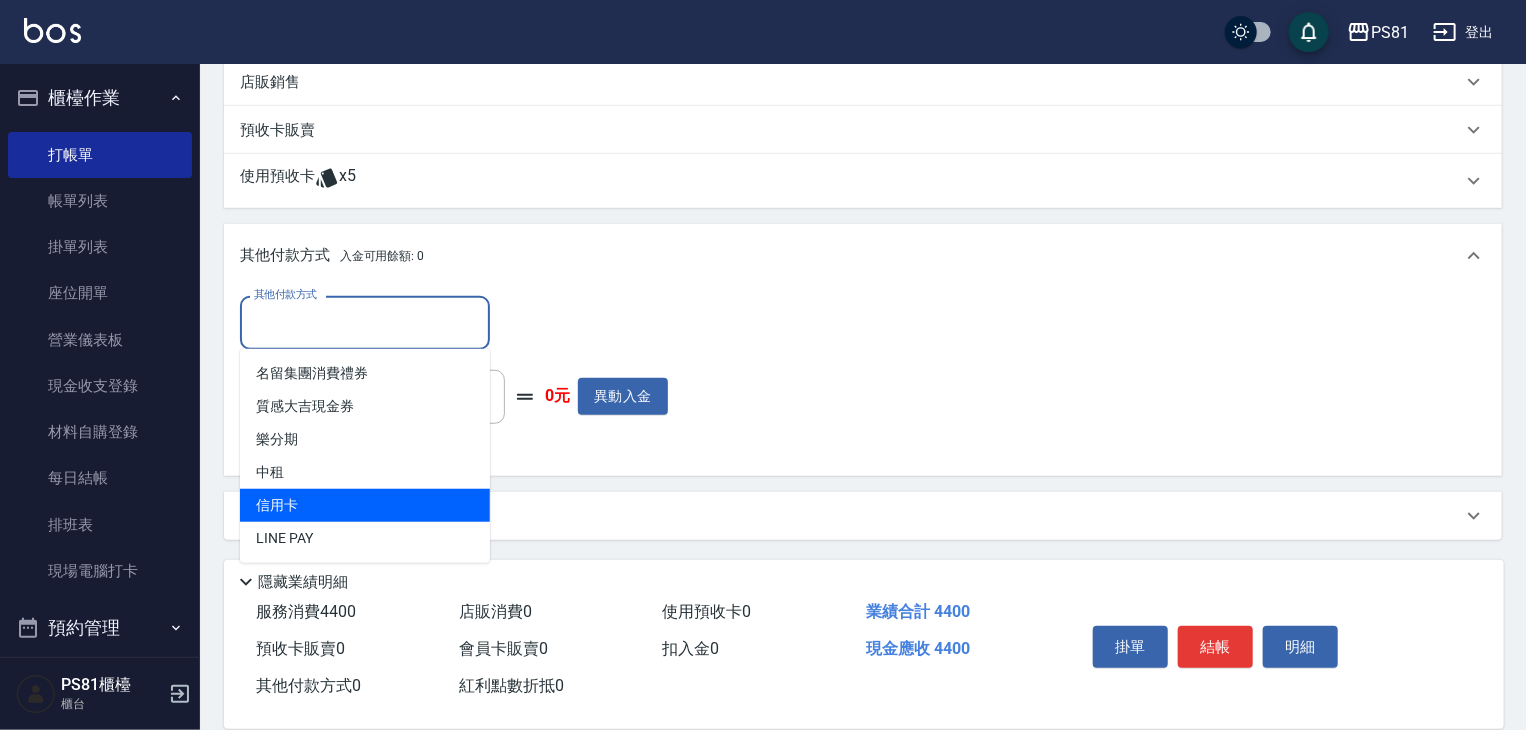 click on "信用卡" at bounding box center [365, 505] 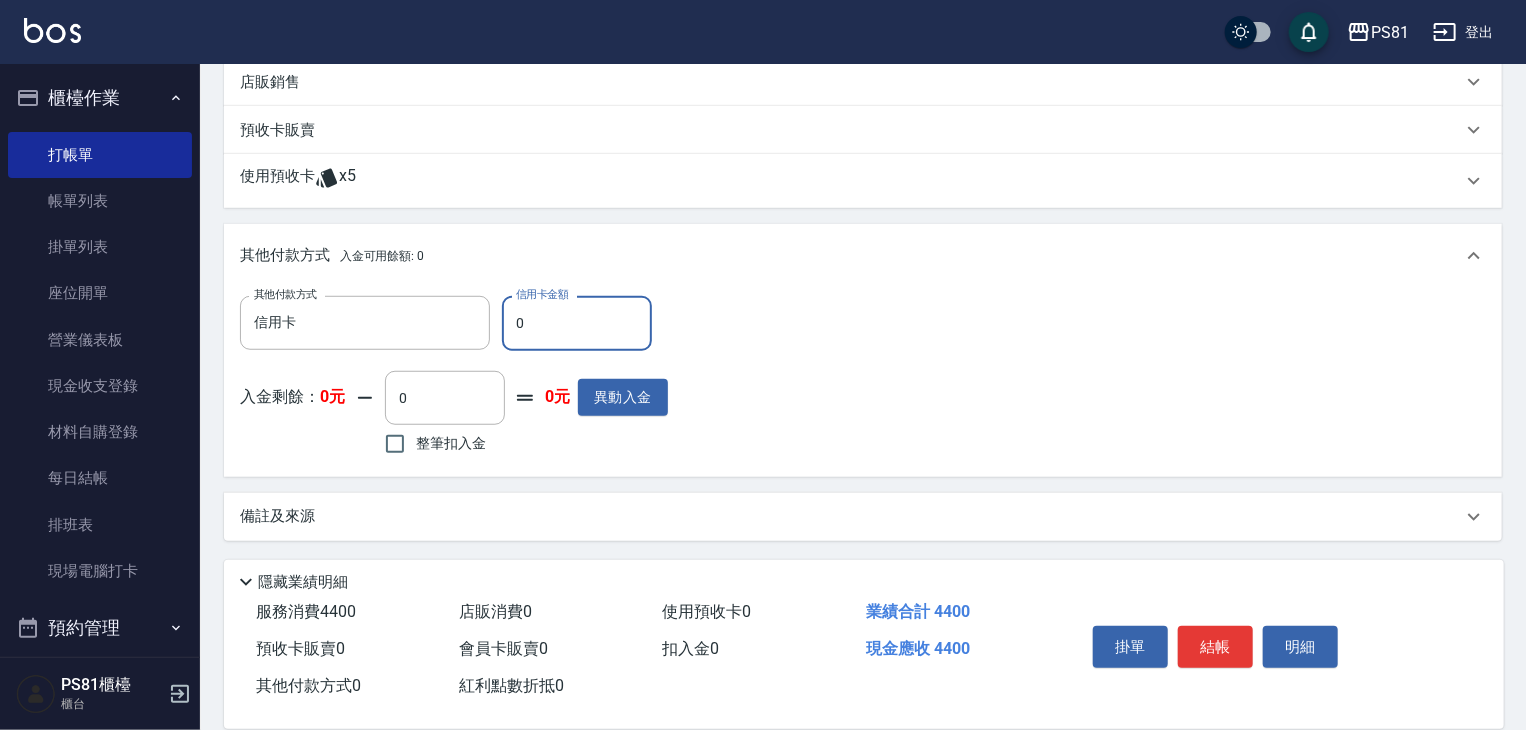 click on "0" at bounding box center [577, 323] 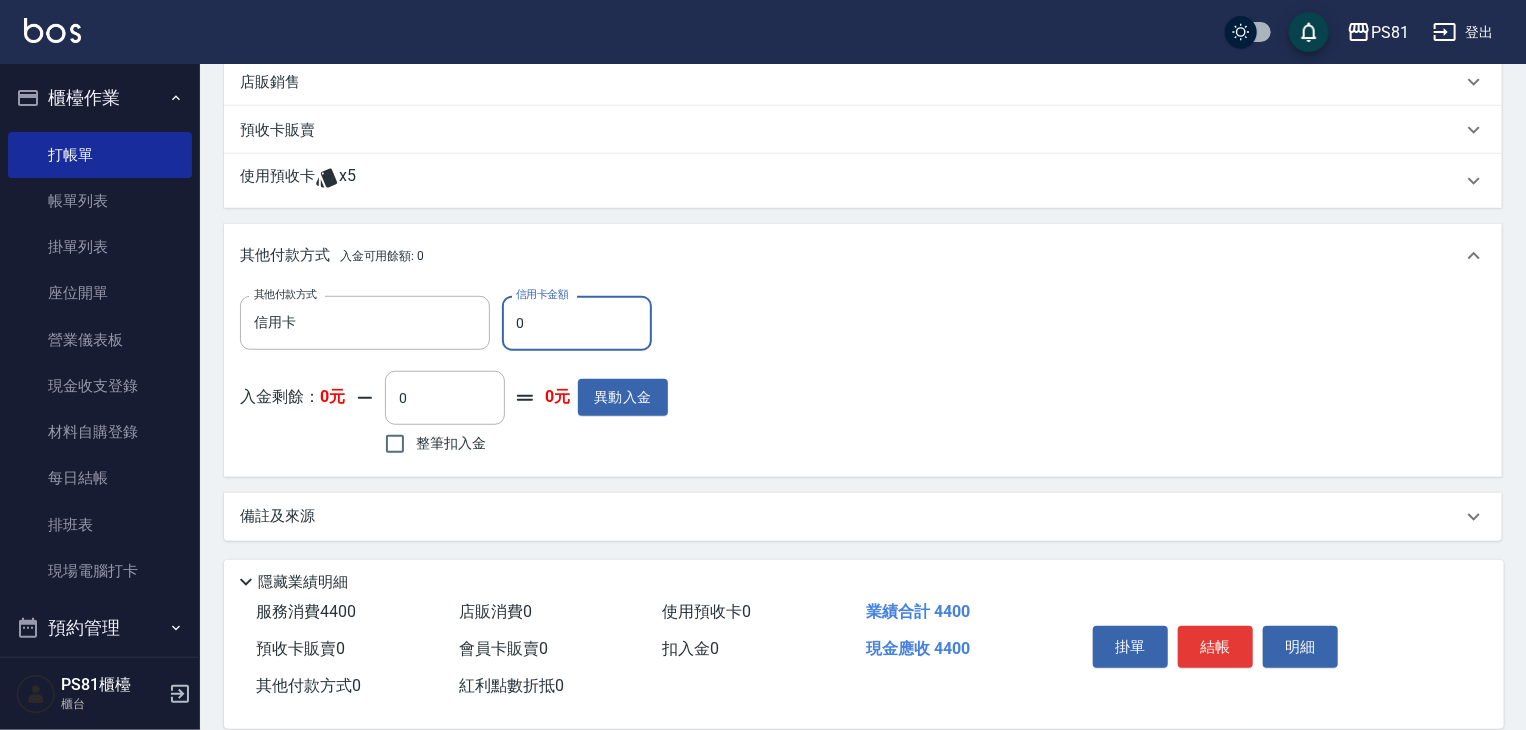 click on "0" at bounding box center (577, 323) 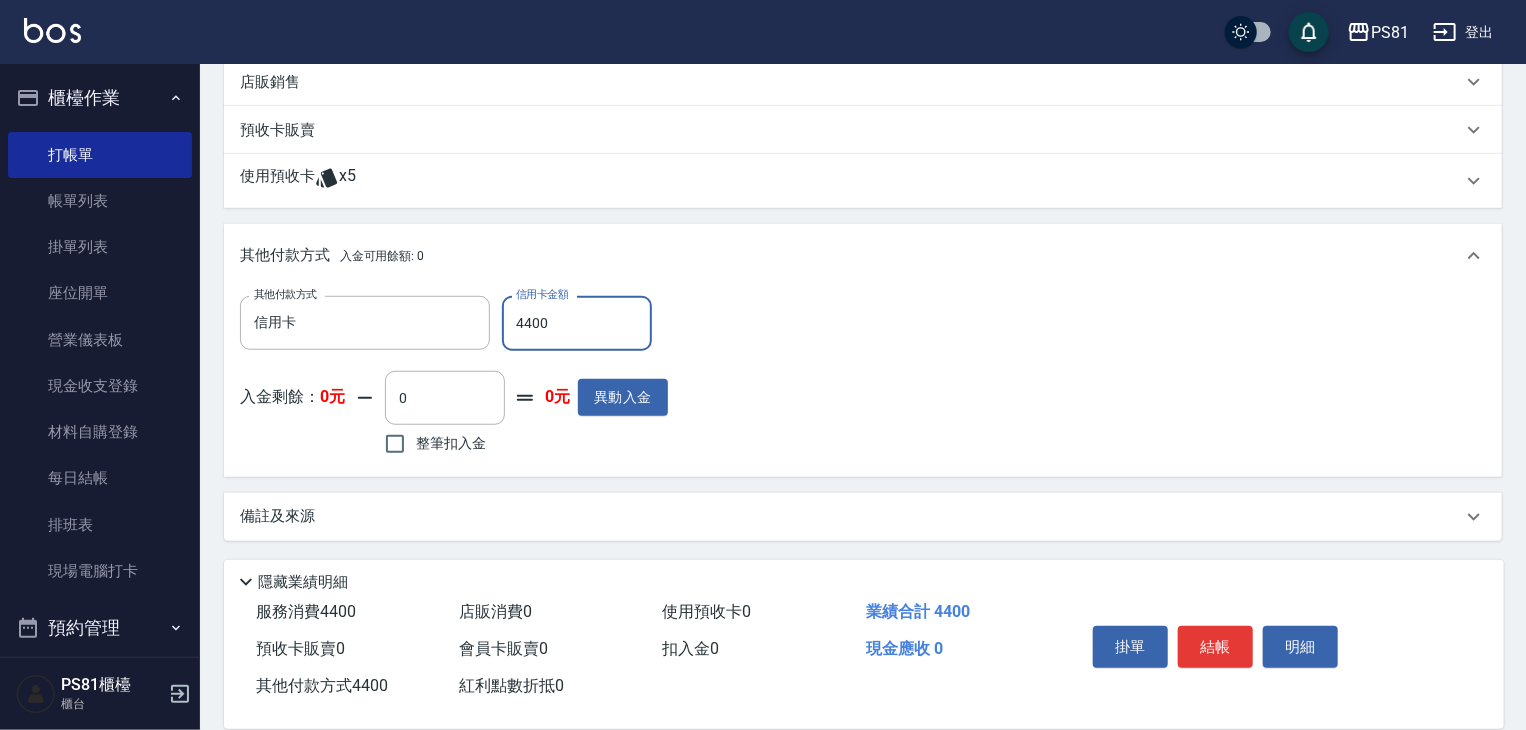type on "4400" 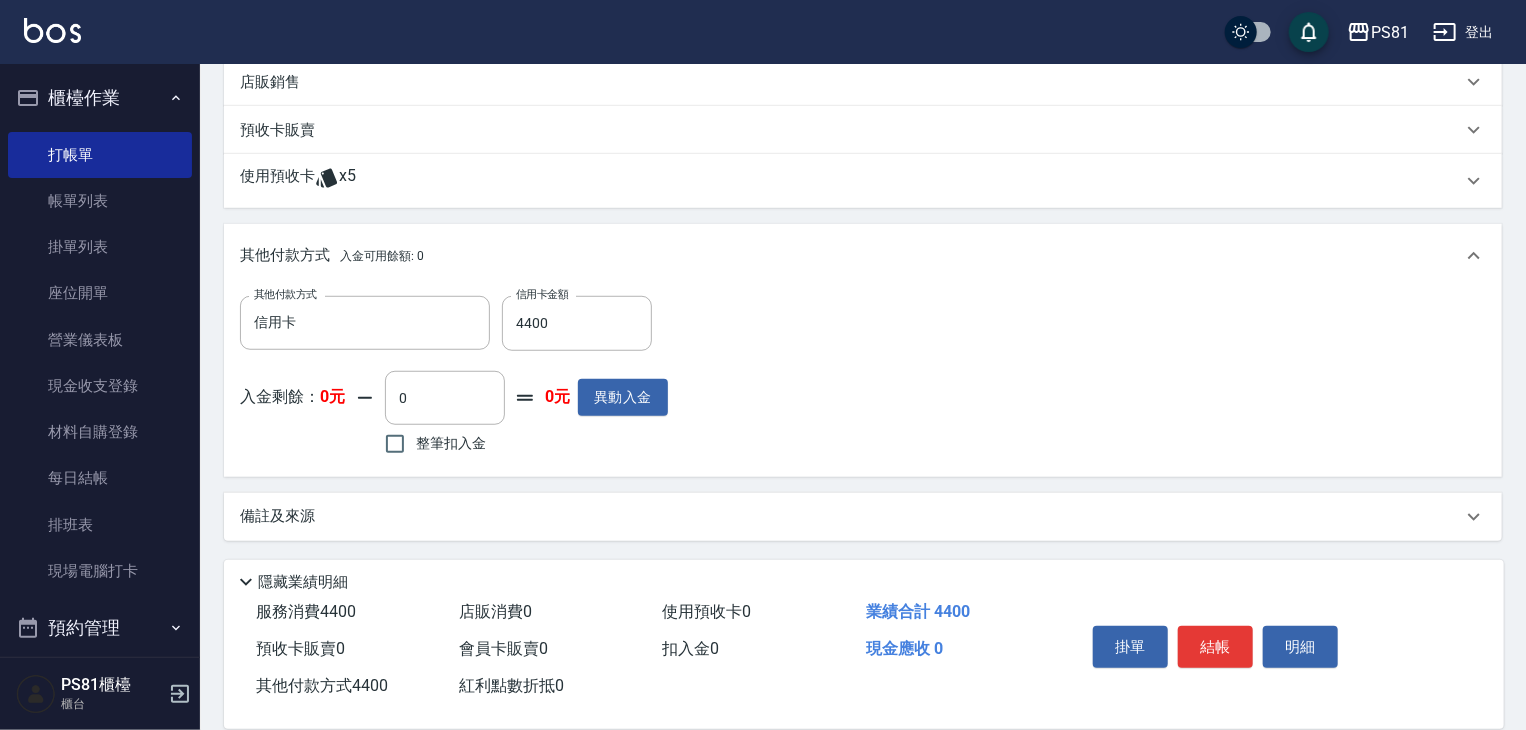 drag, startPoint x: 1037, startPoint y: 389, endPoint x: 1138, endPoint y: 462, distance: 124.61942 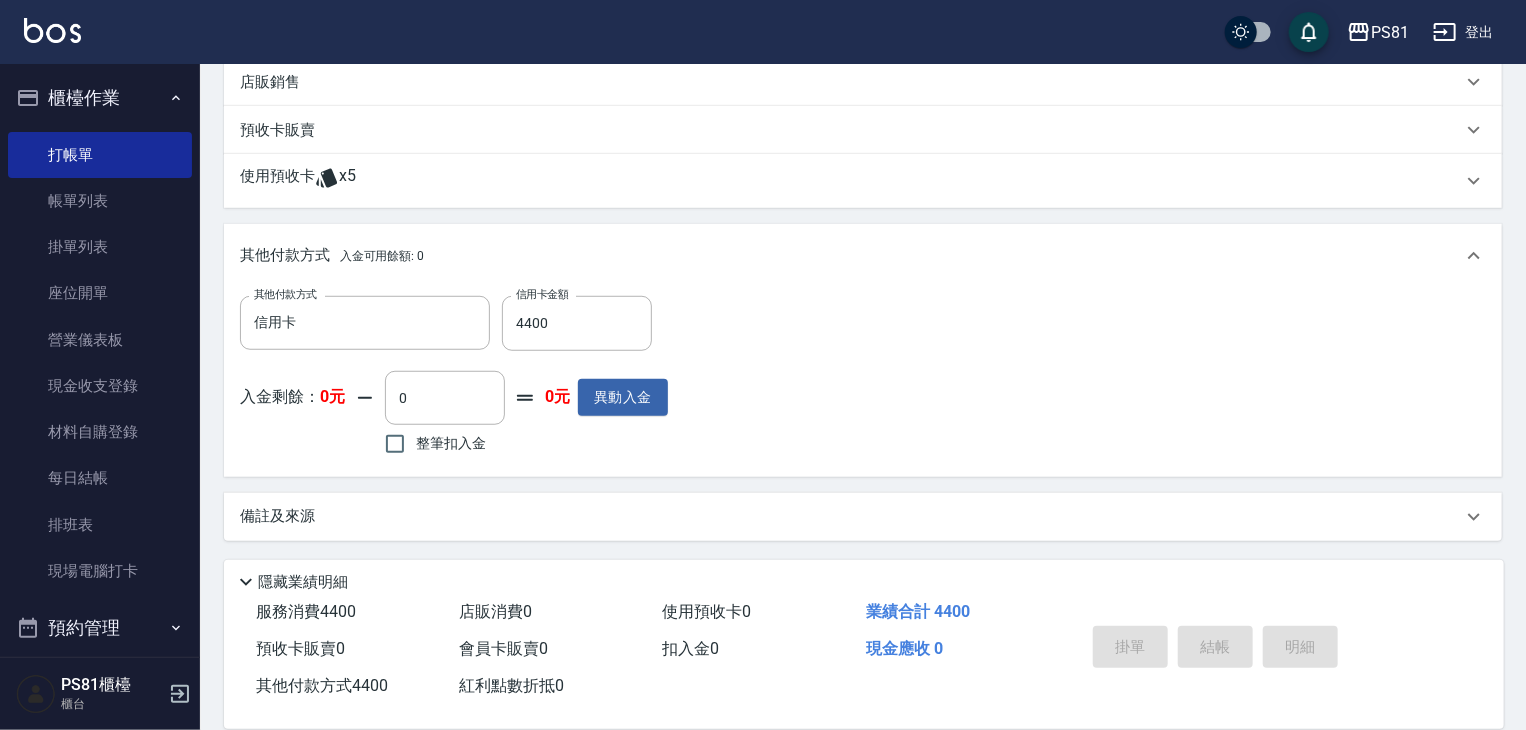 scroll, scrollTop: 0, scrollLeft: 0, axis: both 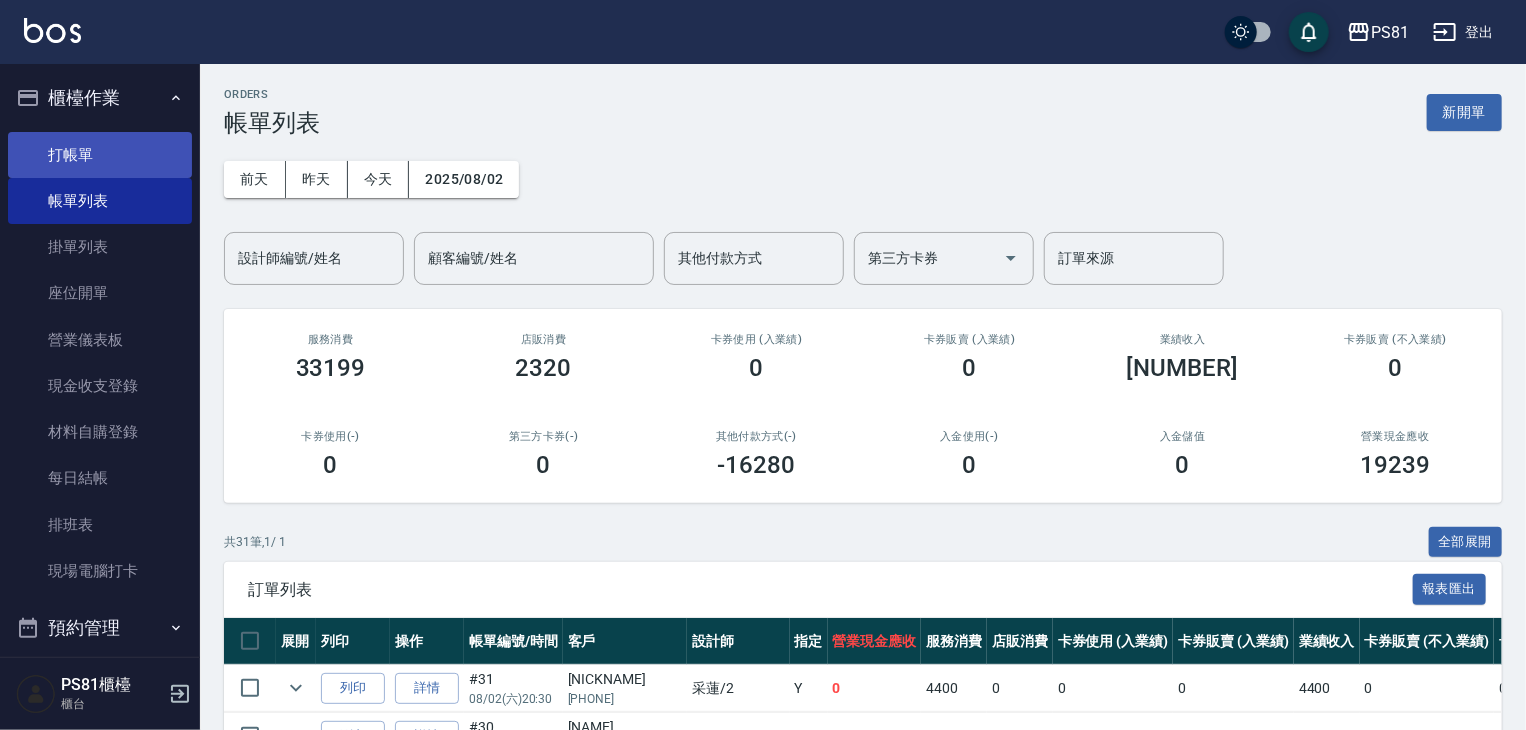 click on "打帳單" at bounding box center [100, 155] 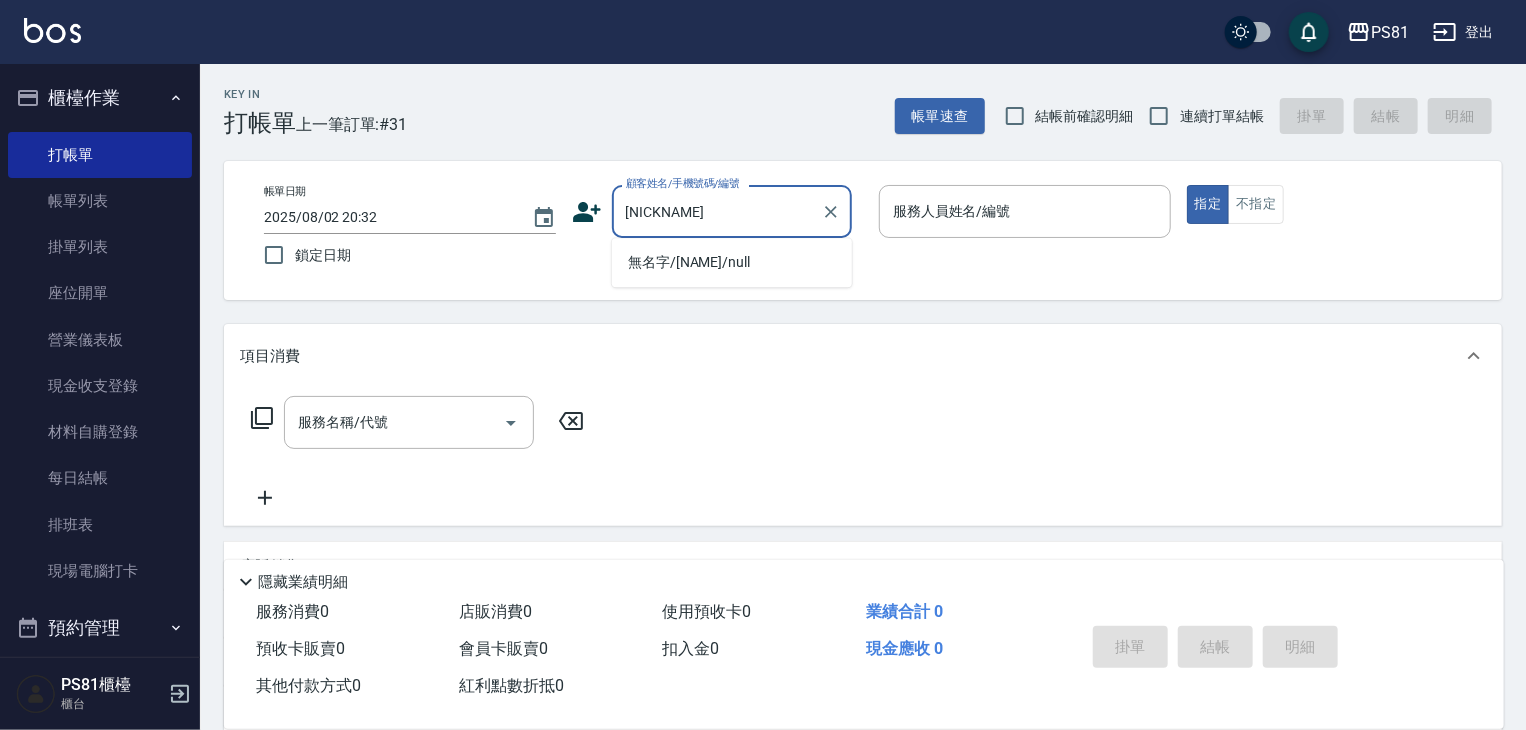 click on "無名字/[NAME]/null" at bounding box center (732, 262) 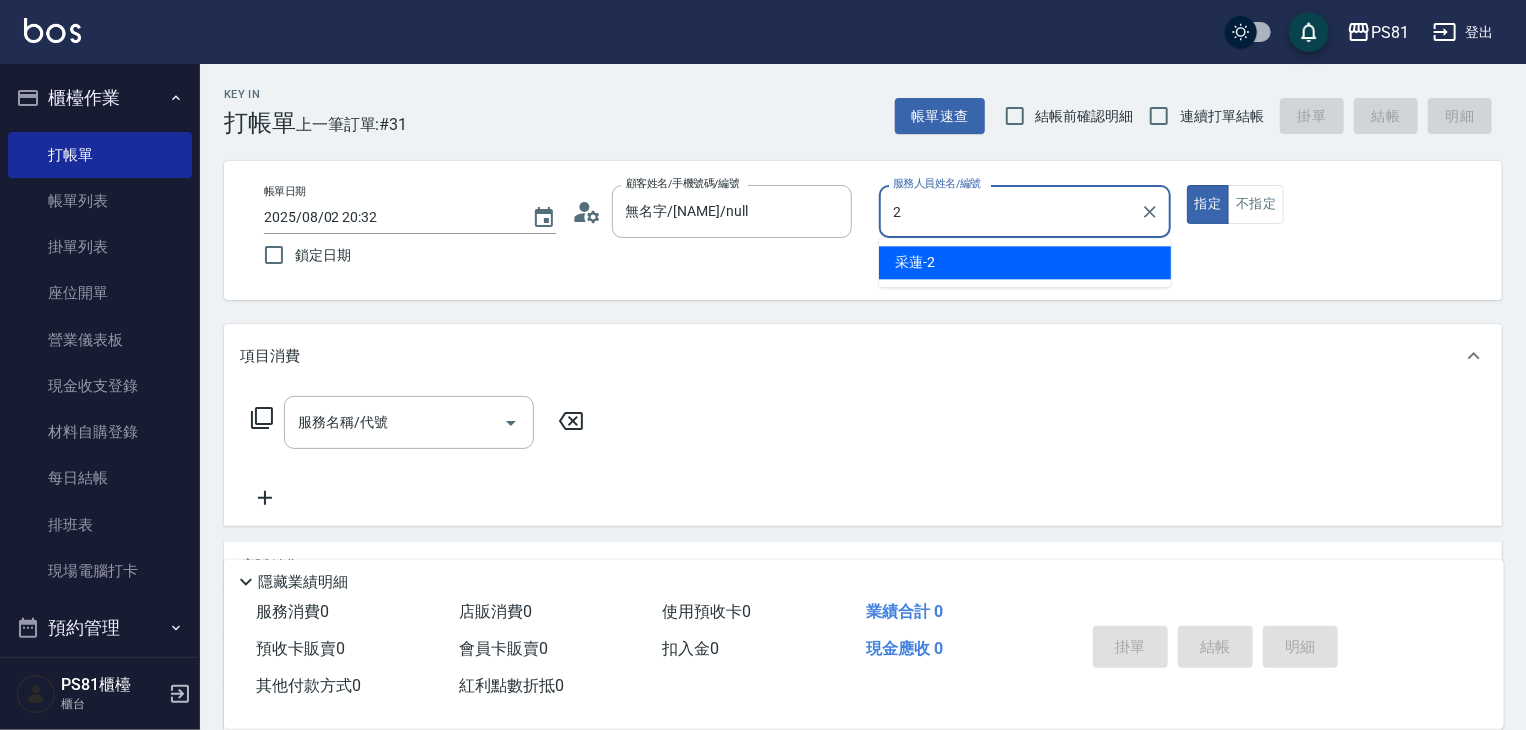 type on "2" 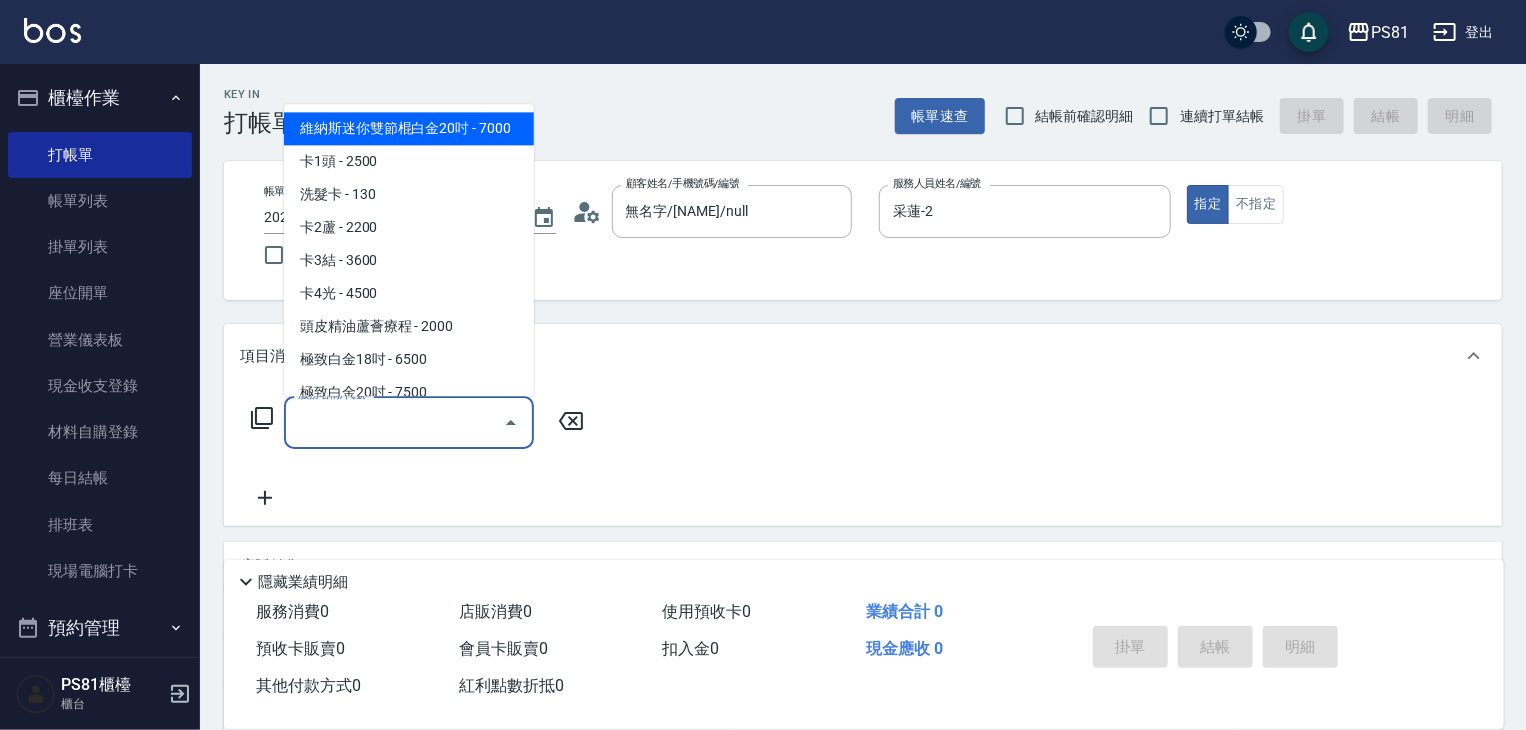 click on "服務名稱/代號" at bounding box center [394, 422] 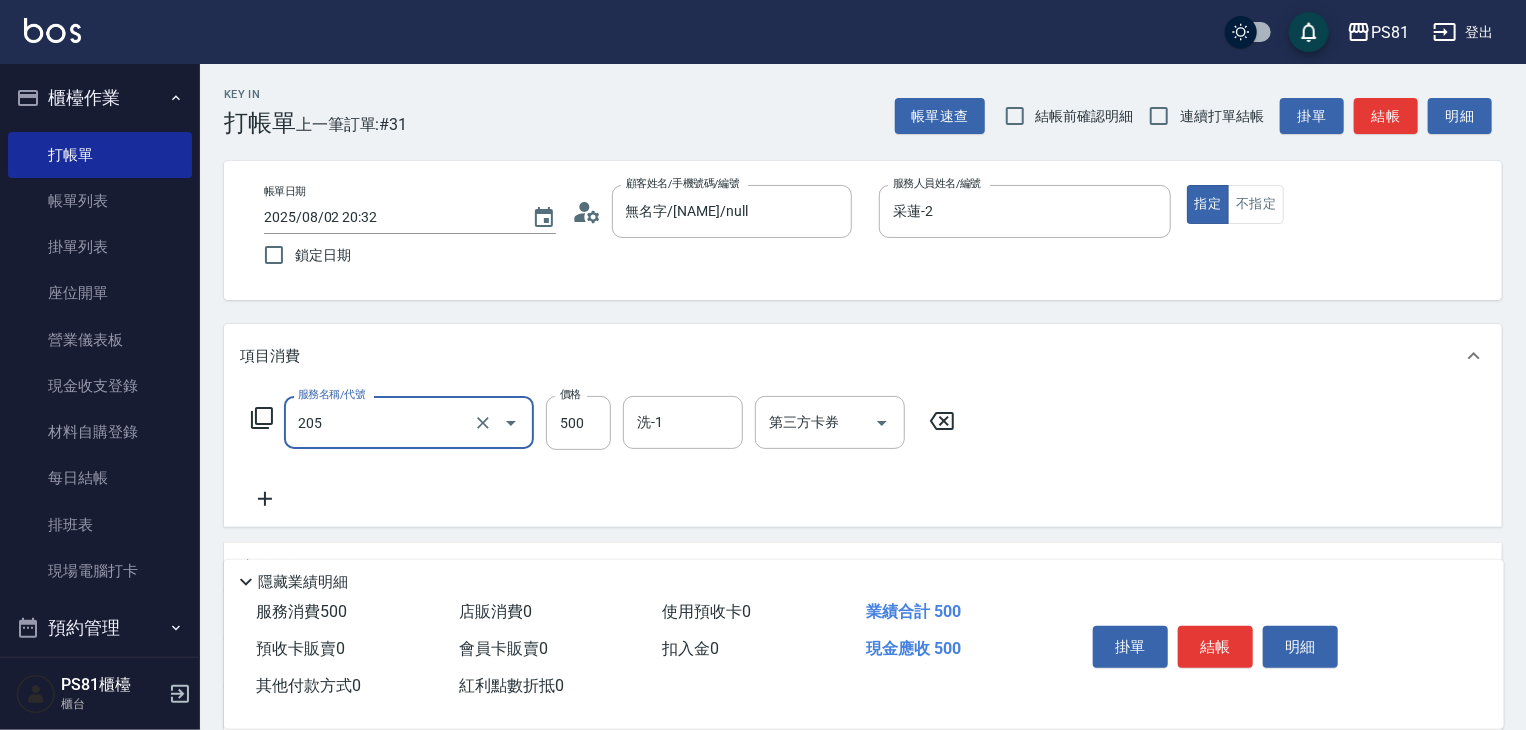type on "A級單剪400(205)" 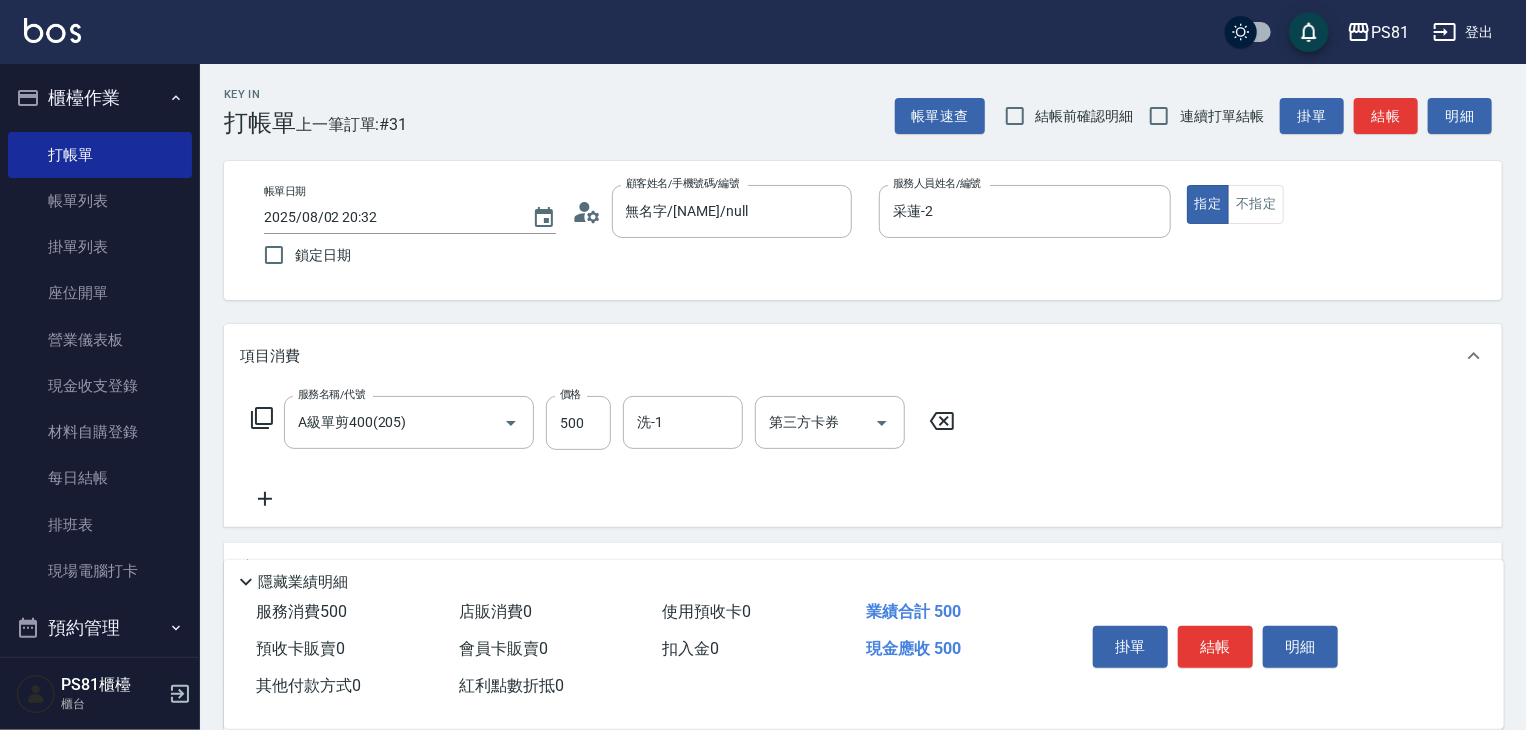 drag, startPoint x: 1036, startPoint y: 458, endPoint x: 1310, endPoint y: 583, distance: 301.16608 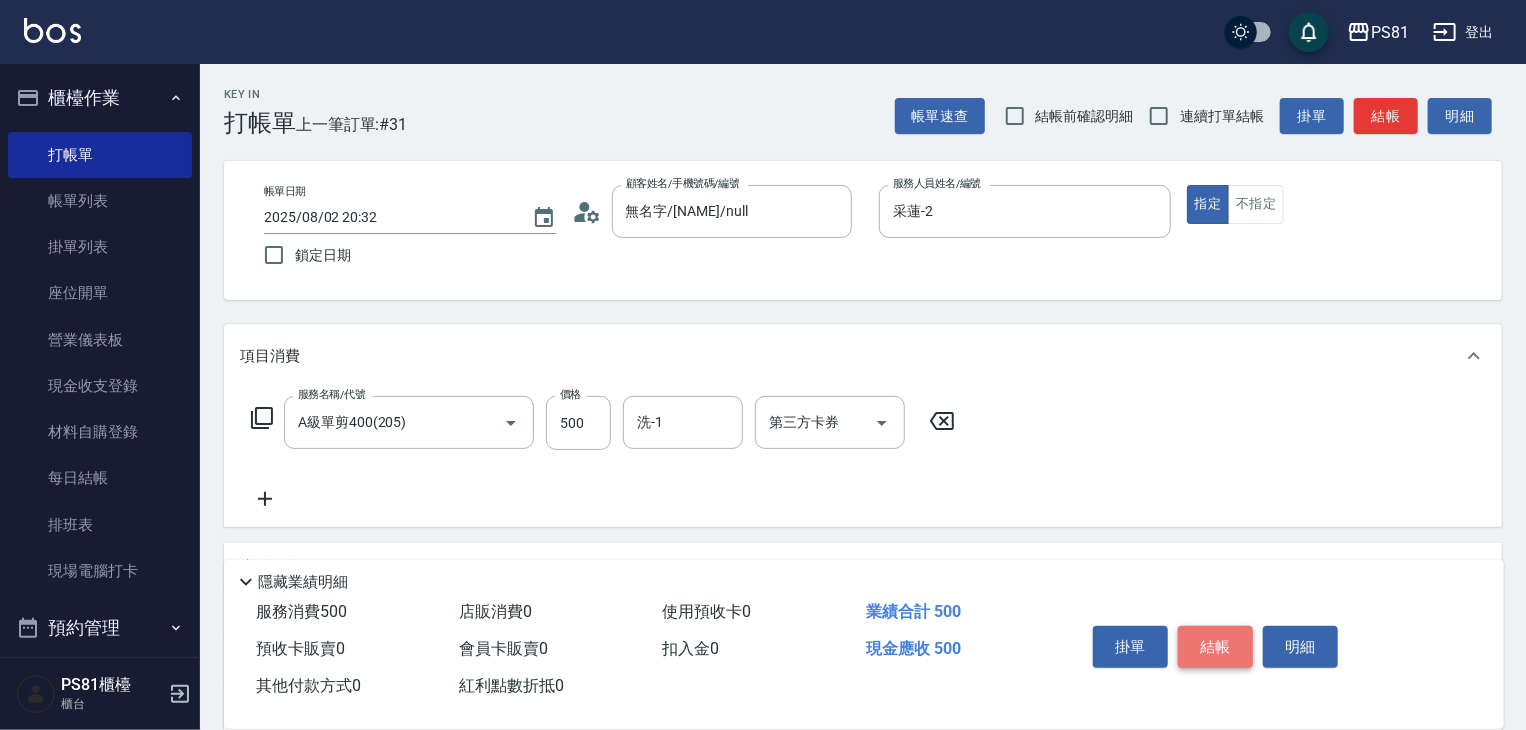 click on "結帳" at bounding box center (1215, 647) 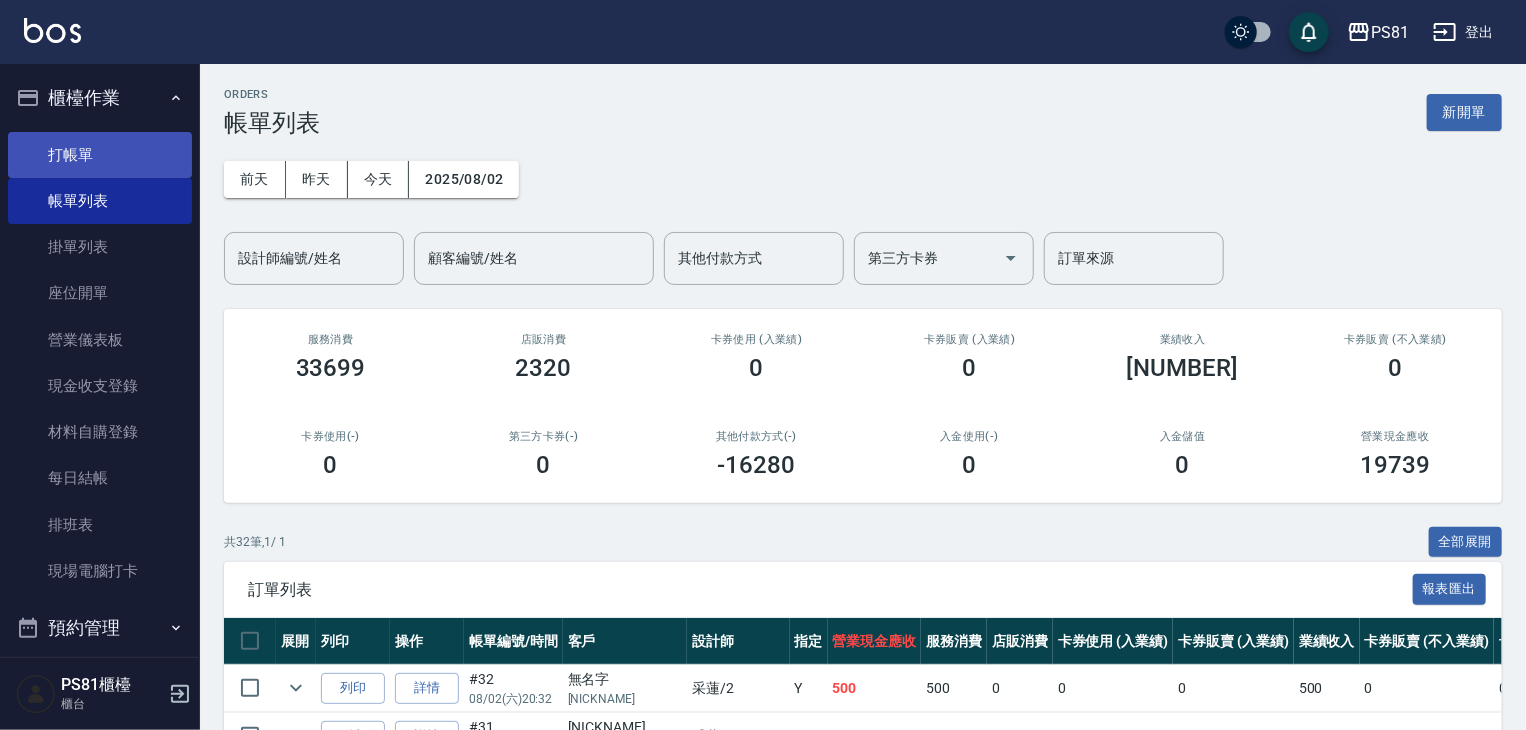click on "打帳單" at bounding box center (100, 155) 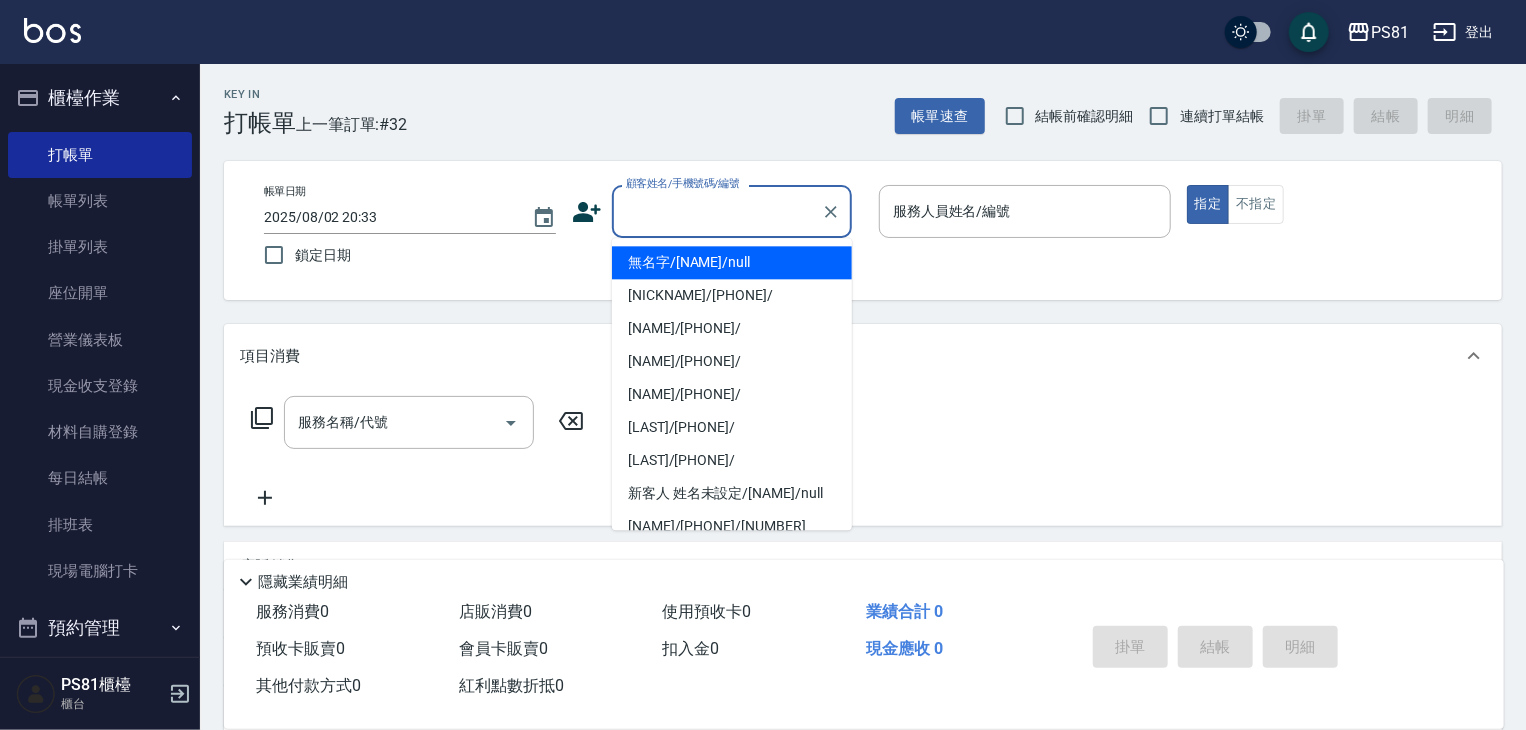 click on "顧客姓名/手機號碼/編號" at bounding box center [717, 211] 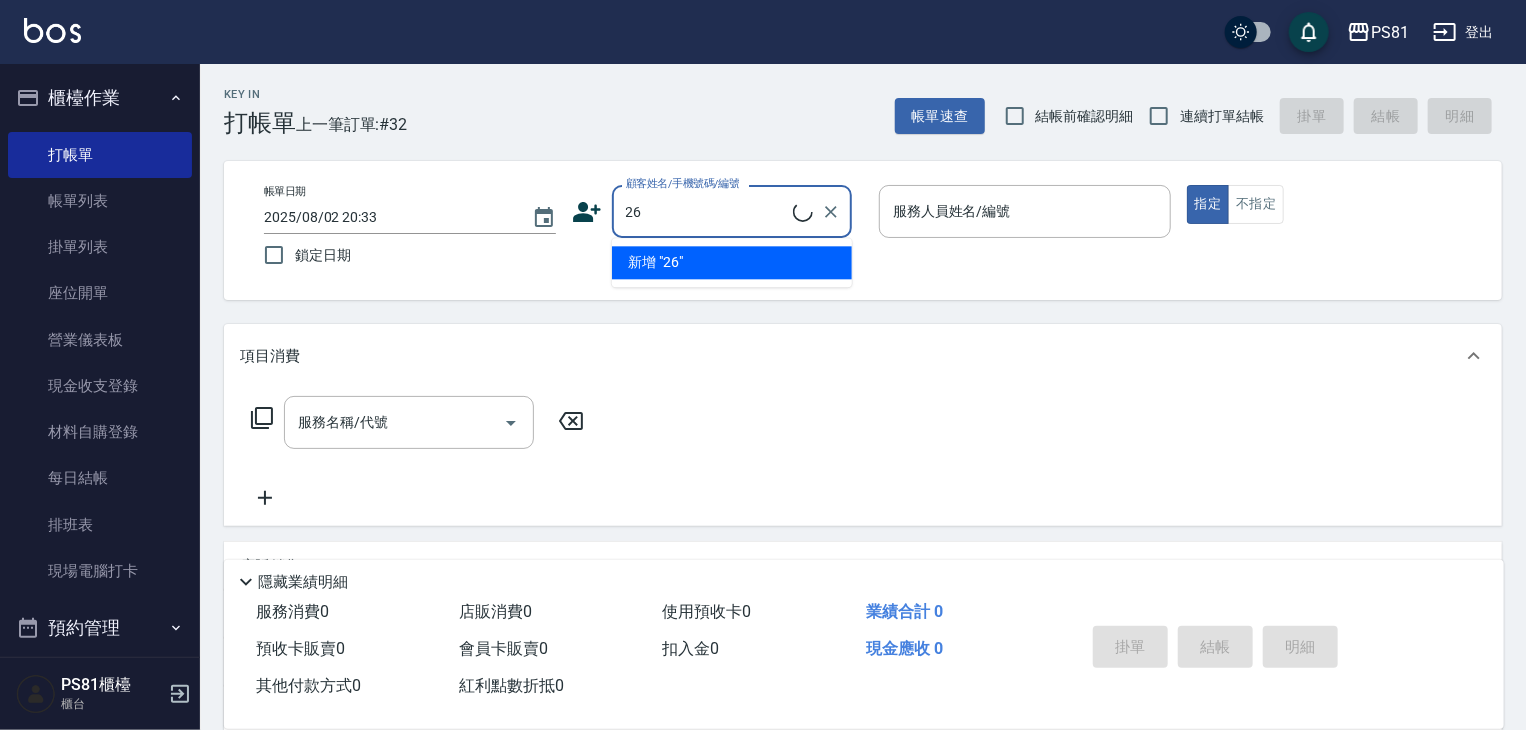 type on "2" 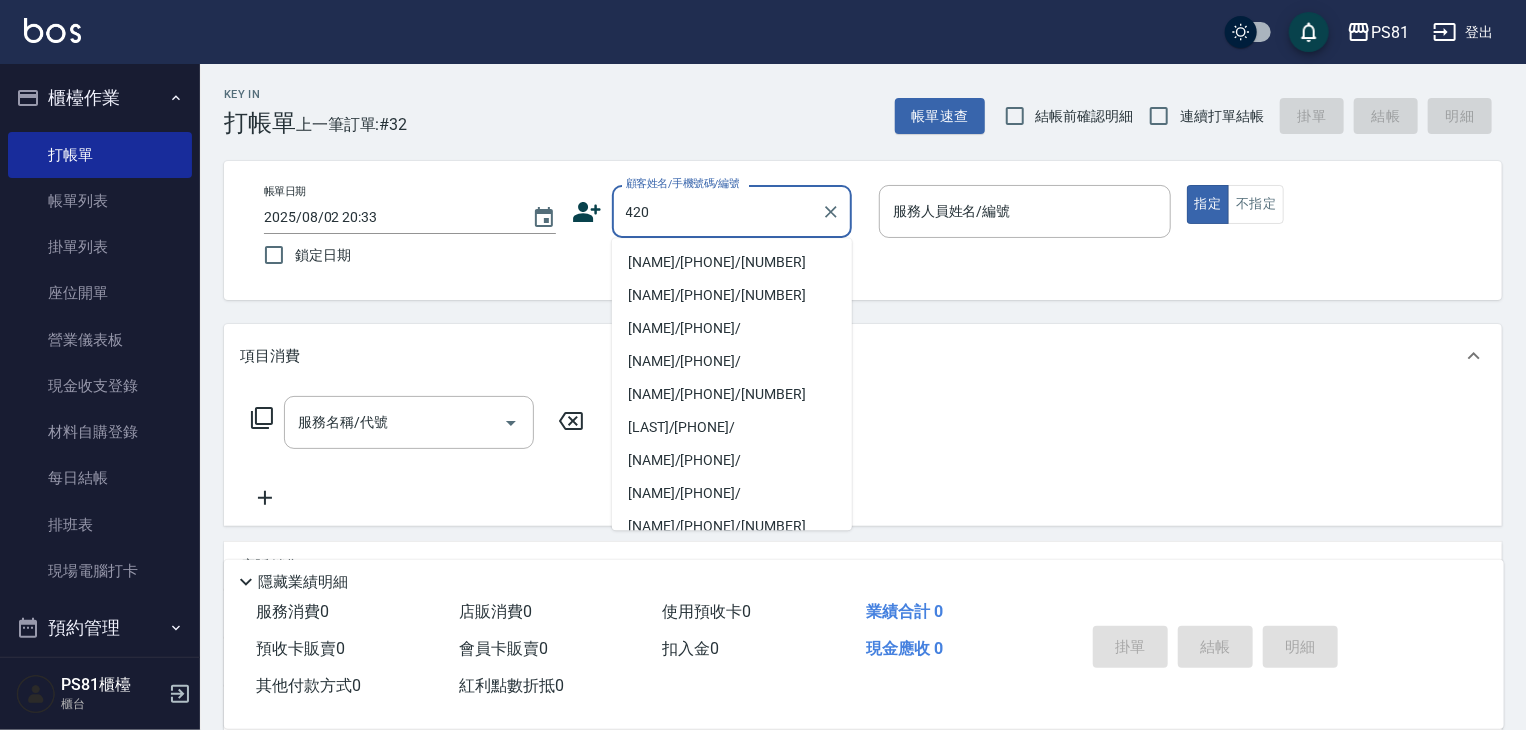 type on "[NAME]/[PHONE]/[NUMBER]" 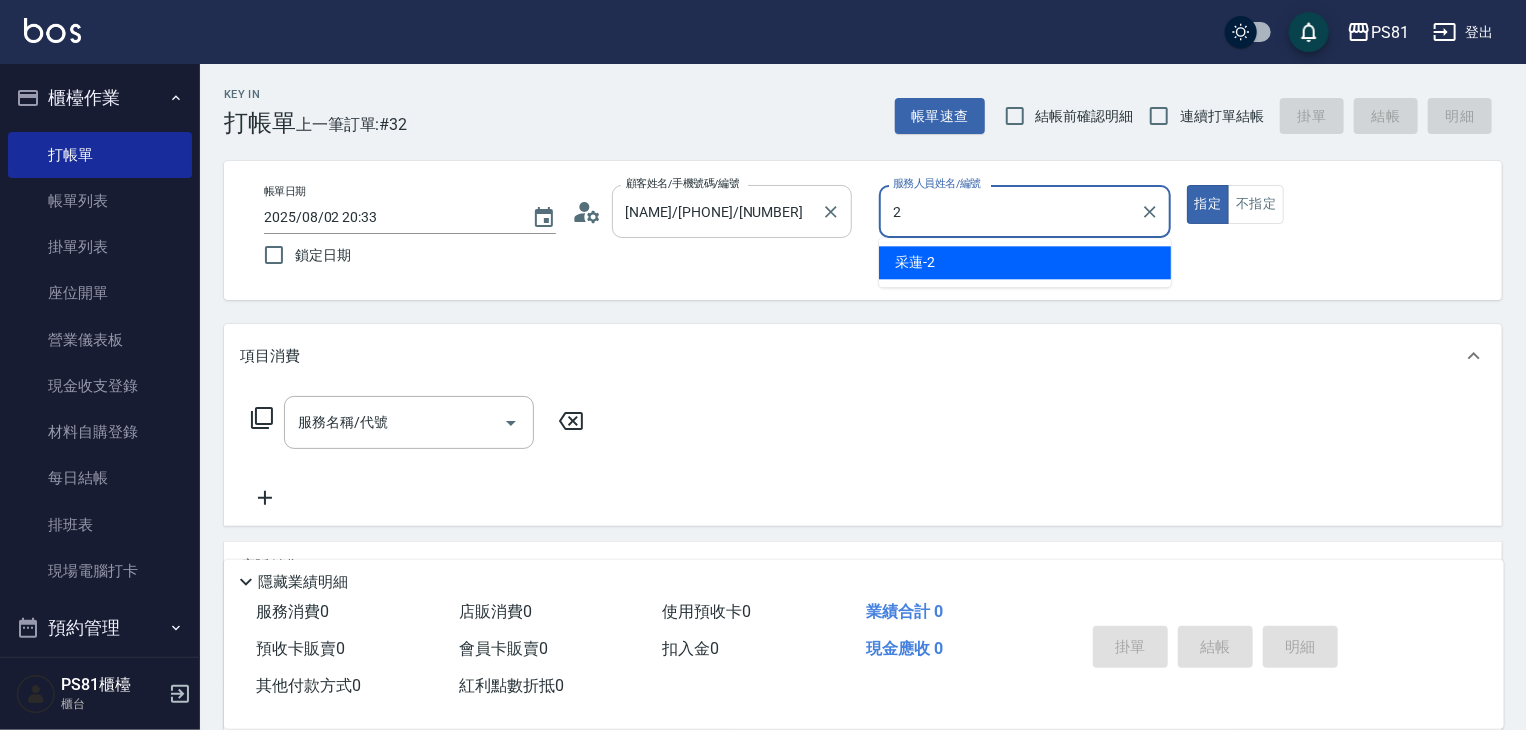 type on "采蓮-2" 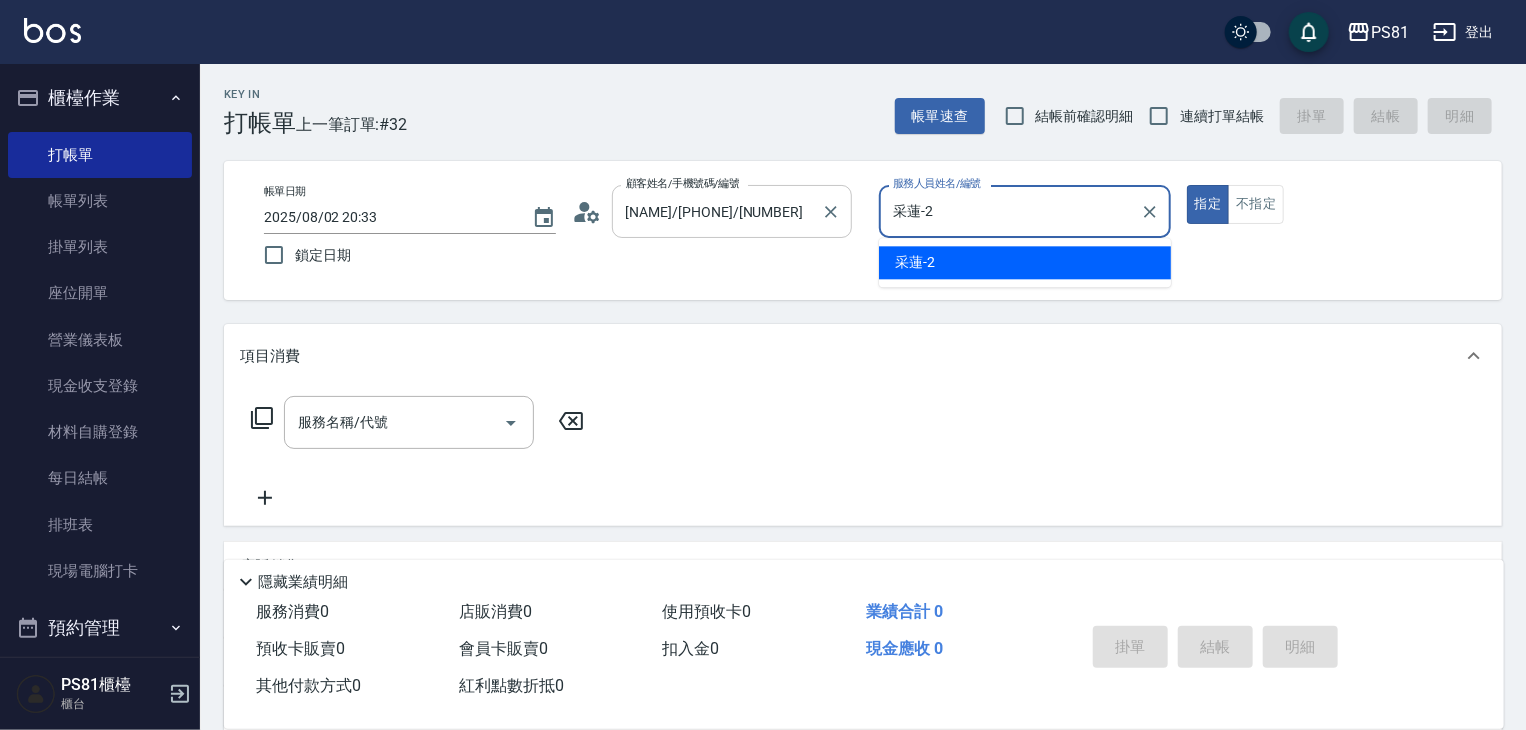 type on "true" 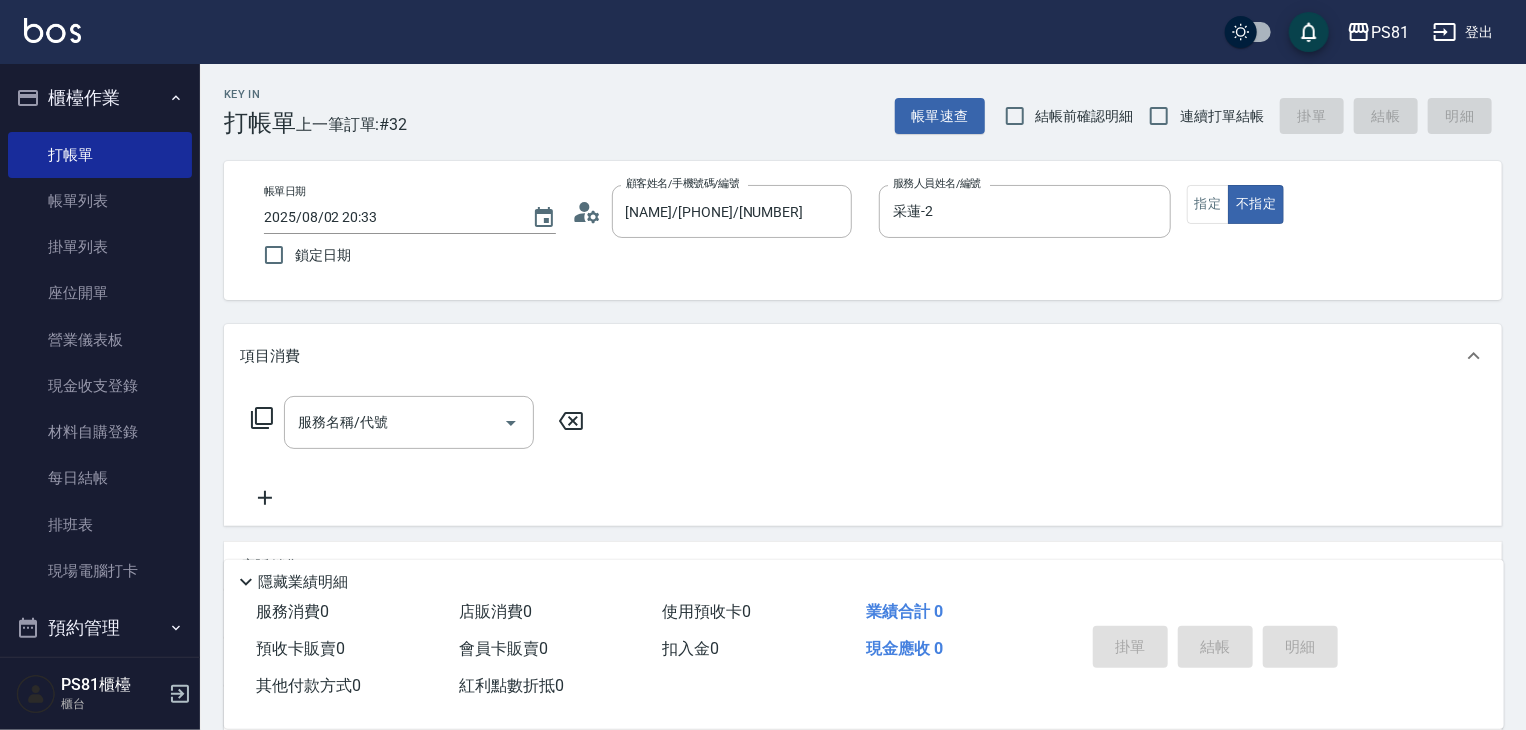 click on "服務名稱/代號 服務名稱/代號" at bounding box center [418, 453] 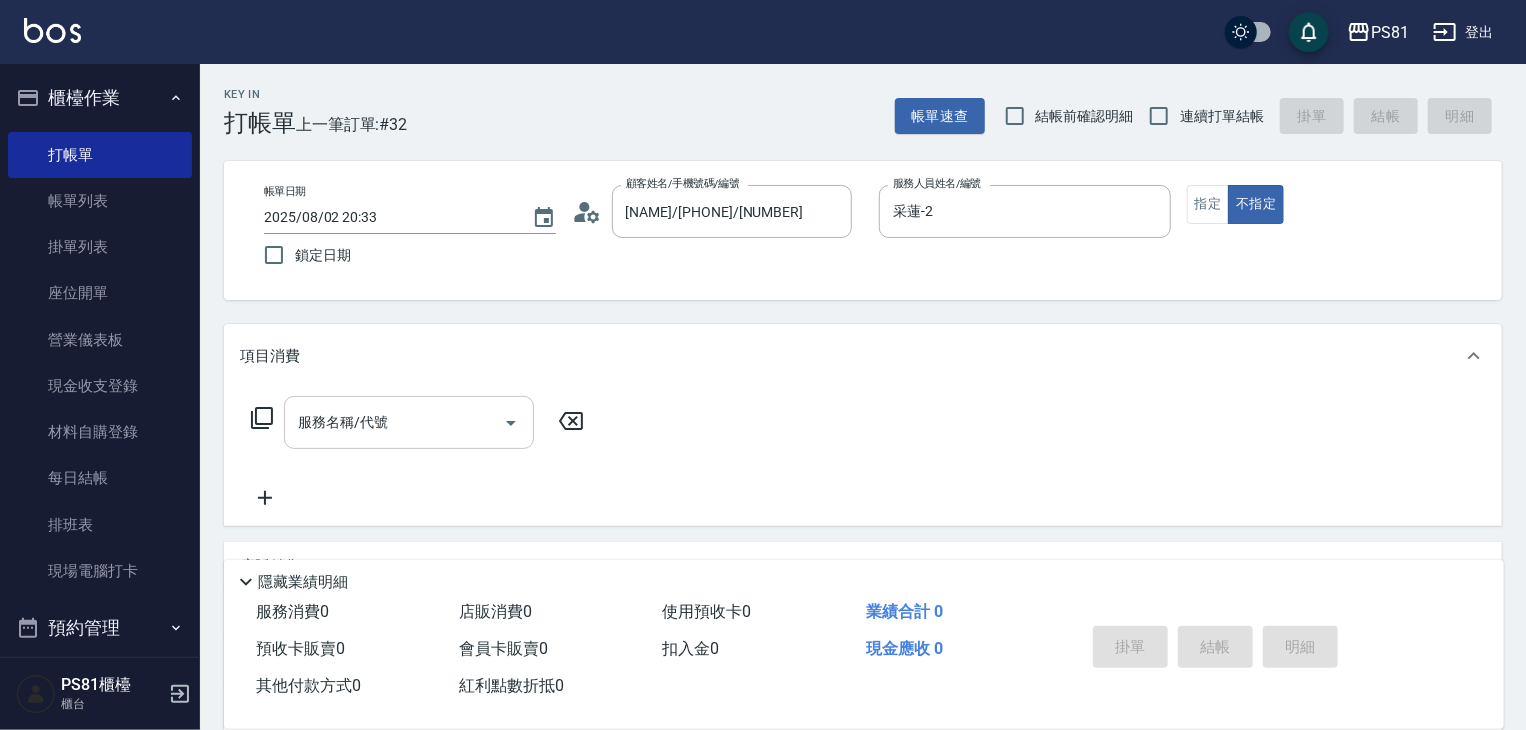 click on "服務名稱/代號" at bounding box center (409, 422) 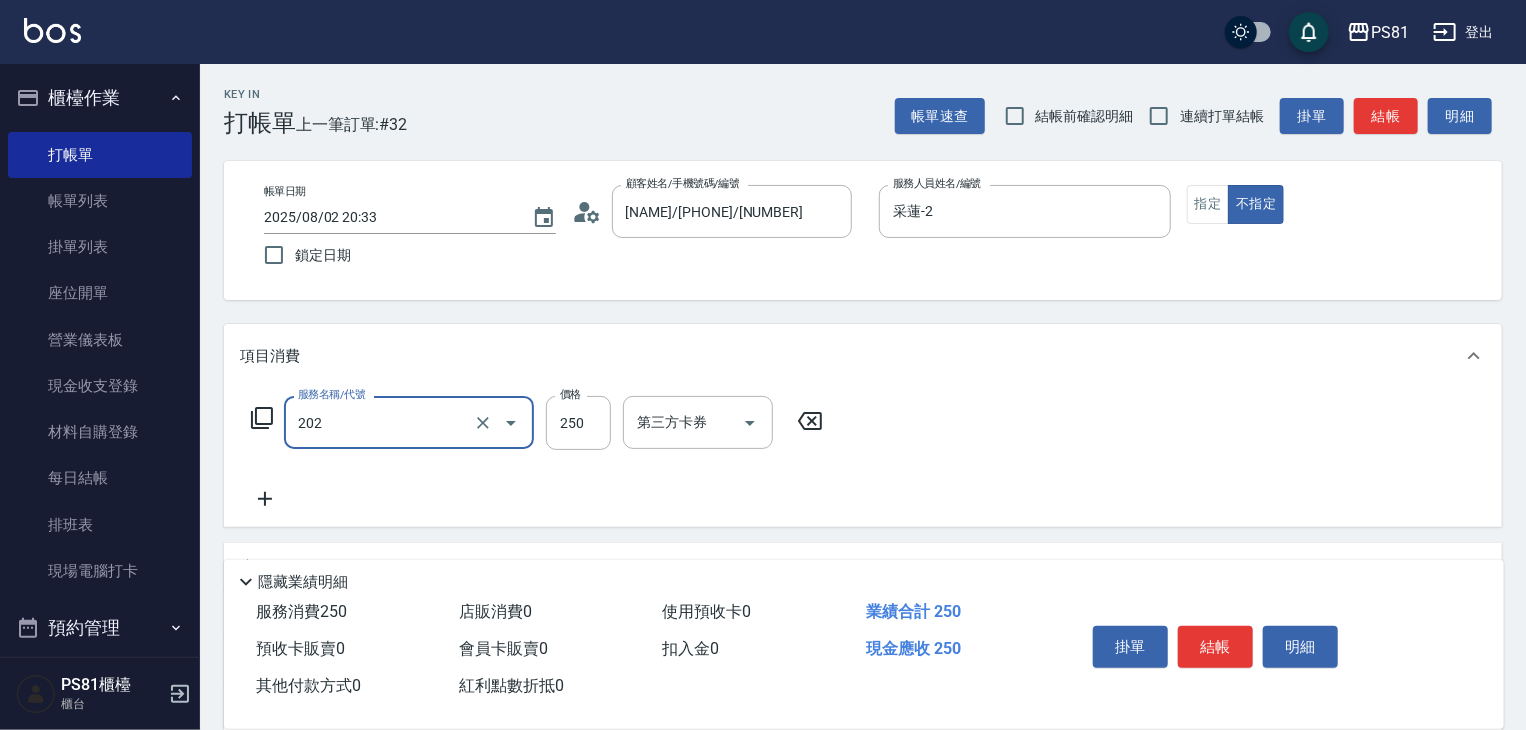type on "單剪250(202)" 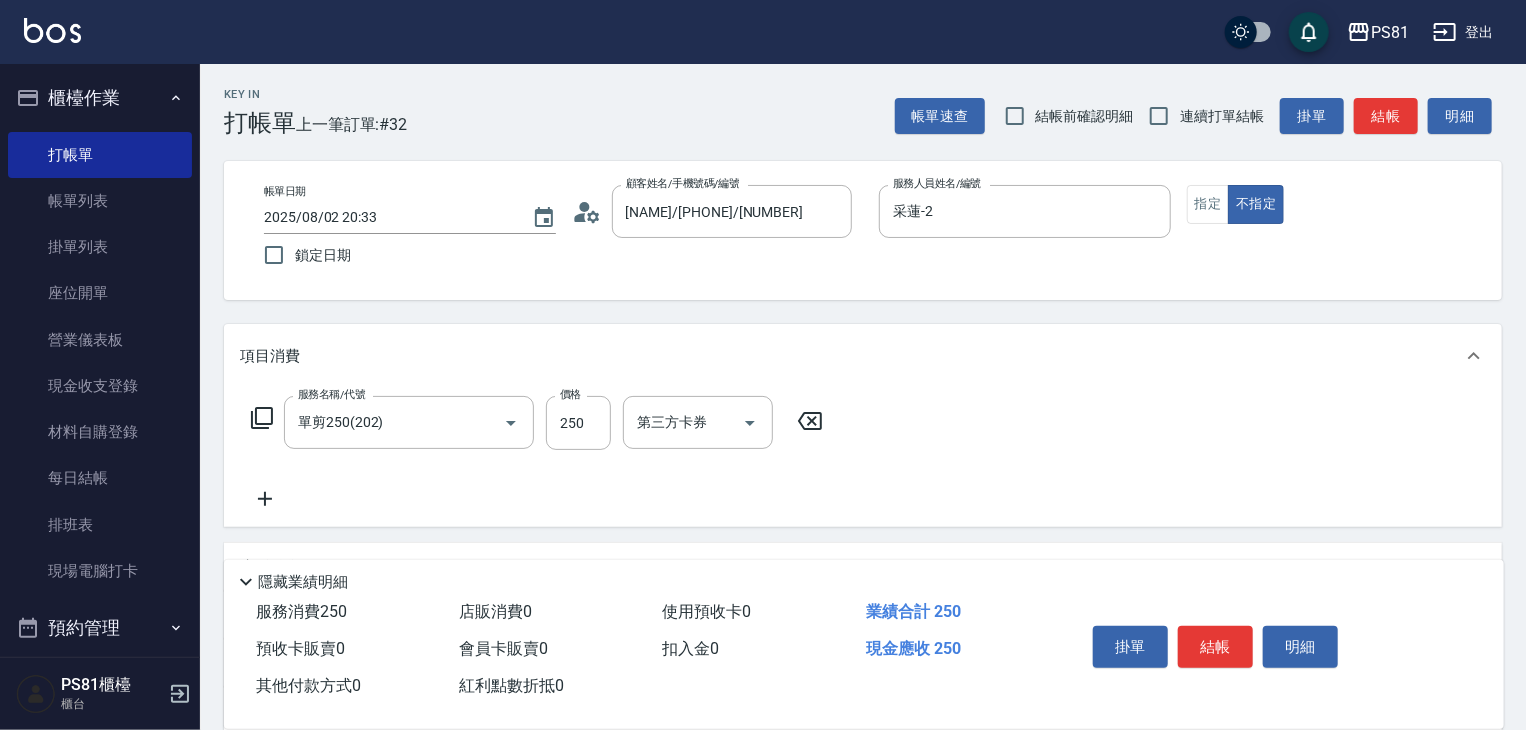 drag, startPoint x: 869, startPoint y: 481, endPoint x: 1239, endPoint y: 525, distance: 372.60703 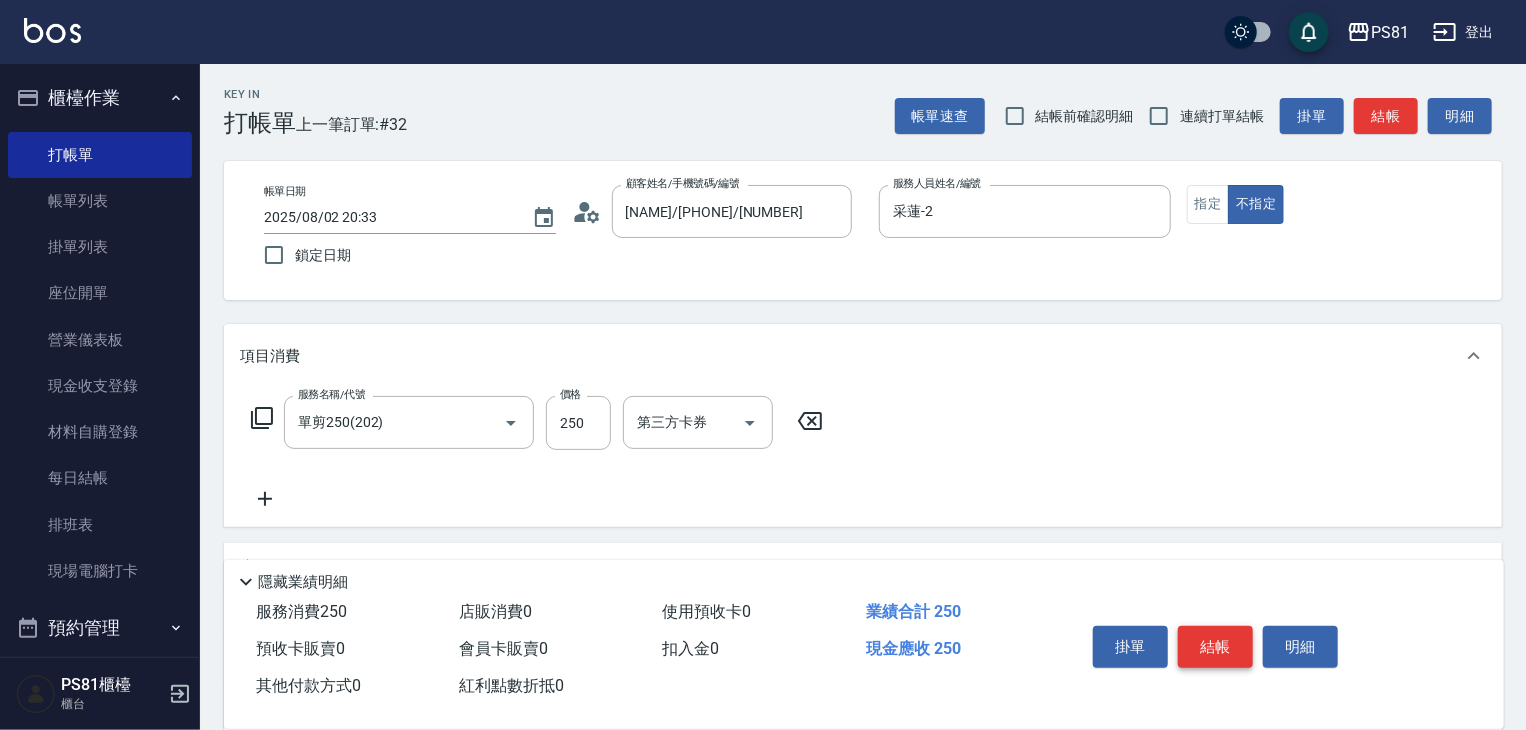click on "結帳" at bounding box center [1215, 647] 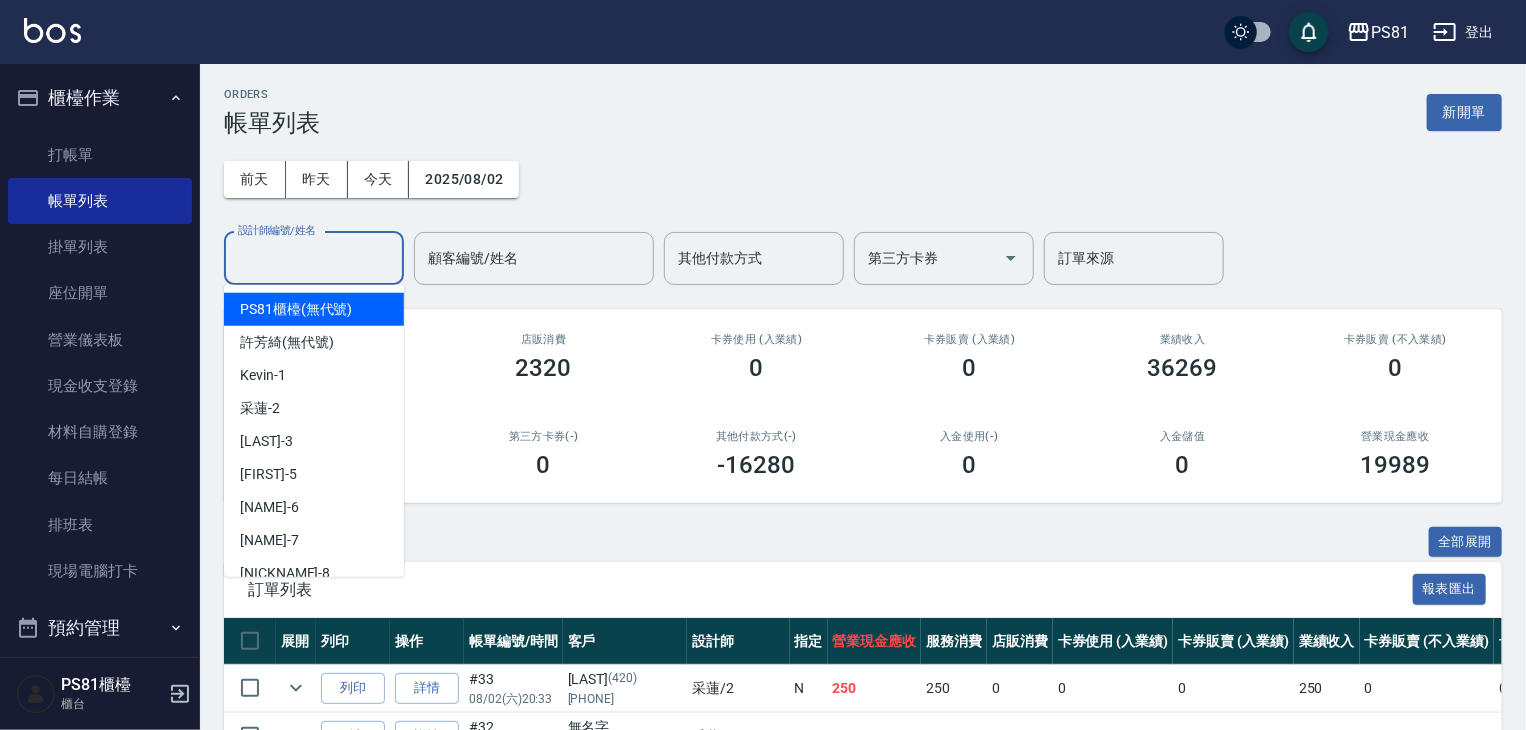 click on "設計師編號/姓名" at bounding box center (314, 258) 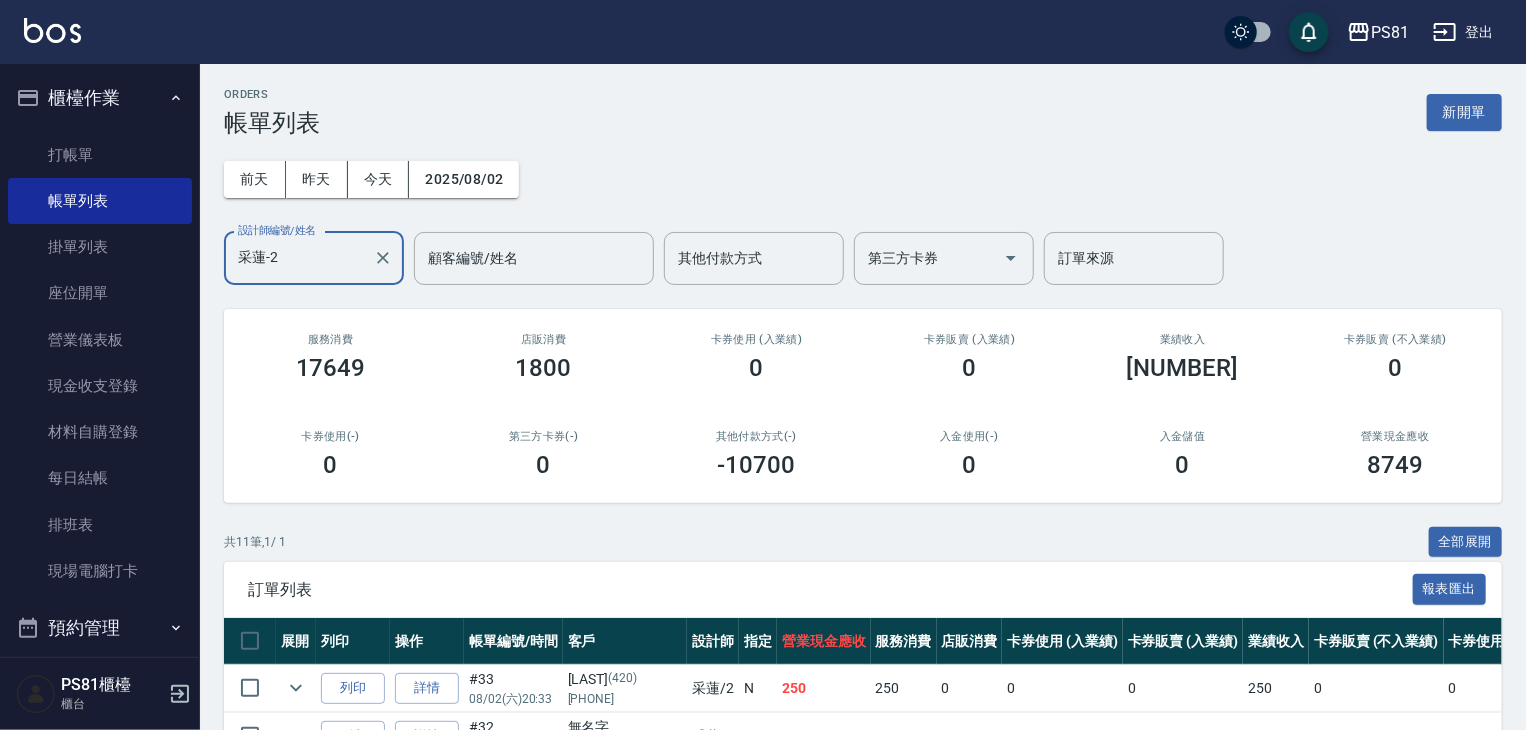 type on "采蓮-2" 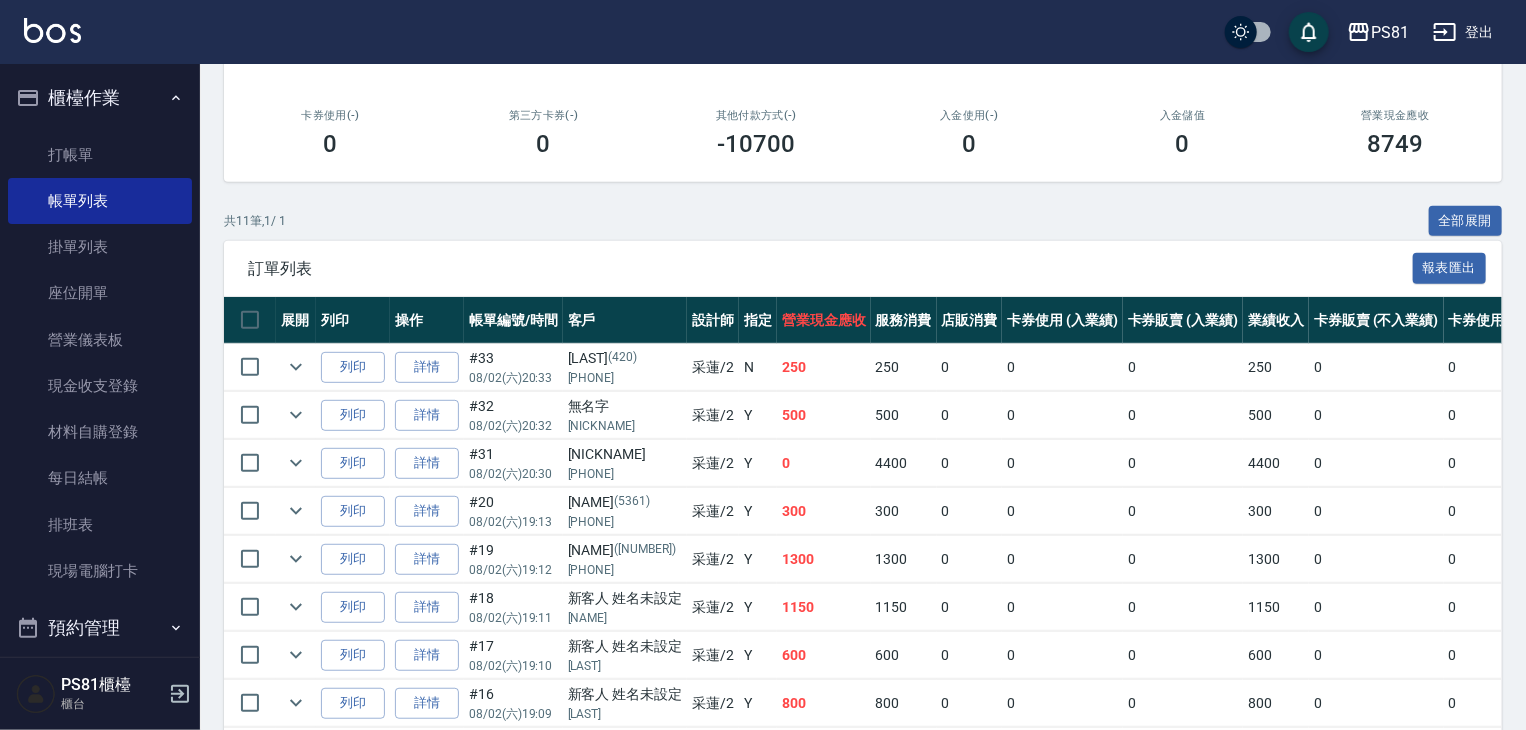 scroll, scrollTop: 552, scrollLeft: 0, axis: vertical 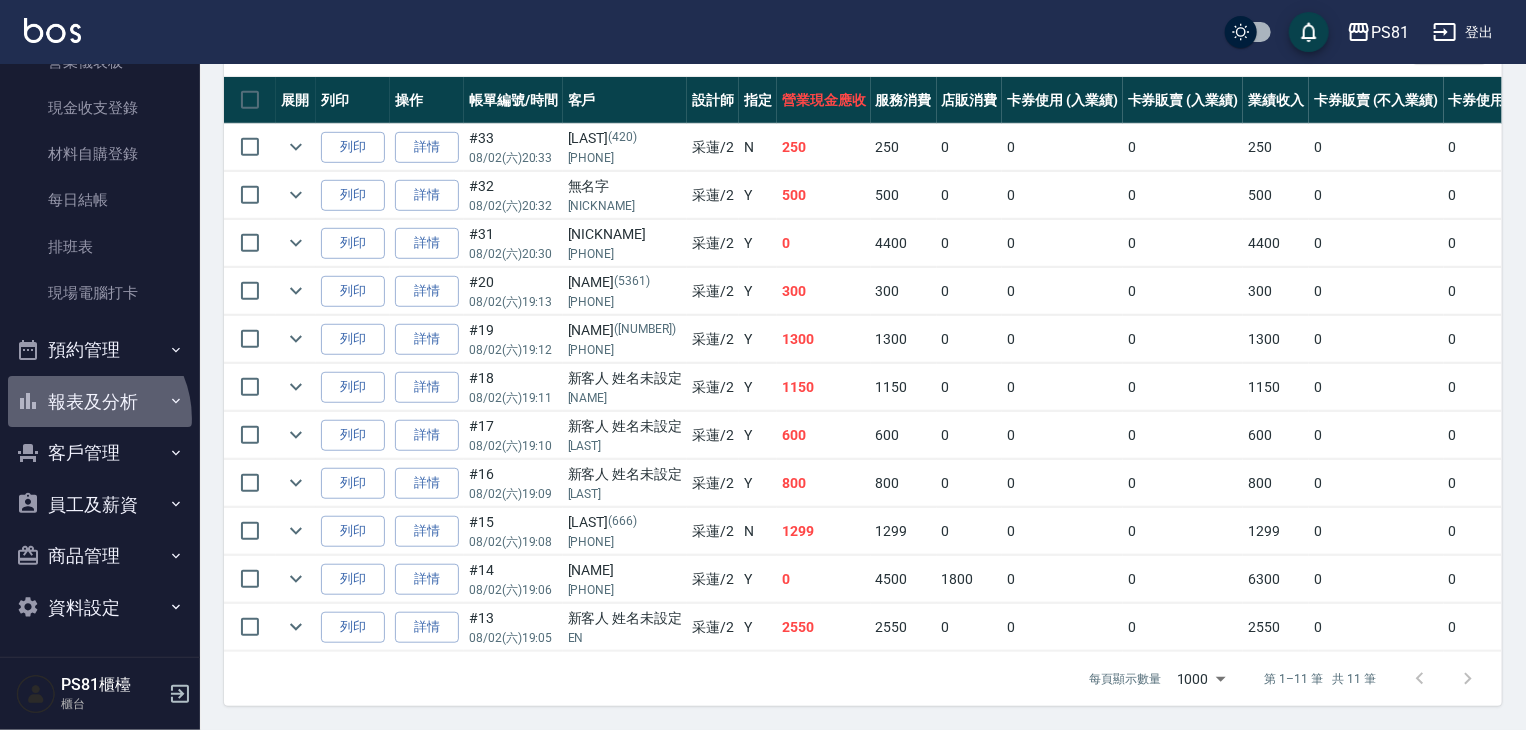 click on "報表及分析" at bounding box center [100, 402] 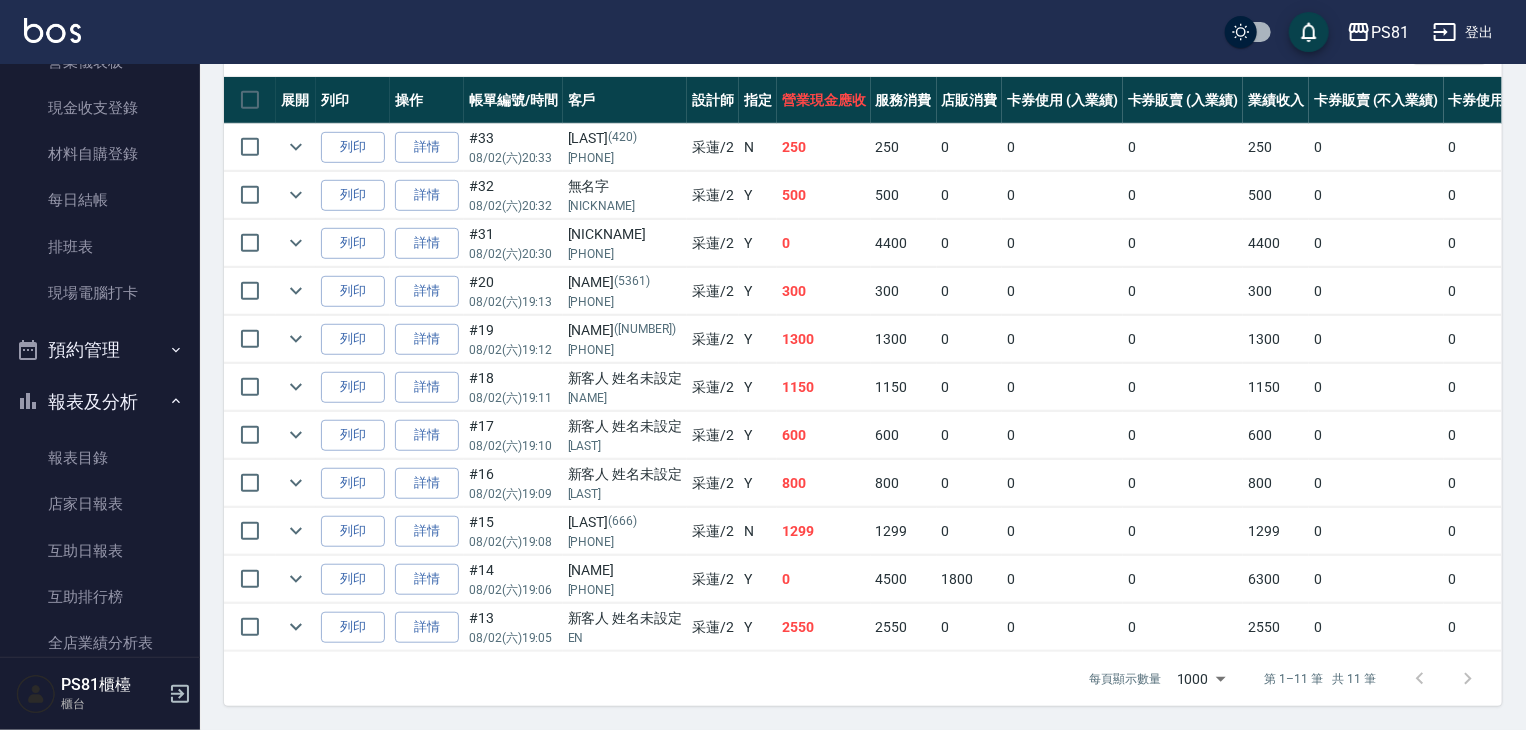 scroll, scrollTop: 378, scrollLeft: 0, axis: vertical 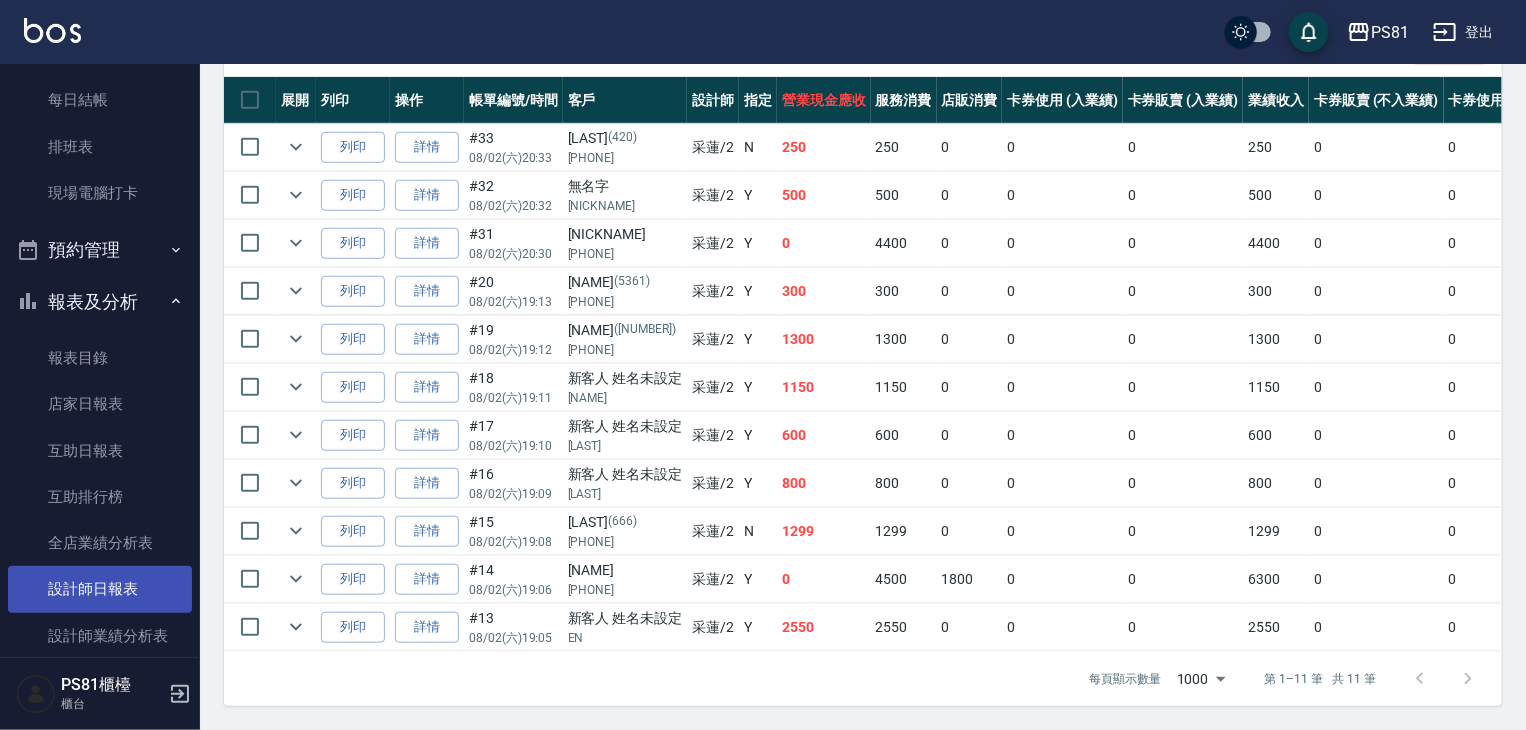 click on "設計師日報表" at bounding box center (100, 589) 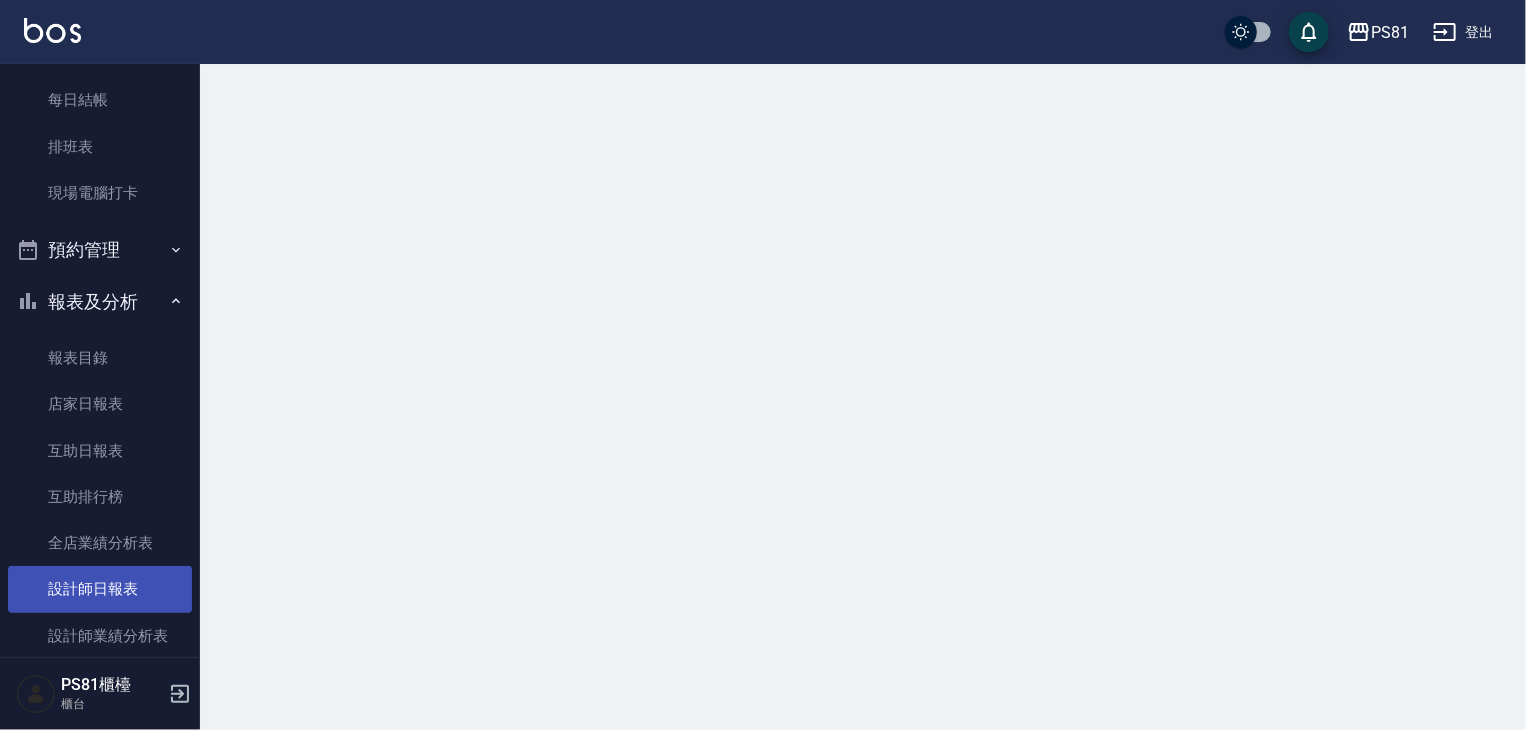 scroll, scrollTop: 0, scrollLeft: 0, axis: both 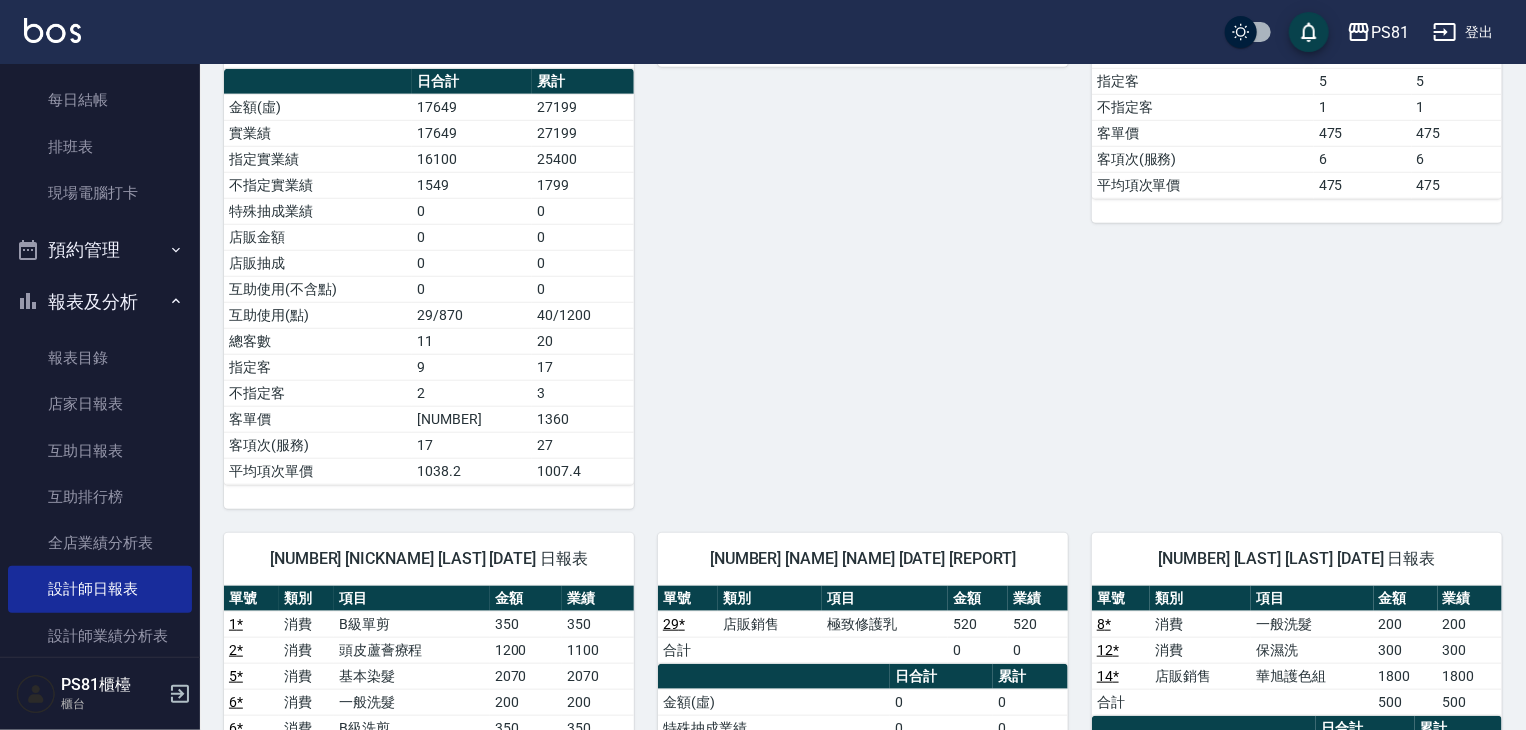 click on "[NUMBER] [NAME] [NAME] [DATE] [REPORT] [ORDER] [CATEGORY] [ITEM] [PRICE] [PERFORMANCE] [NUMBER] [SERVICE] [PRICE] [PERFORMANCE] [NUMBER] [SERVICE] [PRICE] [PERFORMANCE] [TOTAL] [AMOUNT] [AMOUNT] [DAILY] [TOTAL] [CUMULATIVE] [AMOUNT]([VIRTUAL]) [AMOUNT] [ACTUAL] [PERFORMANCE] [ACTUAL] [PERFORMANCE] [UNSPECIFIED] [ACTUAL] [PERFORMANCE] [SPECIAL] [COMMISSION] [PERFORMANCE] [RETAIL] [AMOUNT] [RETAIL] [COMMISSION] [MUTUAL] [USE]([EXCLUDING] [POINTS]) [MUTUAL] [USE]([POINTS]) [TOTAL] [CUSTOMERS] [CUSTOMERS] [AVERAGE] [SPEND] [AVERAGE] [SPEND] [AVERAGE] [ITEMS] [SERVICES] [AVERAGE] [ITEM] [PRICE]" at bounding box center [851, 3] 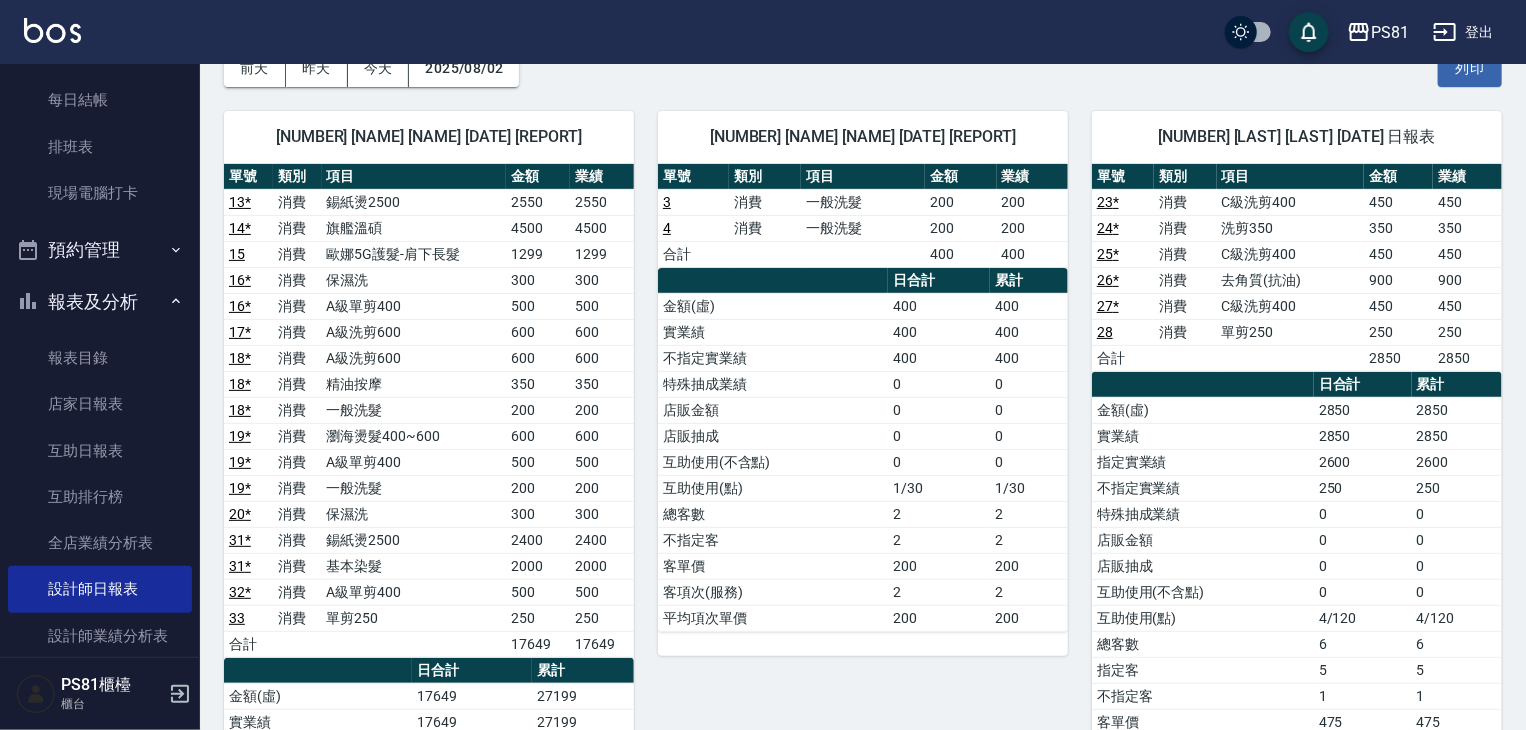 scroll, scrollTop: 0, scrollLeft: 0, axis: both 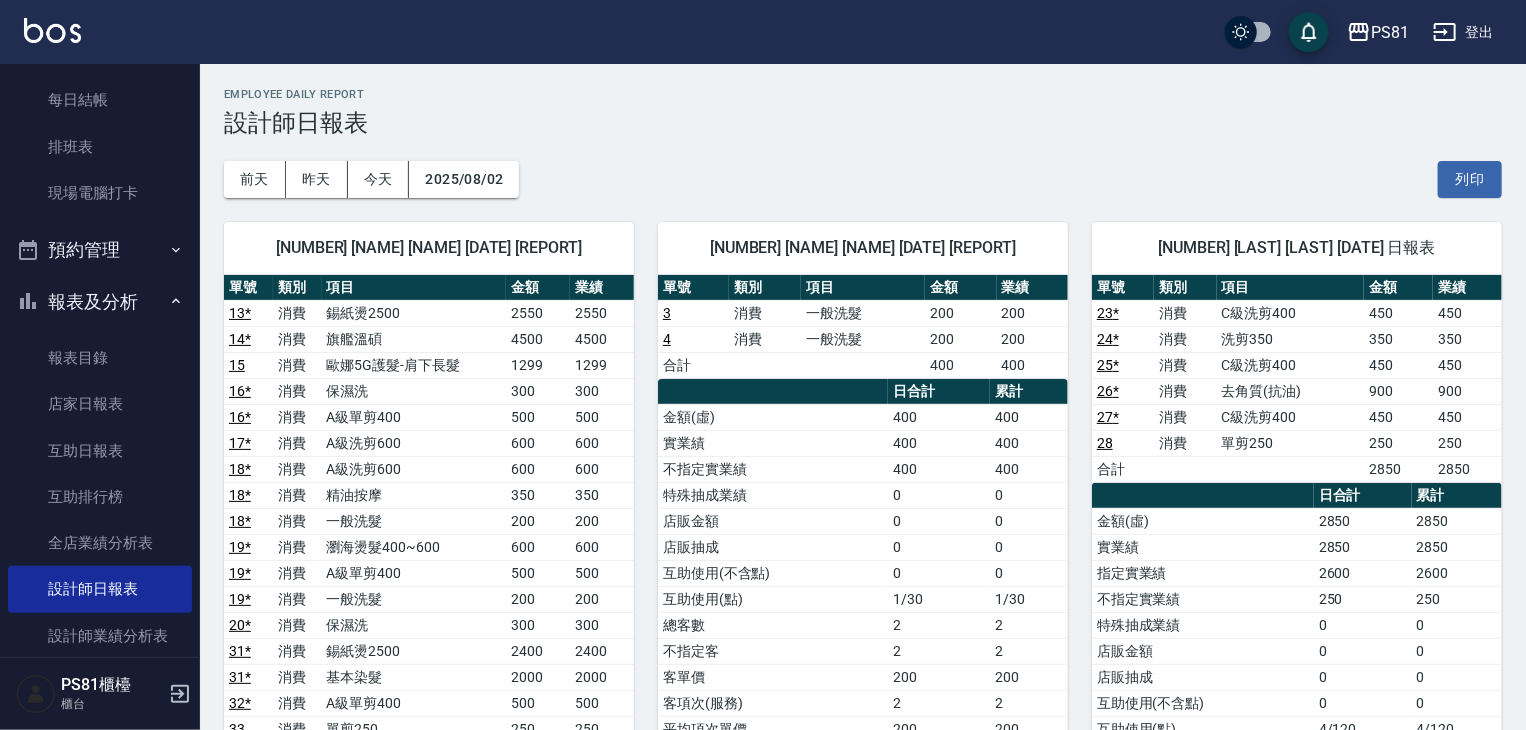click on "報表及分析" at bounding box center [100, 302] 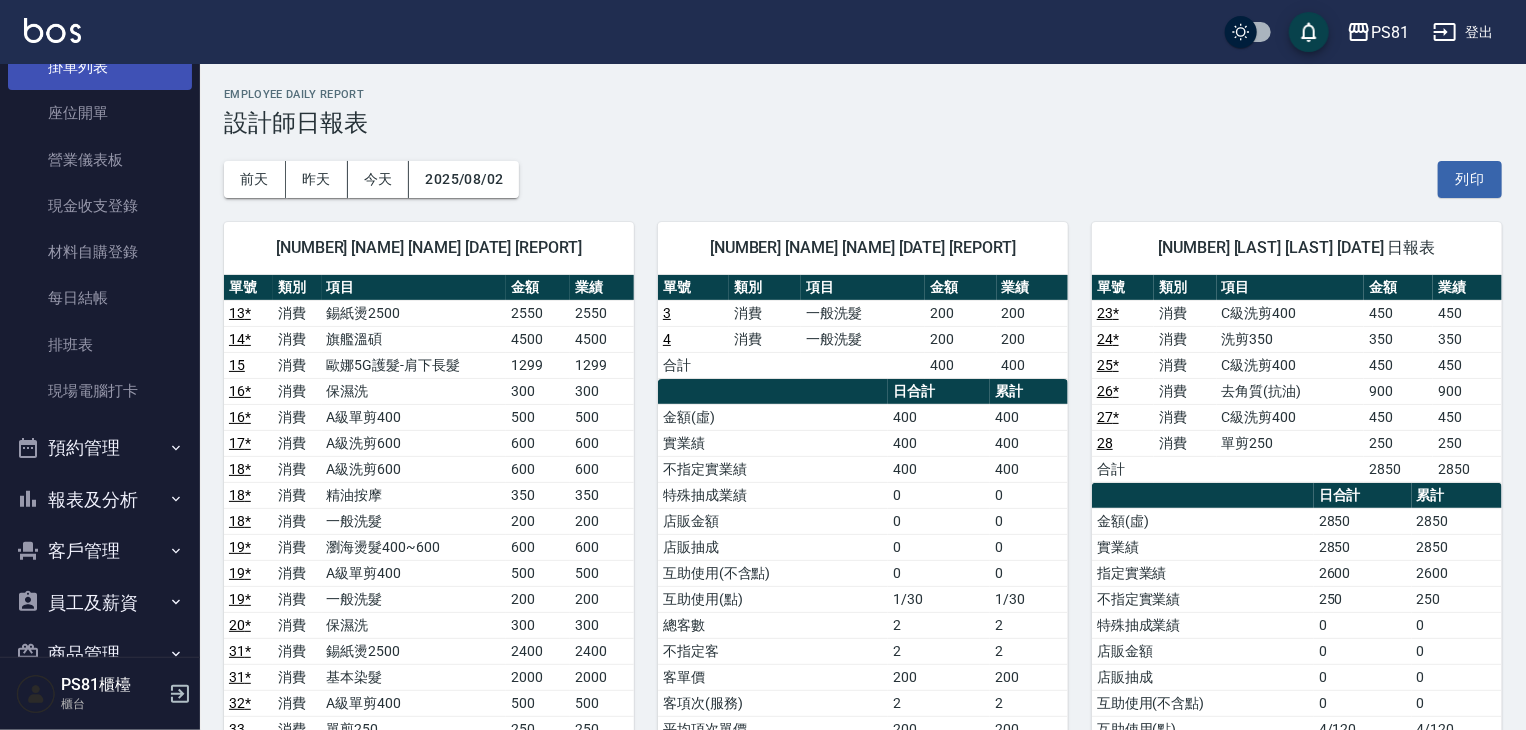 scroll, scrollTop: 0, scrollLeft: 0, axis: both 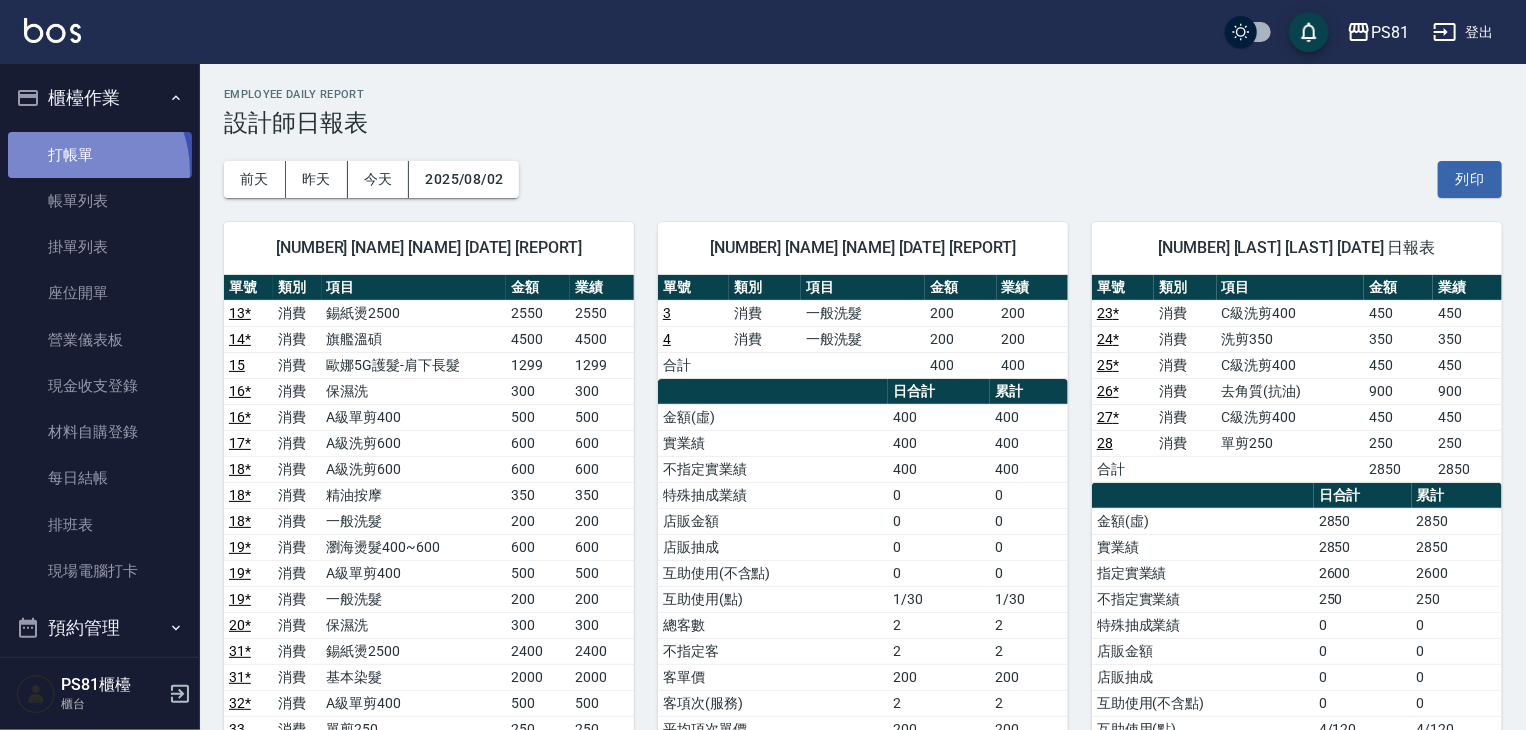 click on "打帳單" at bounding box center (100, 155) 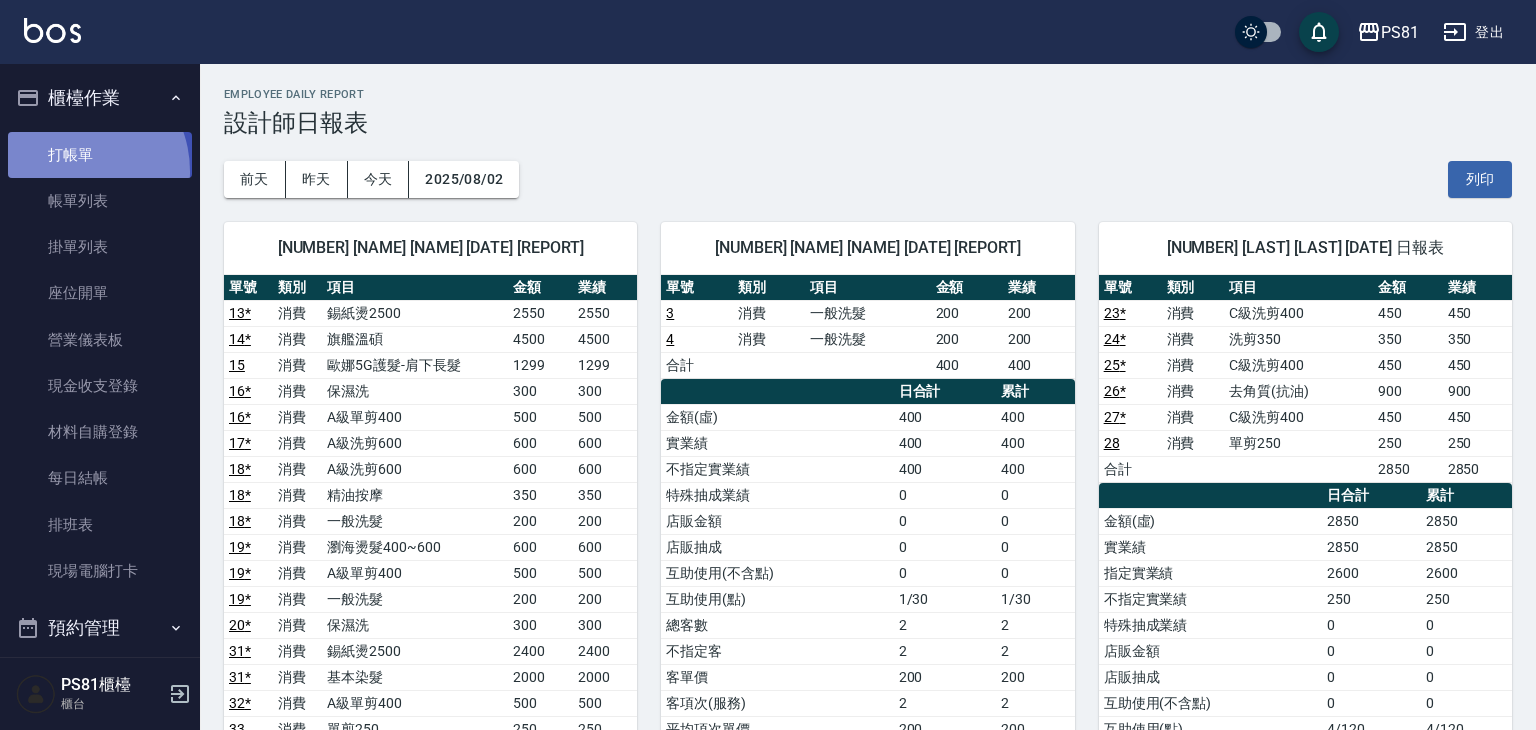 click on "打帳單" at bounding box center [100, 155] 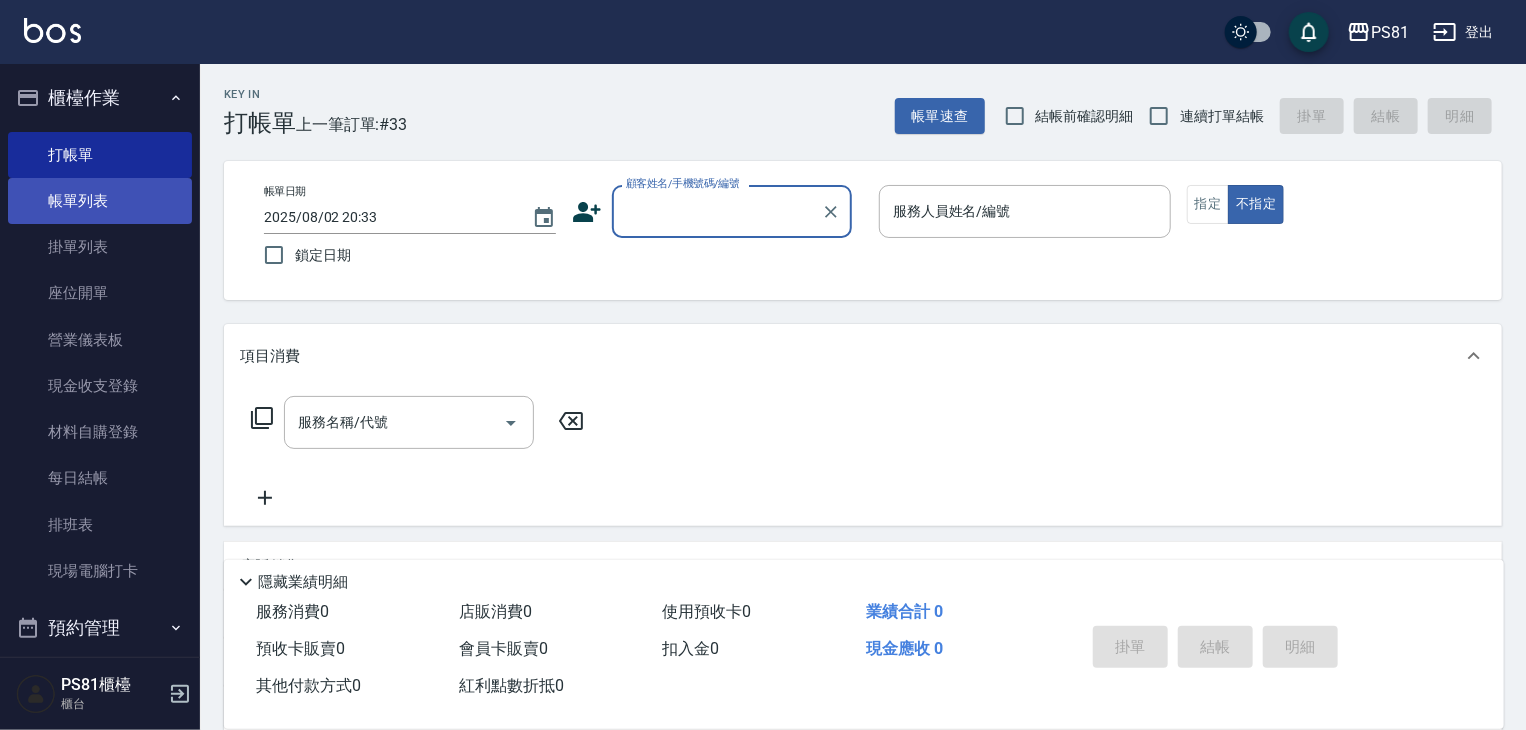 click on "帳單列表" at bounding box center [100, 201] 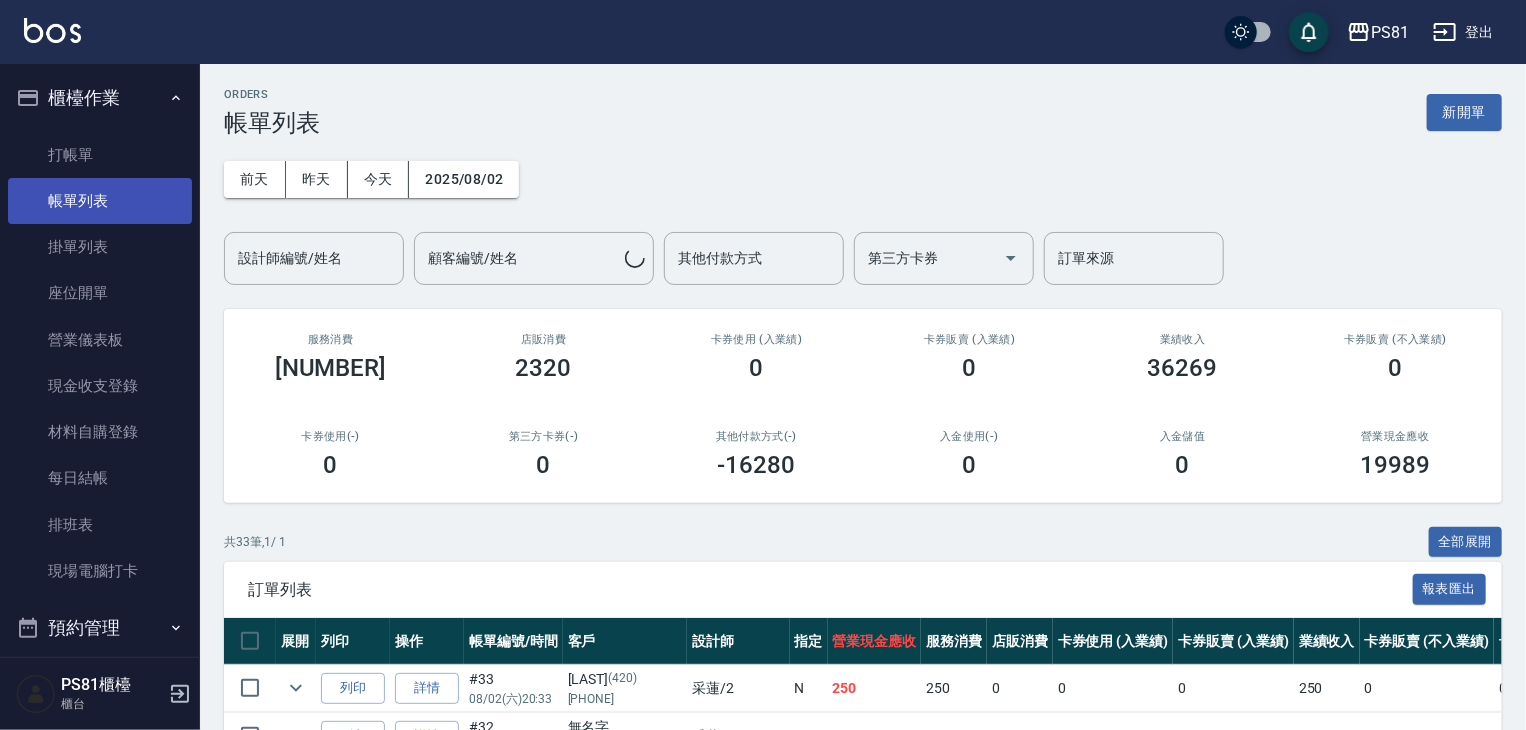 click on "帳單列表" at bounding box center [100, 201] 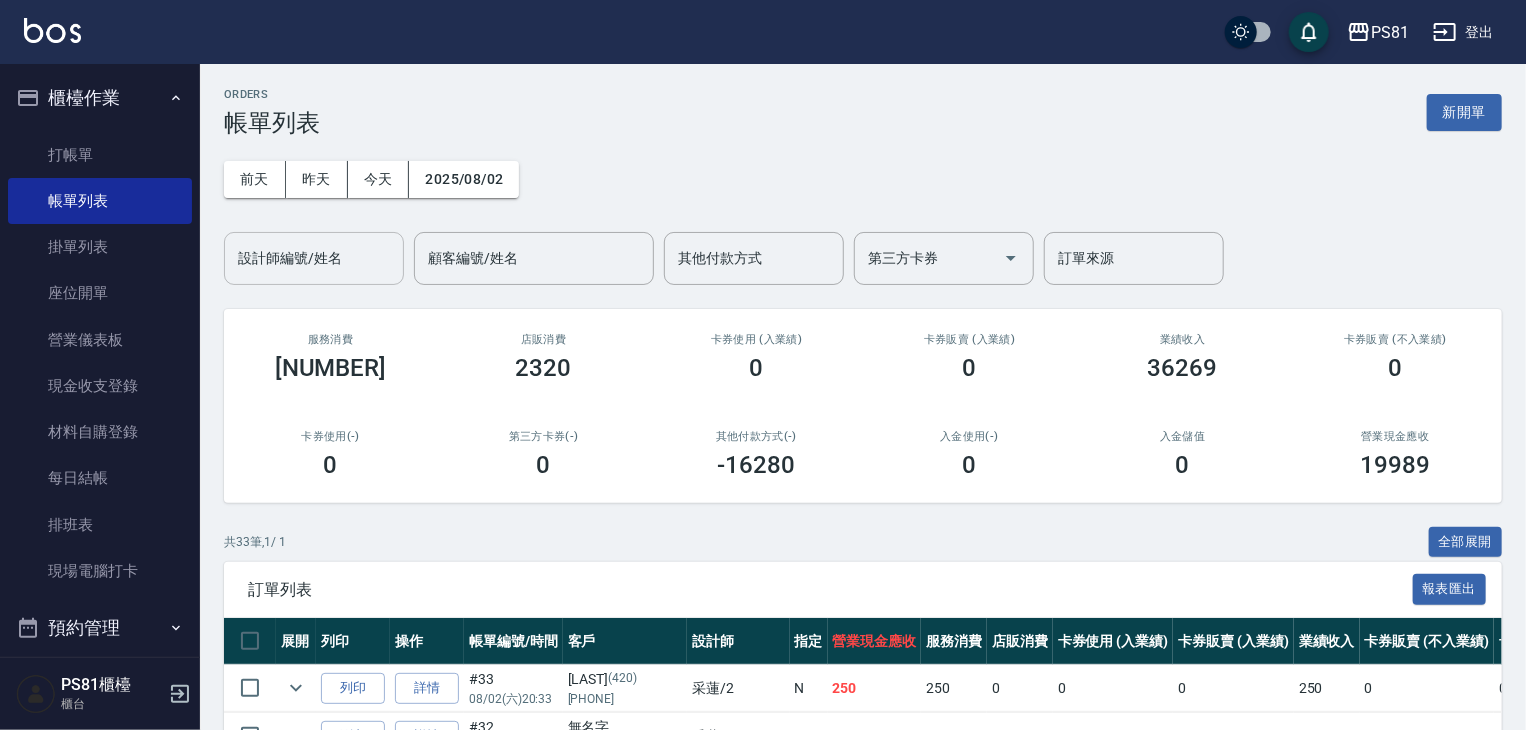 drag, startPoint x: 362, startPoint y: 267, endPoint x: 344, endPoint y: 260, distance: 19.313208 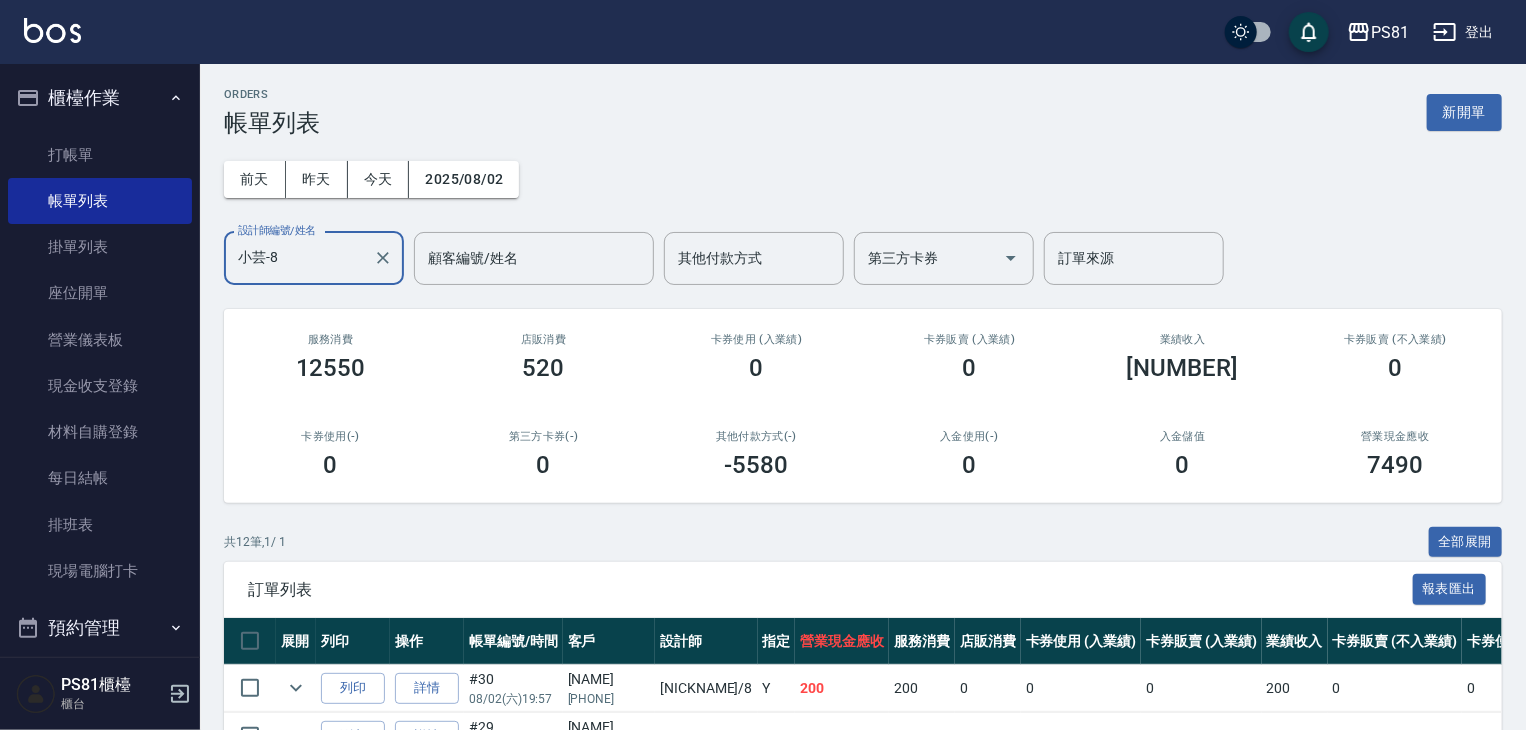 type on "小芸-8" 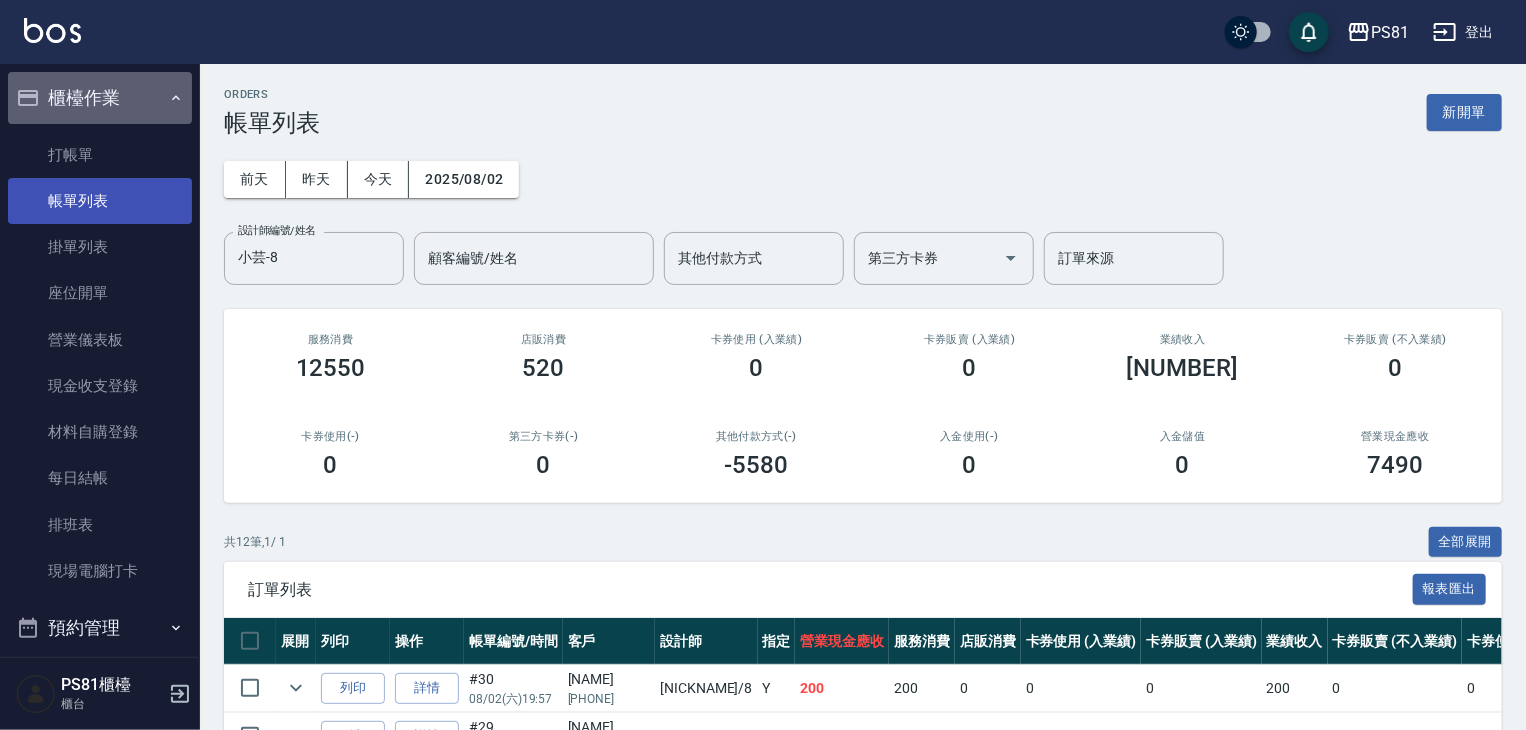 drag, startPoint x: 127, startPoint y: 92, endPoint x: 162, endPoint y: 177, distance: 91.92388 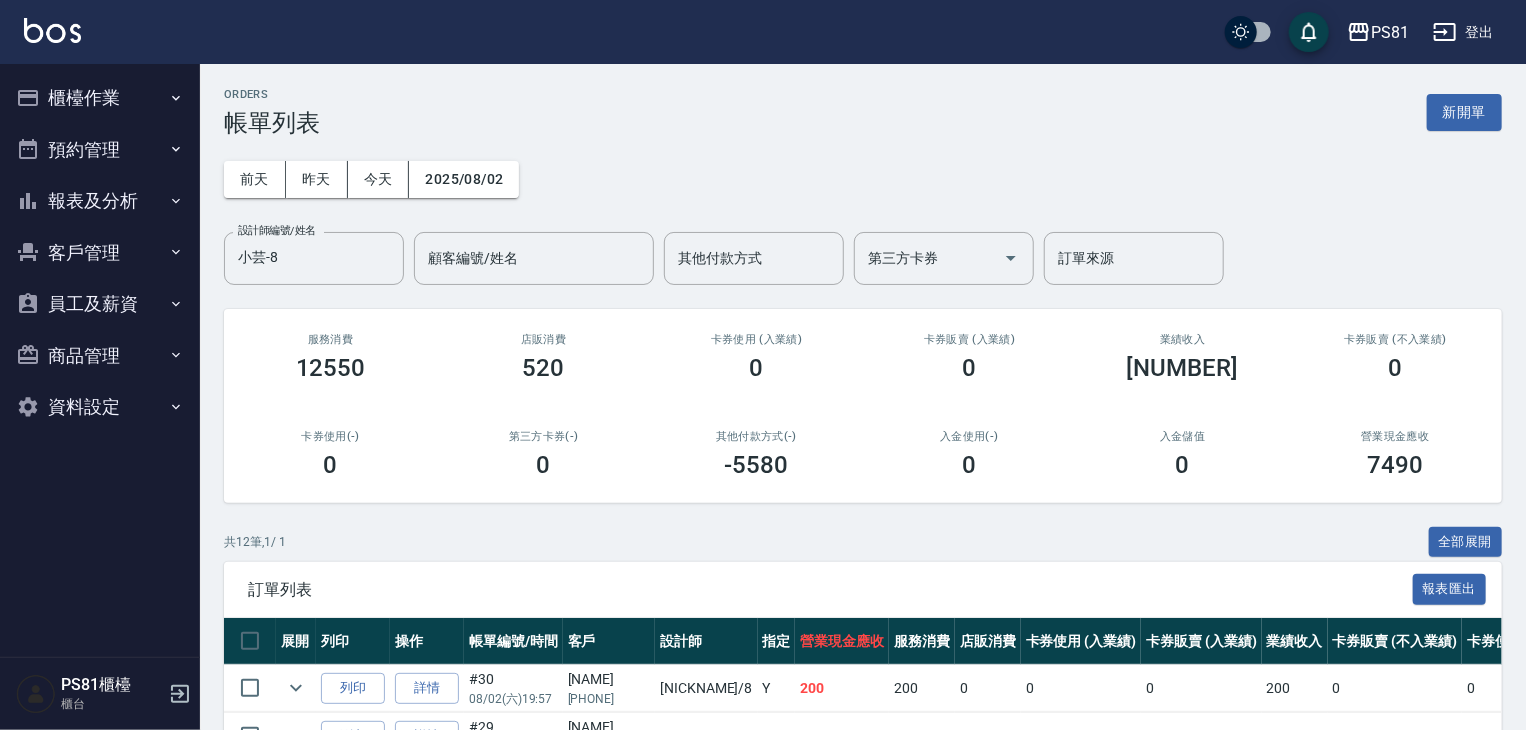 click on "報表及分析" at bounding box center [100, 201] 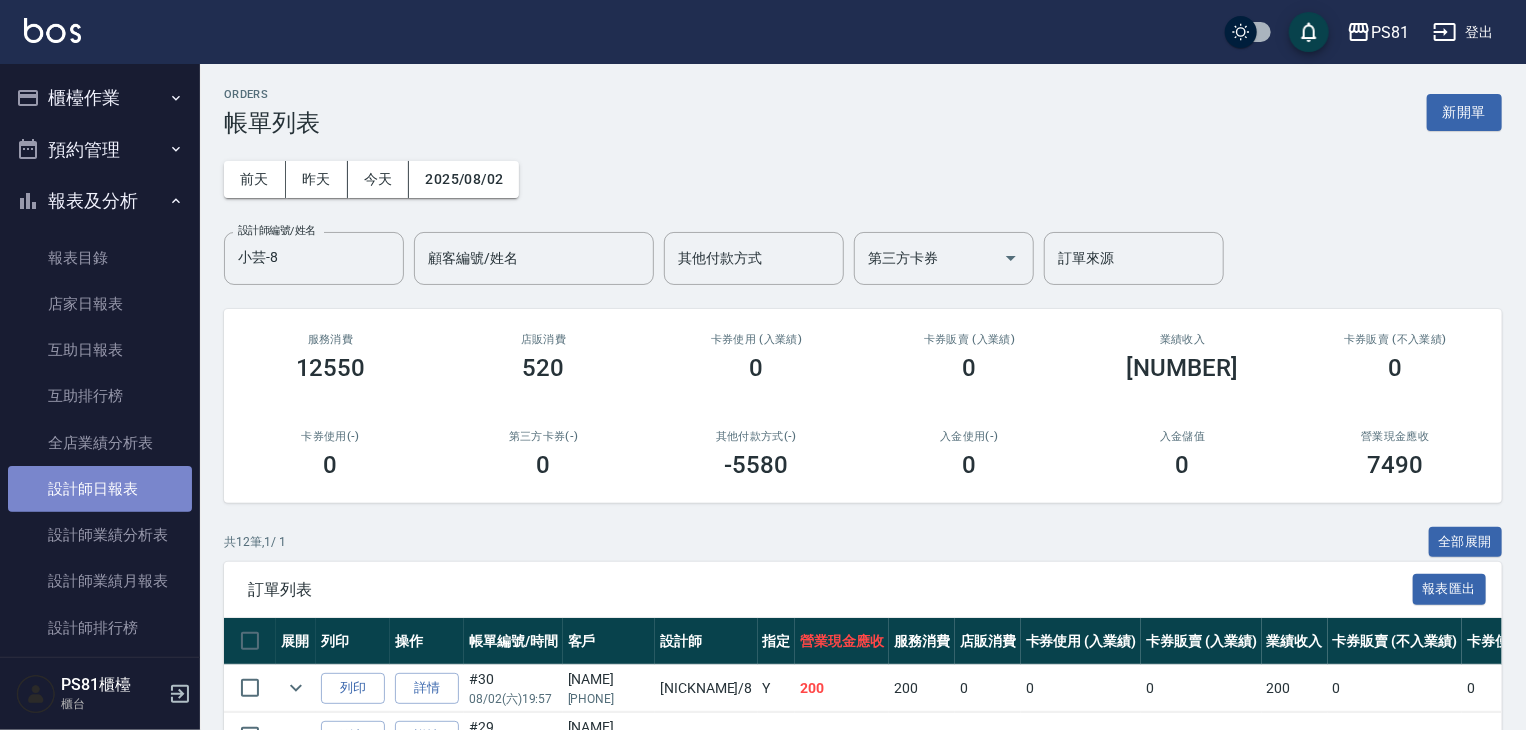 click on "設計師日報表" at bounding box center [100, 489] 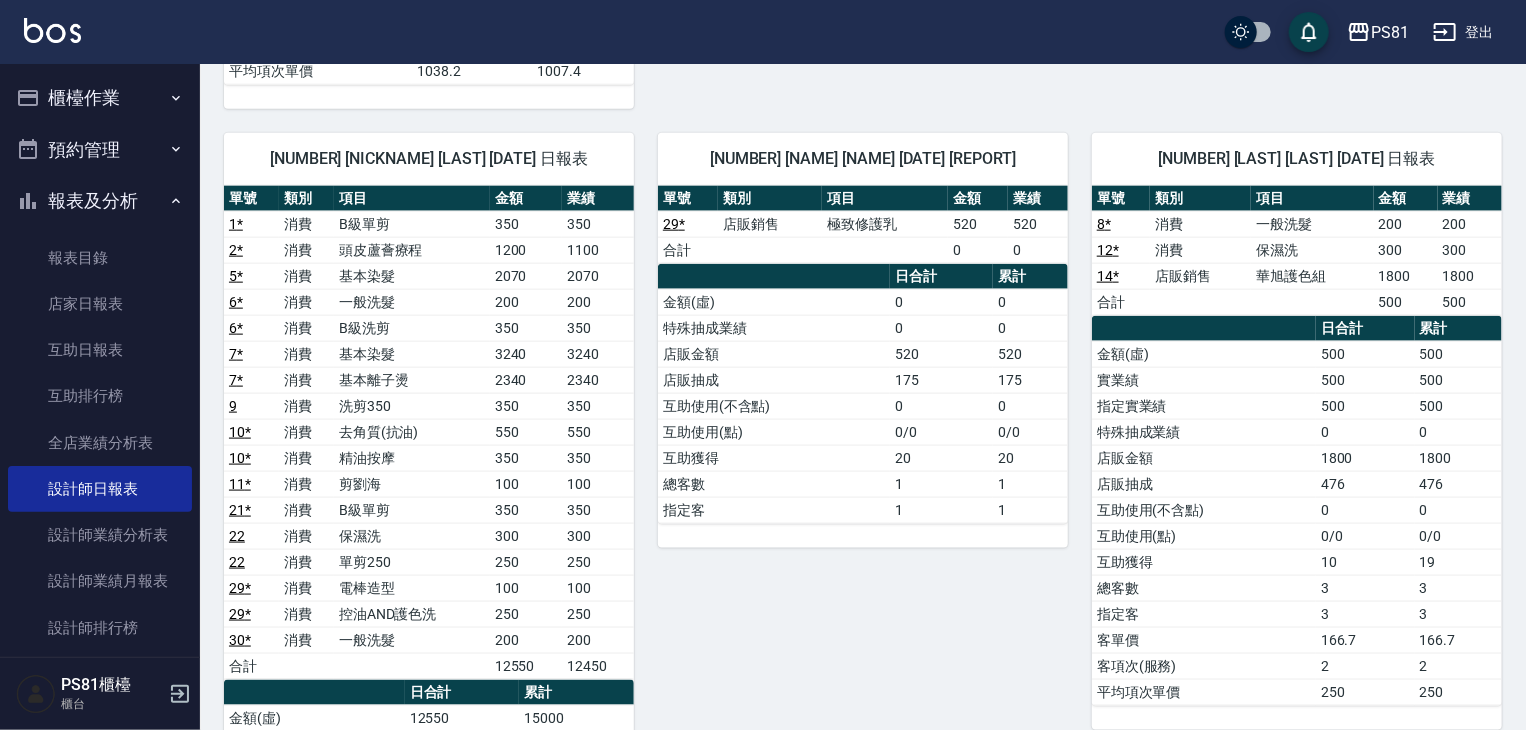 scroll, scrollTop: 1200, scrollLeft: 0, axis: vertical 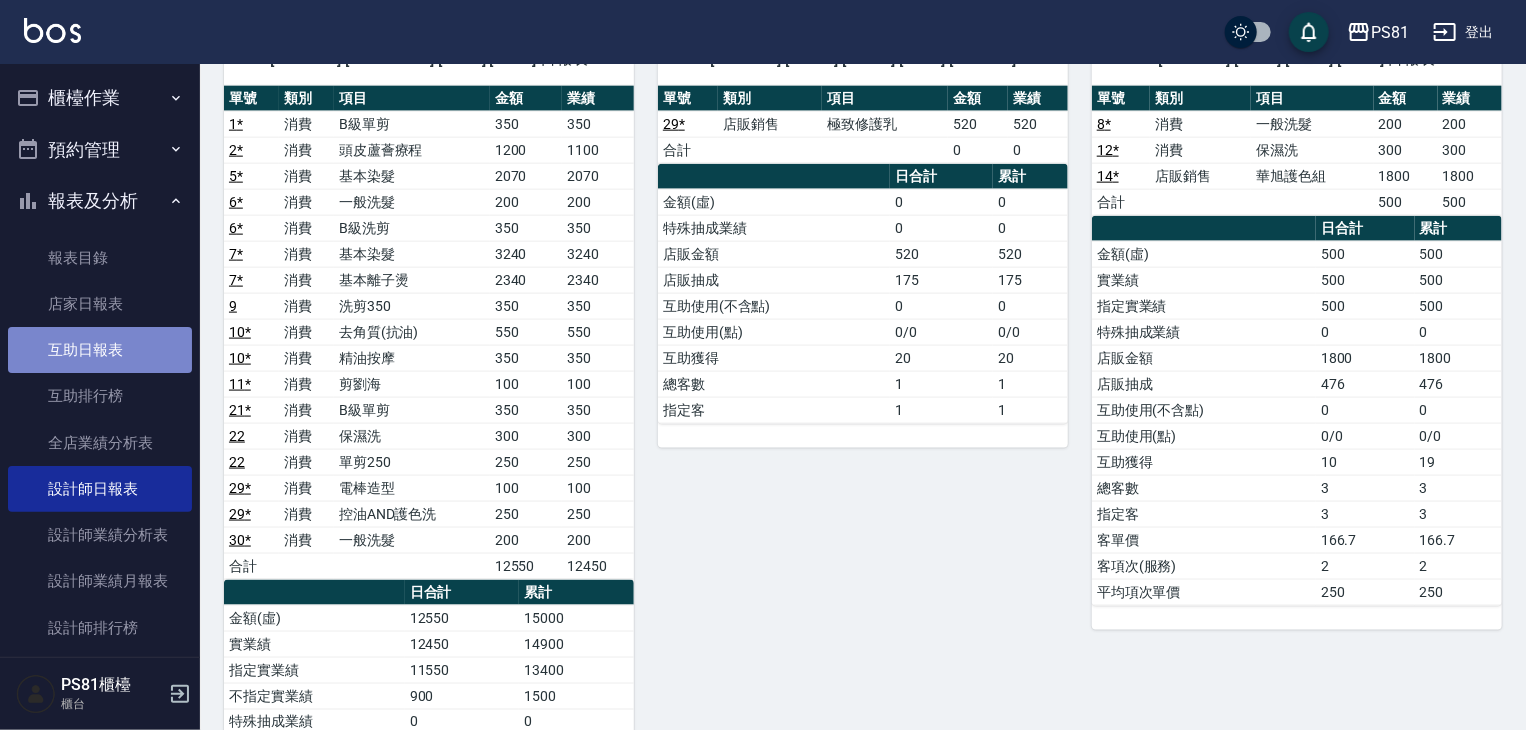 click on "互助日報表" at bounding box center (100, 350) 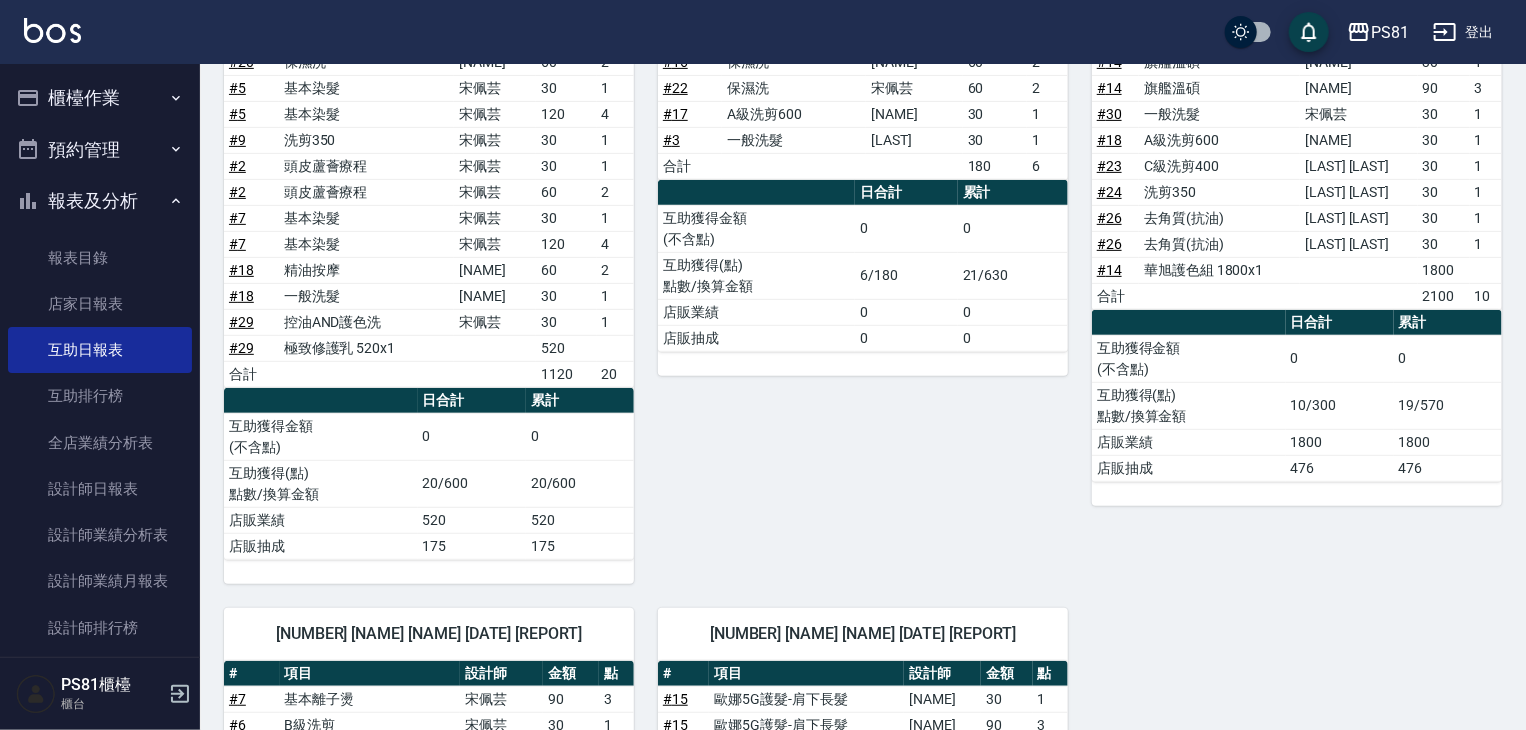 scroll, scrollTop: 305, scrollLeft: 0, axis: vertical 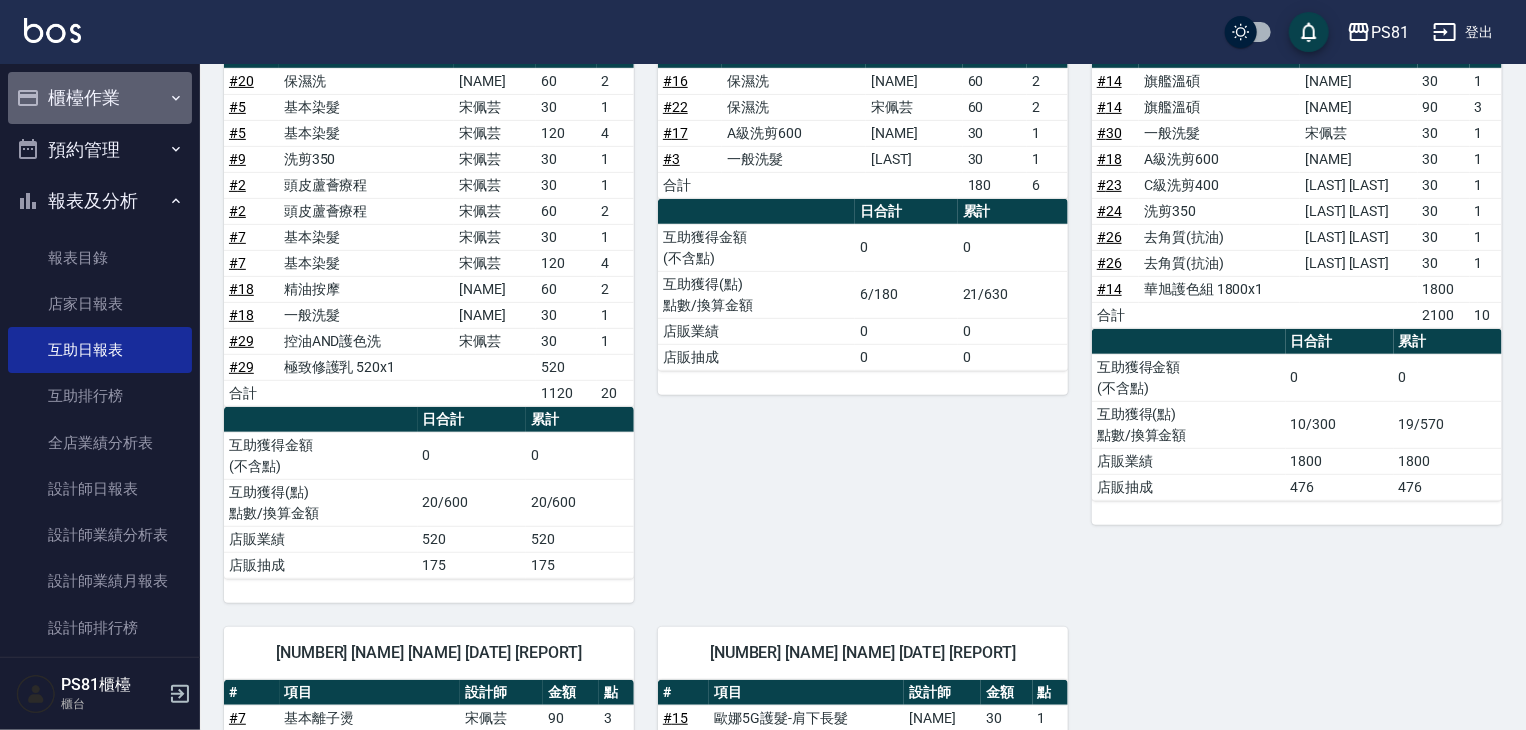 click on "櫃檯作業" at bounding box center (100, 98) 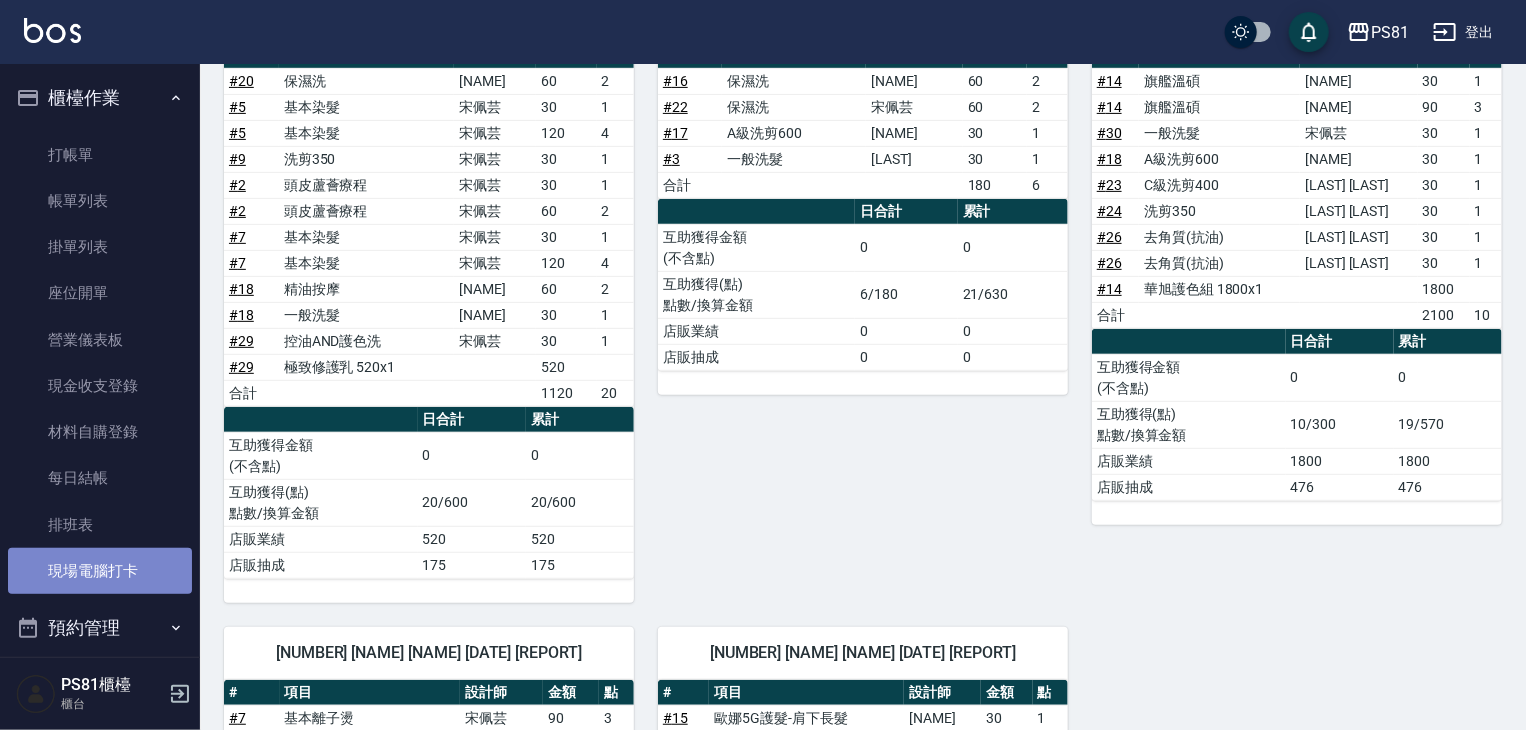 click on "現場電腦打卡" at bounding box center [100, 571] 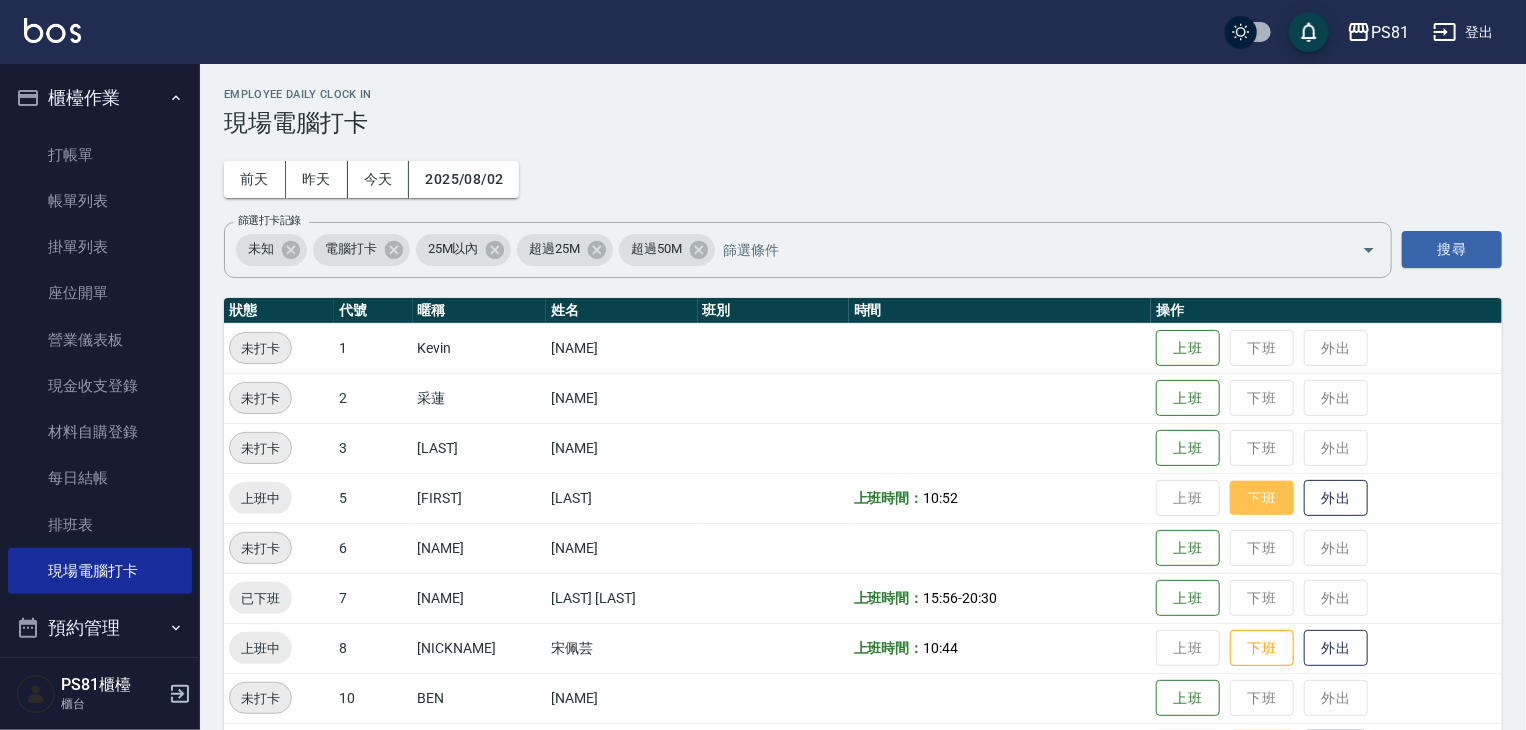 click on "下班" at bounding box center [1262, 498] 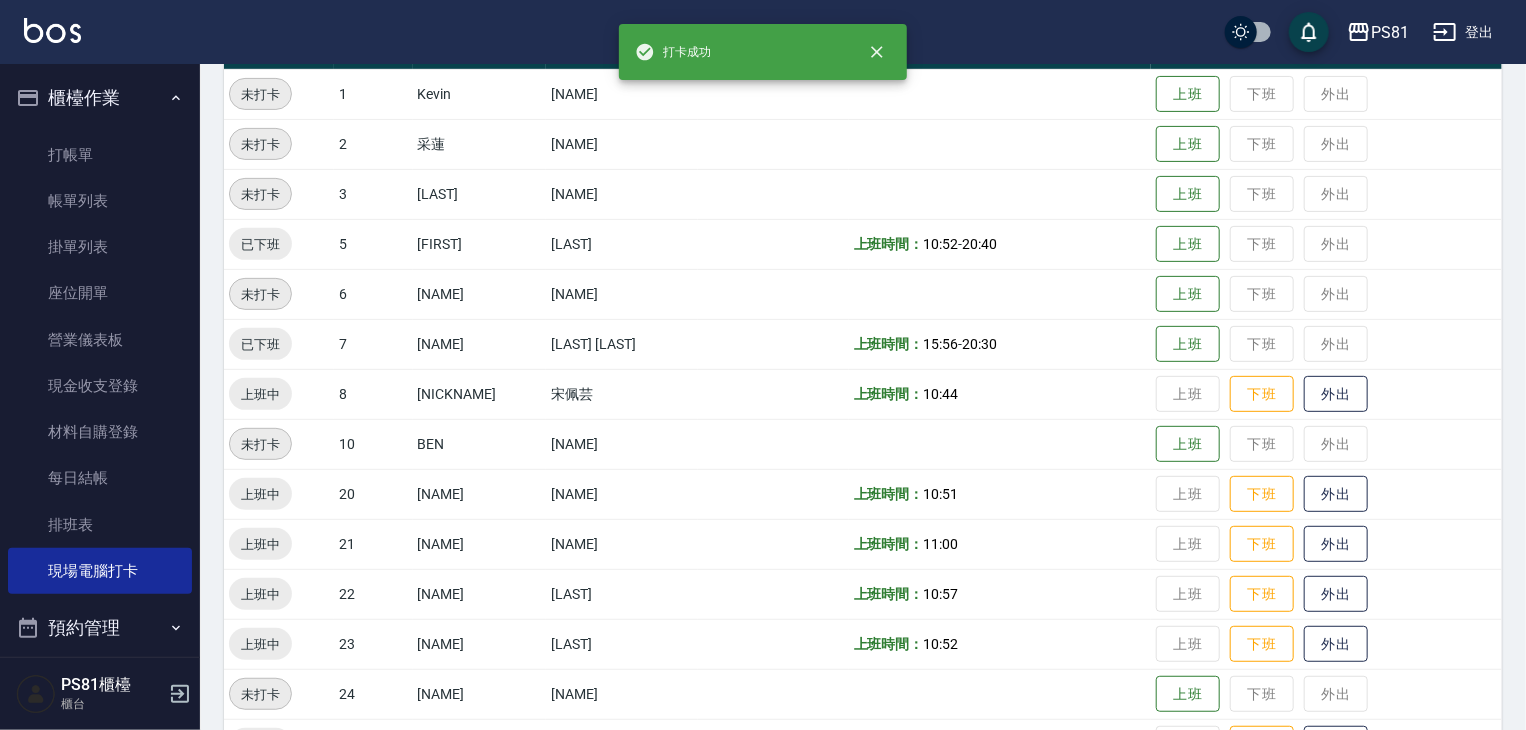 scroll, scrollTop: 300, scrollLeft: 0, axis: vertical 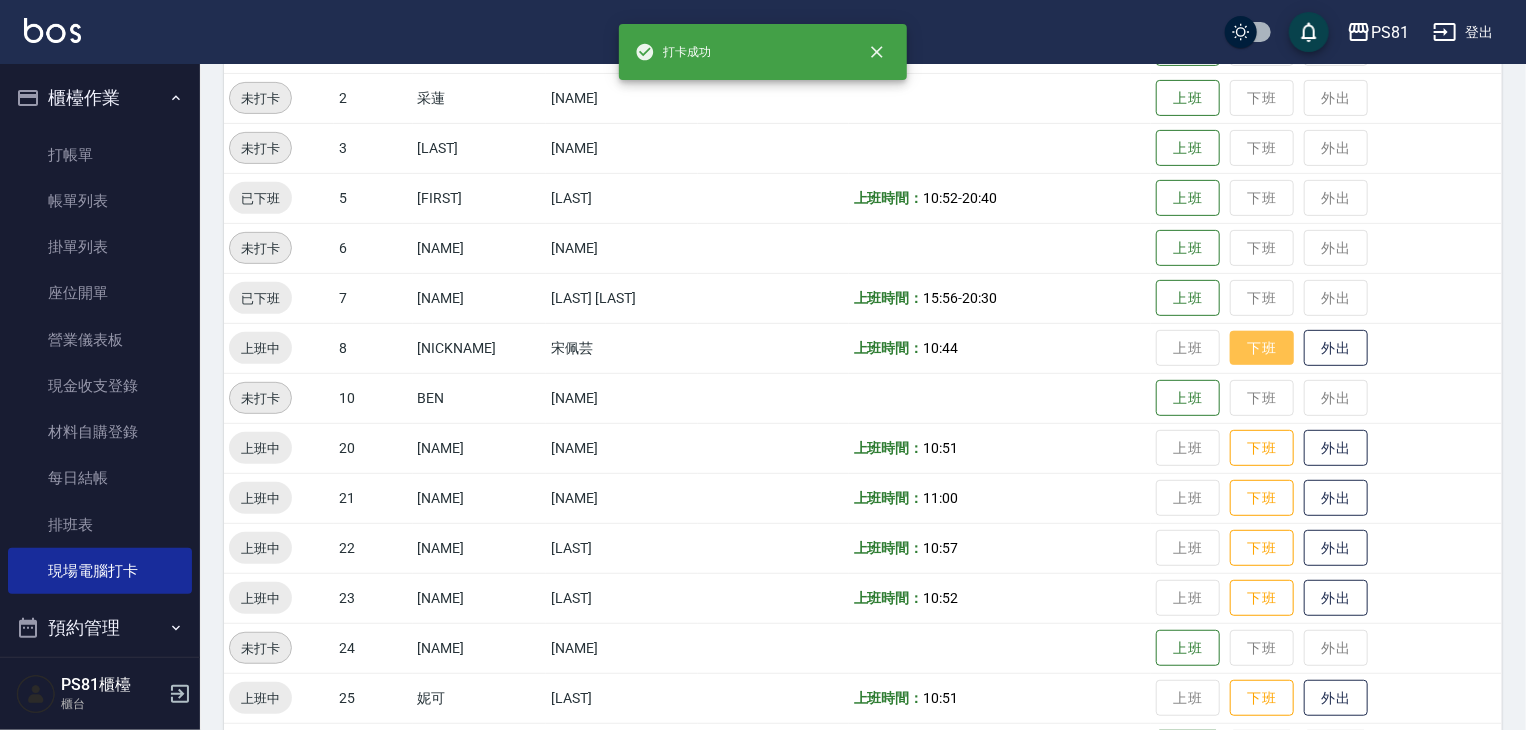 click on "下班" at bounding box center (1262, 348) 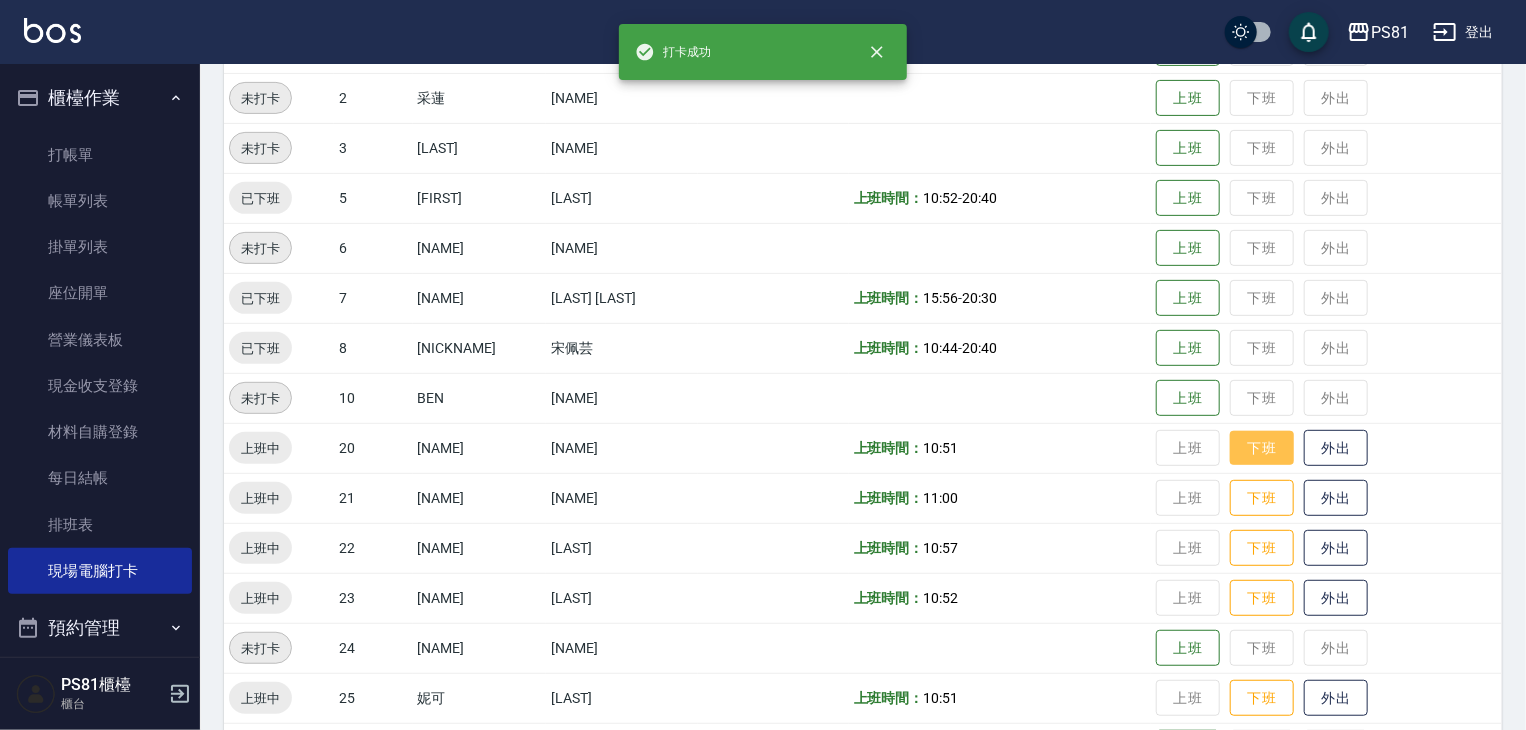 click on "下班" at bounding box center [1262, 448] 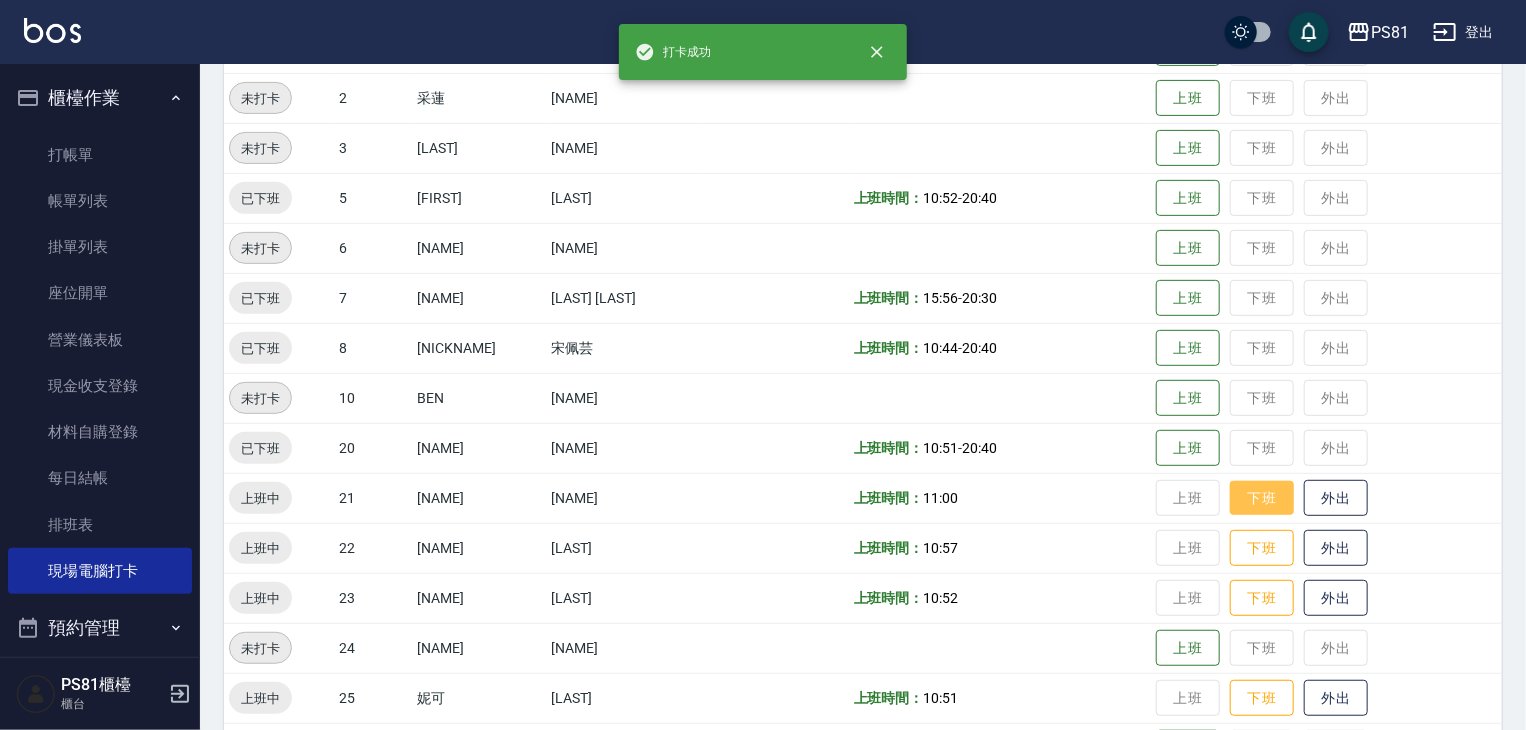 click on "下班" at bounding box center (1262, 498) 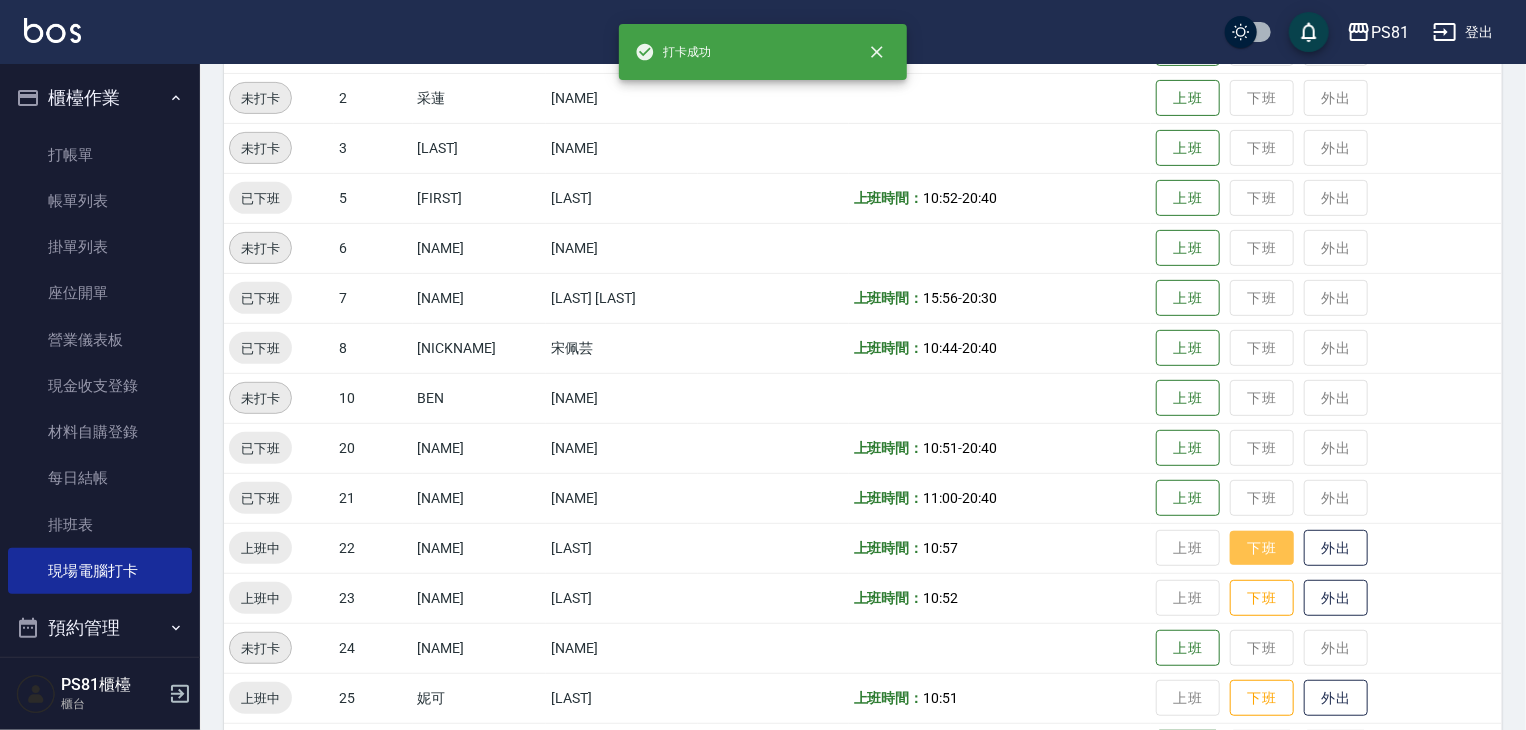 click on "下班" at bounding box center [1262, 548] 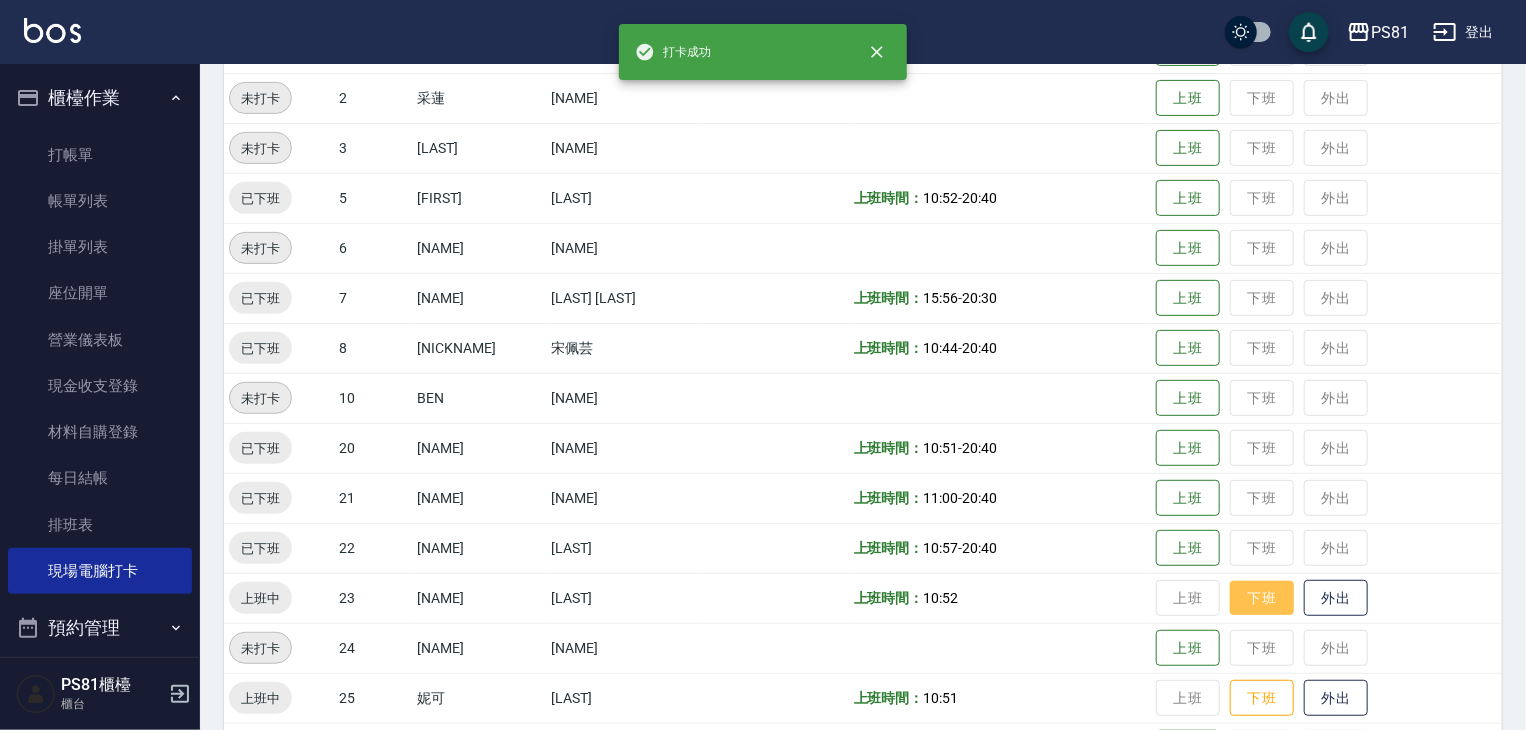 click on "下班" at bounding box center [1262, 598] 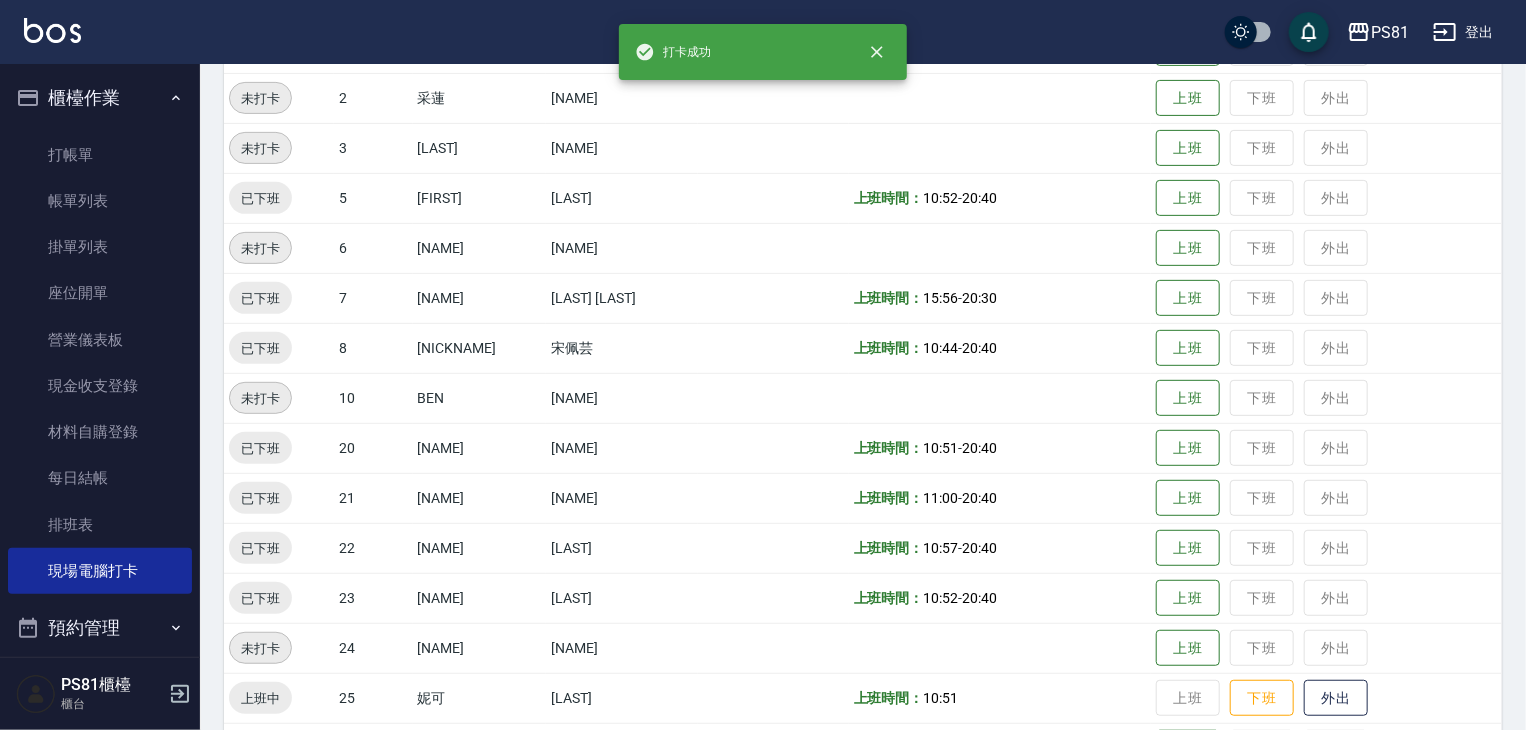 scroll, scrollTop: 400, scrollLeft: 0, axis: vertical 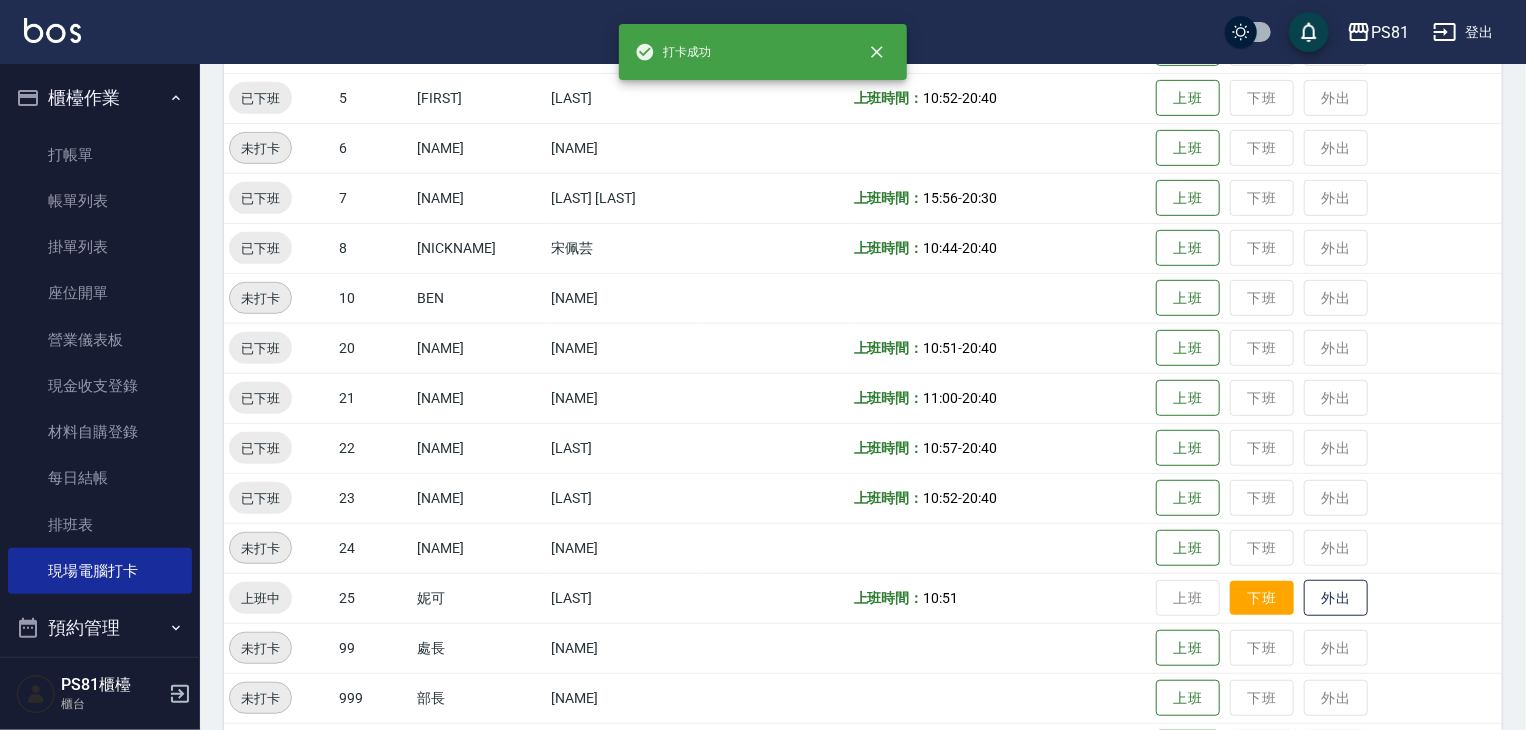 click on "下班" at bounding box center [1262, 598] 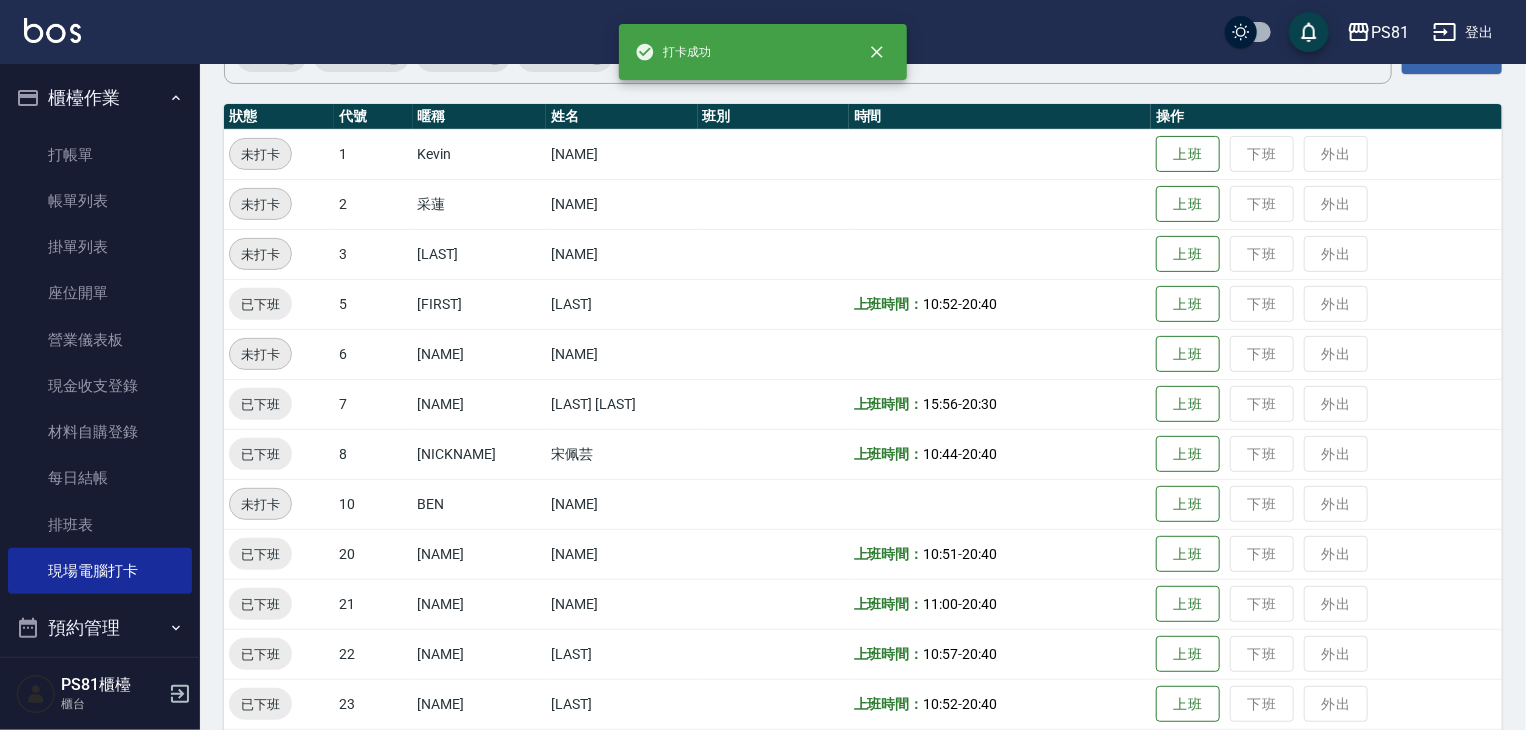scroll, scrollTop: 517, scrollLeft: 0, axis: vertical 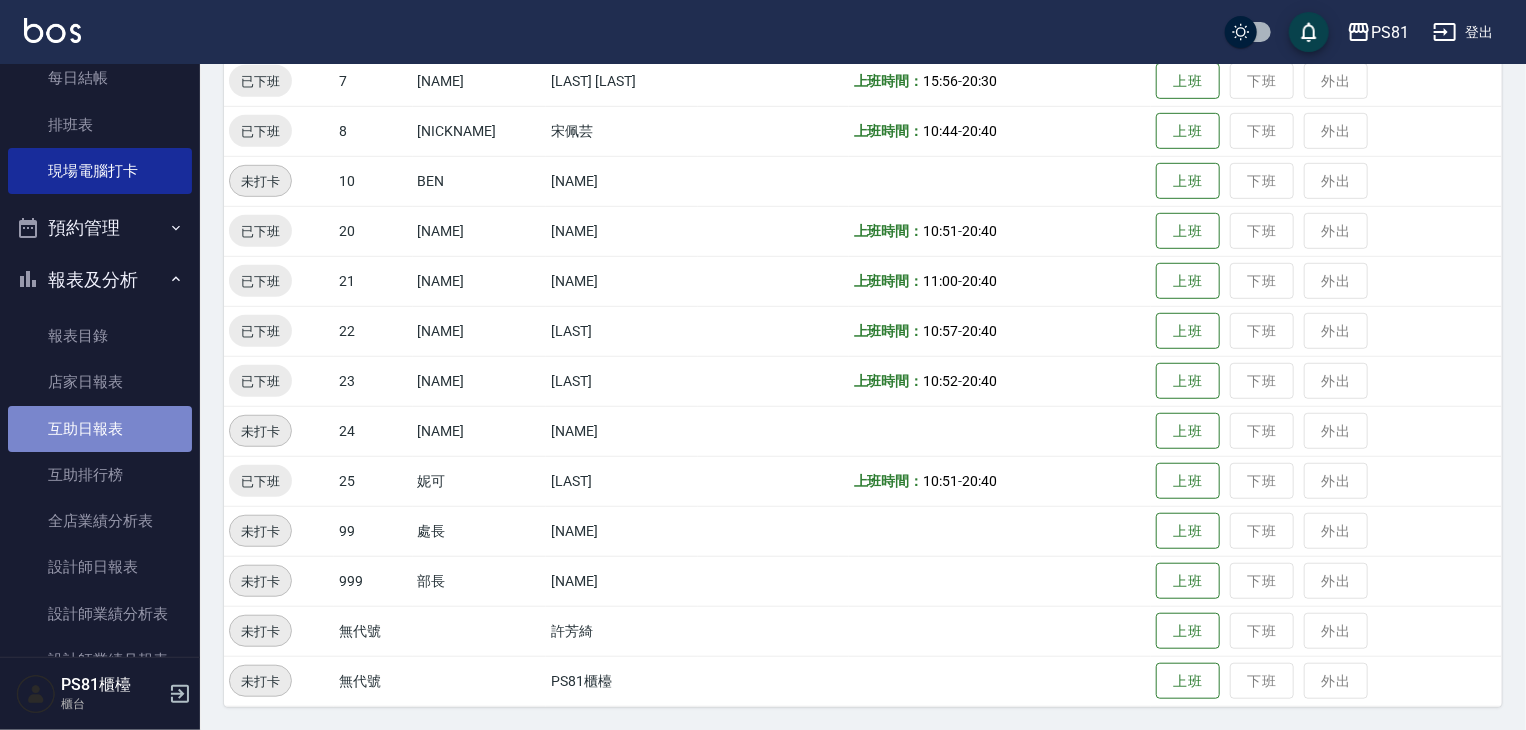 click on "互助日報表" at bounding box center (100, 429) 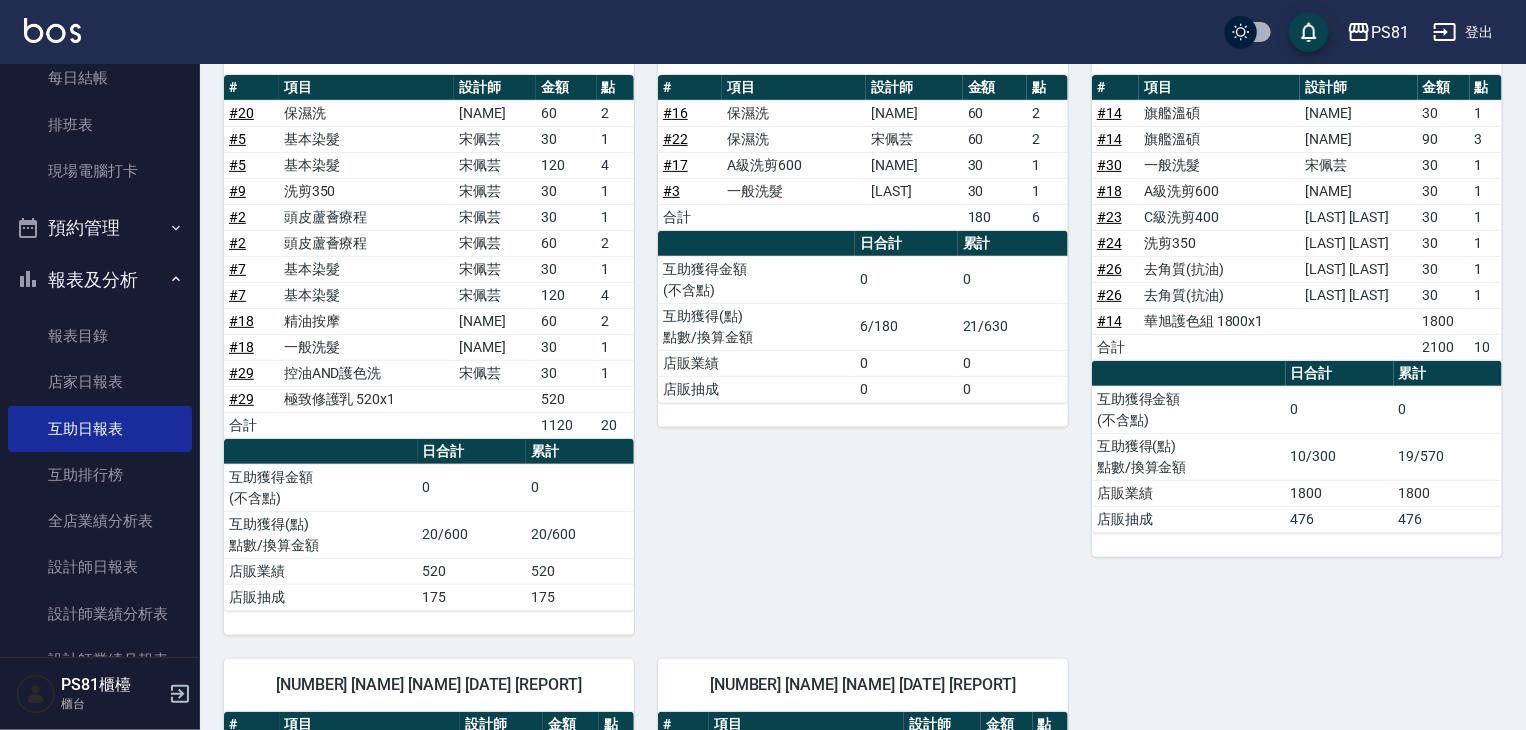 scroll, scrollTop: 305, scrollLeft: 0, axis: vertical 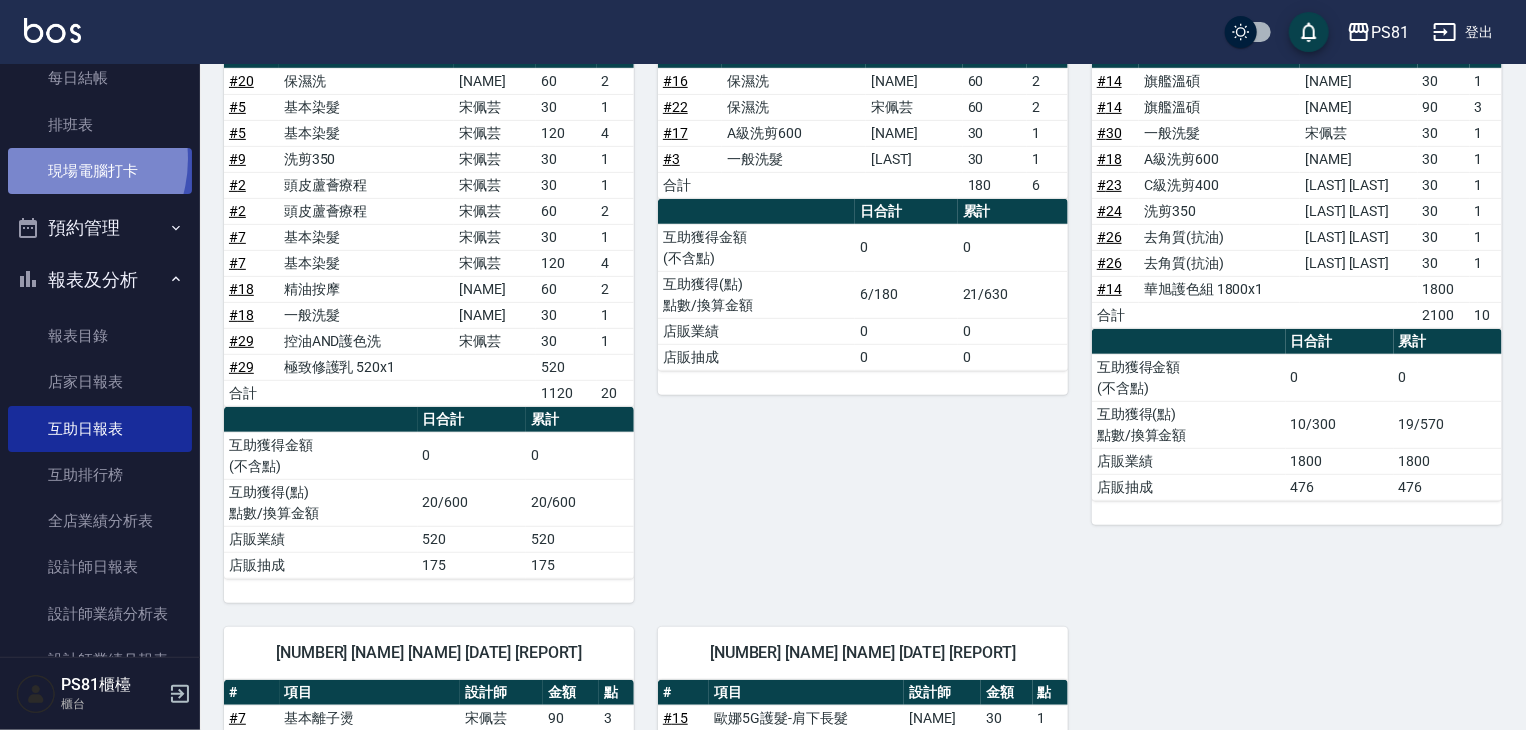 click on "現場電腦打卡" at bounding box center (100, 171) 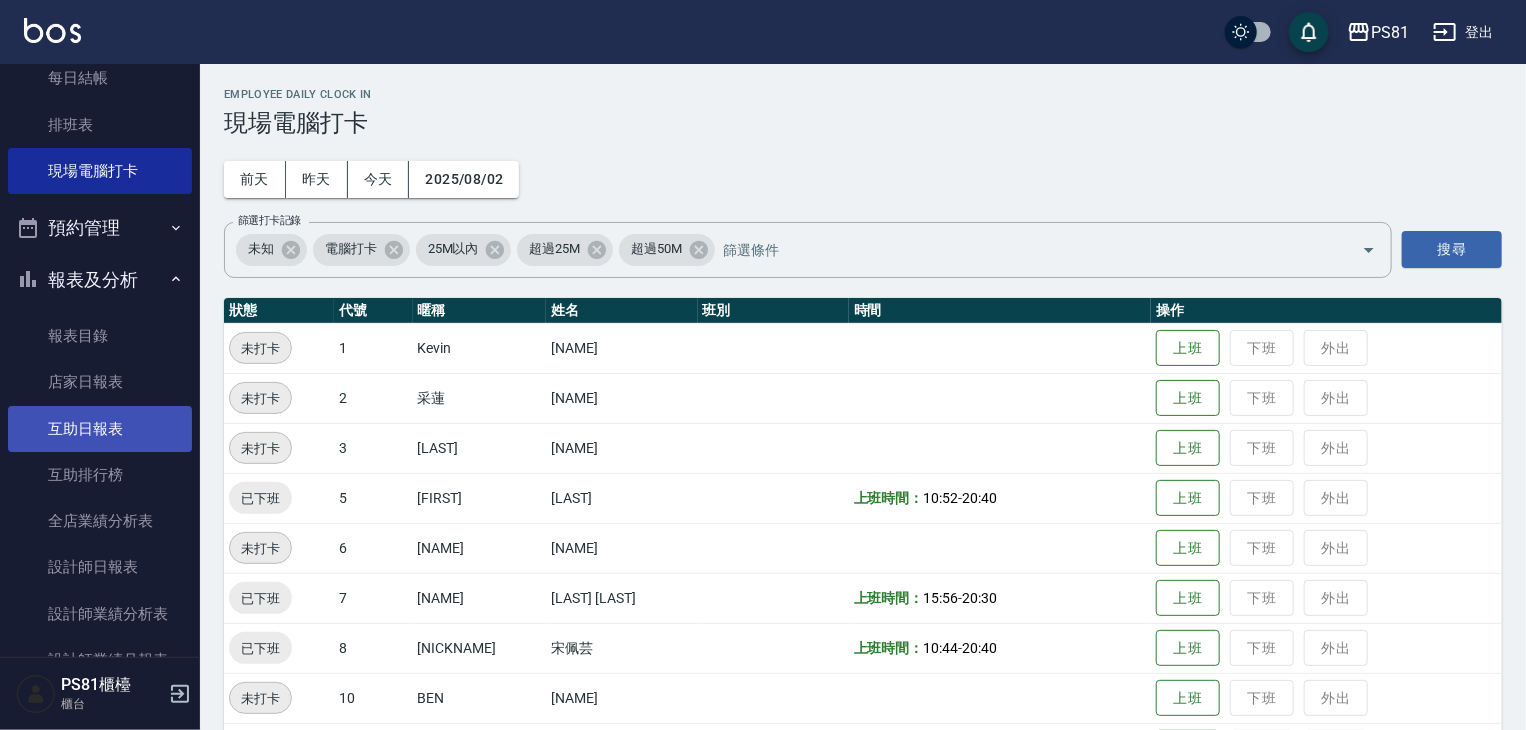 click on "互助日報表" at bounding box center (100, 429) 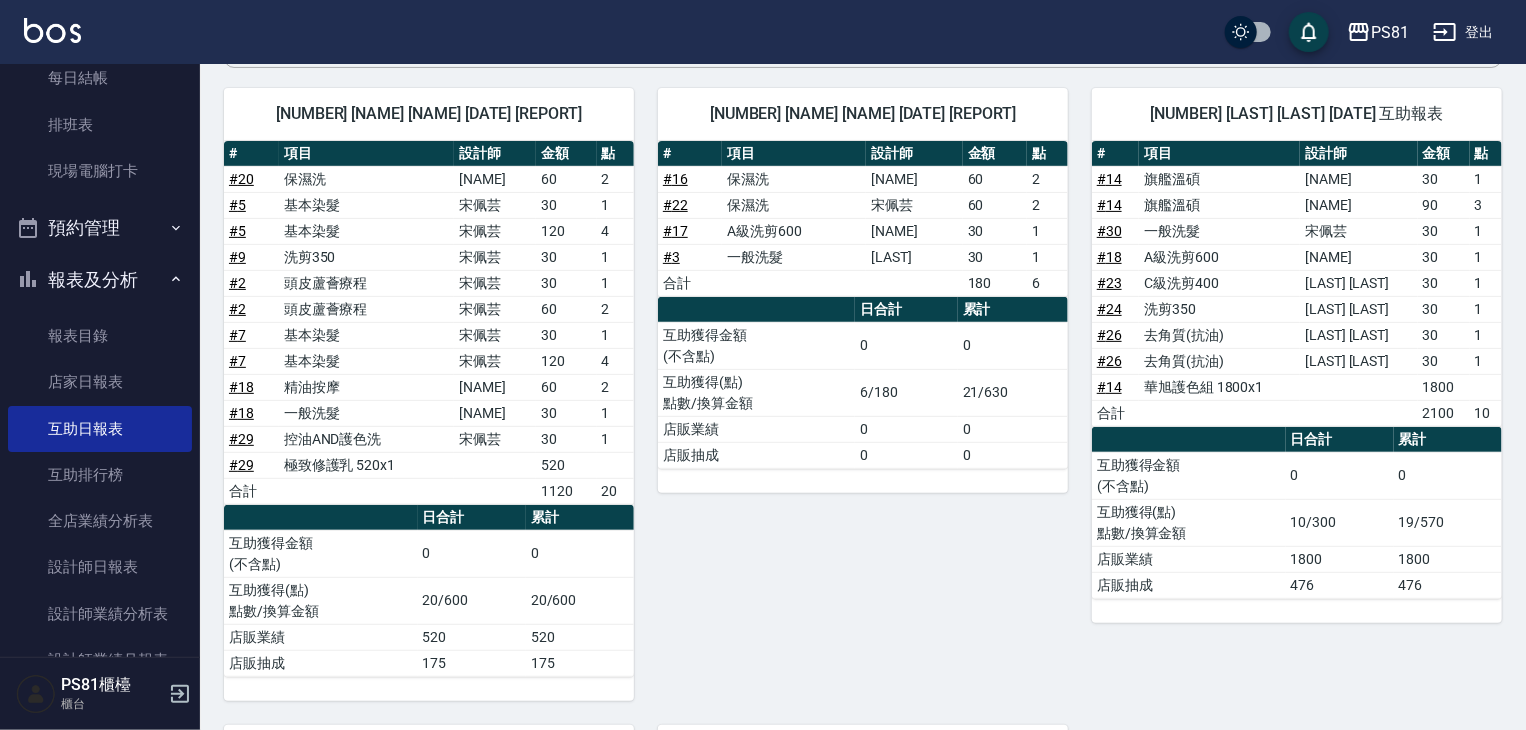 scroll, scrollTop: 205, scrollLeft: 0, axis: vertical 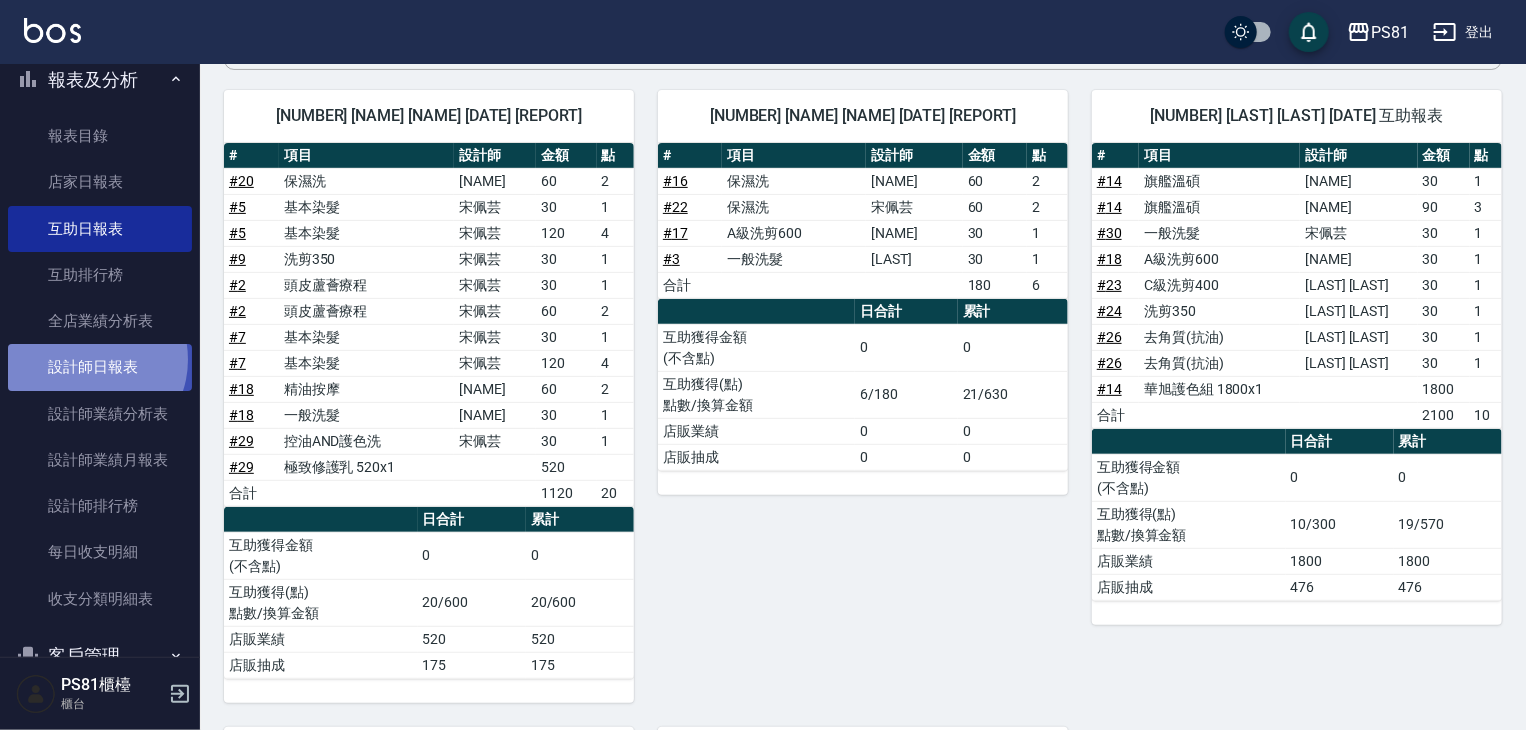 click on "設計師日報表" at bounding box center [100, 367] 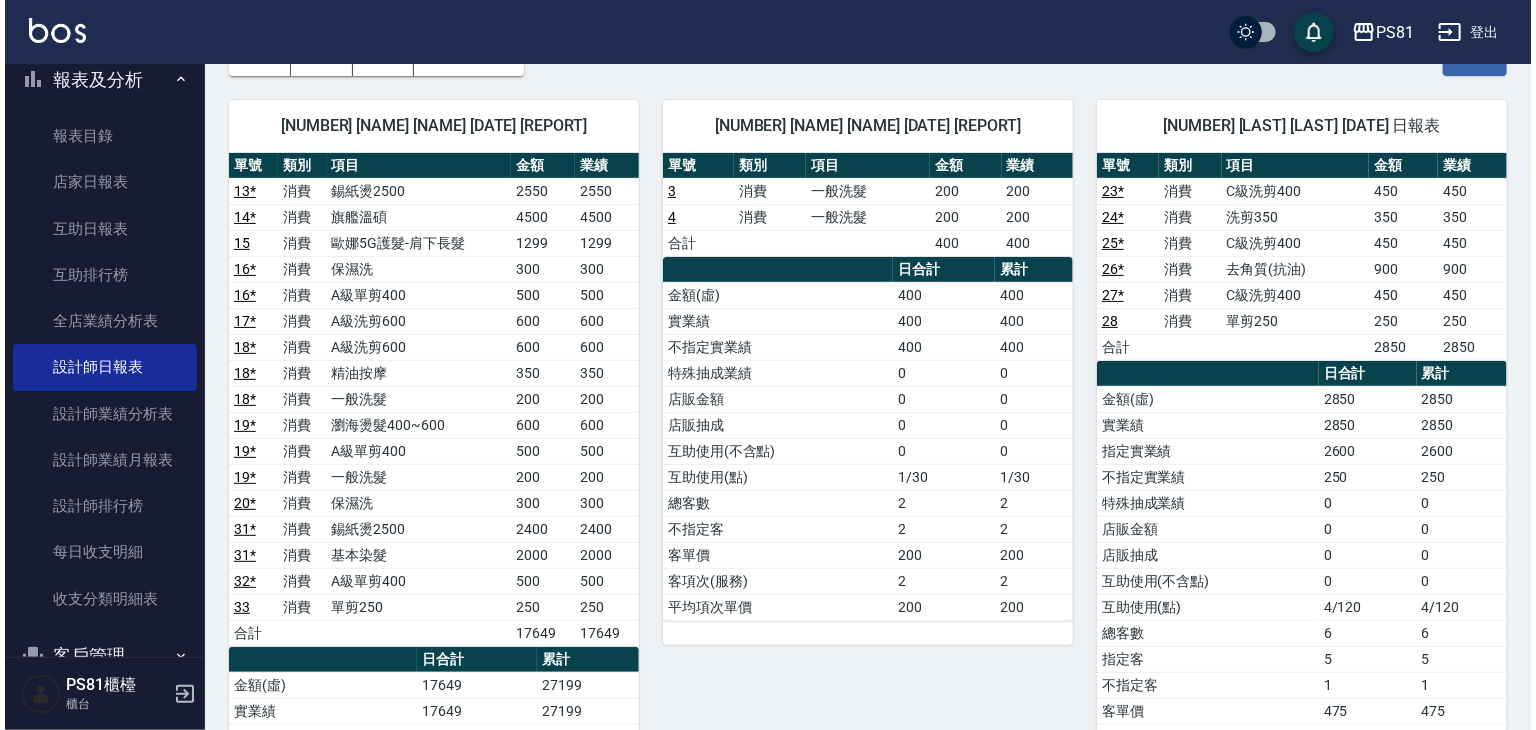 scroll, scrollTop: 0, scrollLeft: 0, axis: both 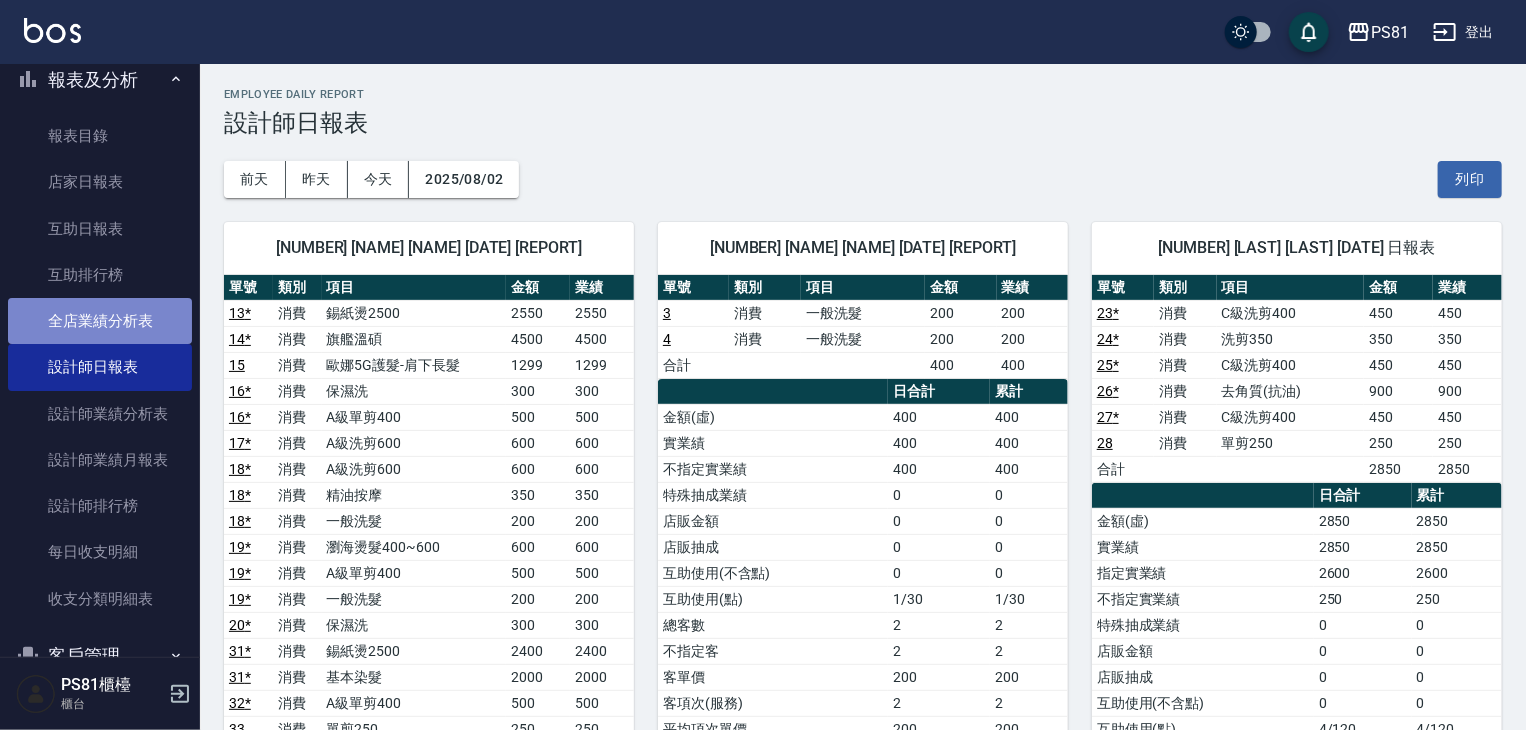 click on "全店業績分析表" at bounding box center [100, 321] 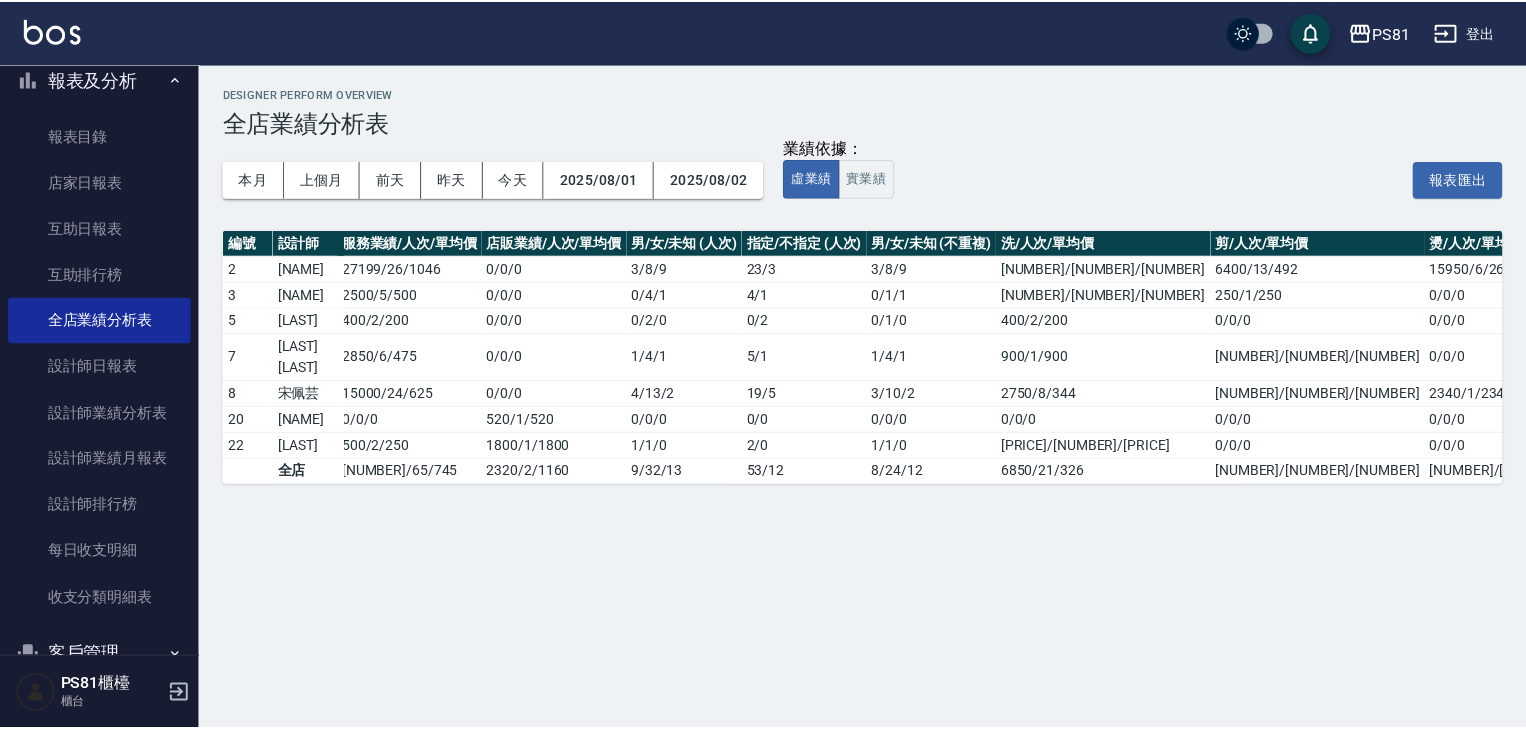 scroll, scrollTop: 0, scrollLeft: 0, axis: both 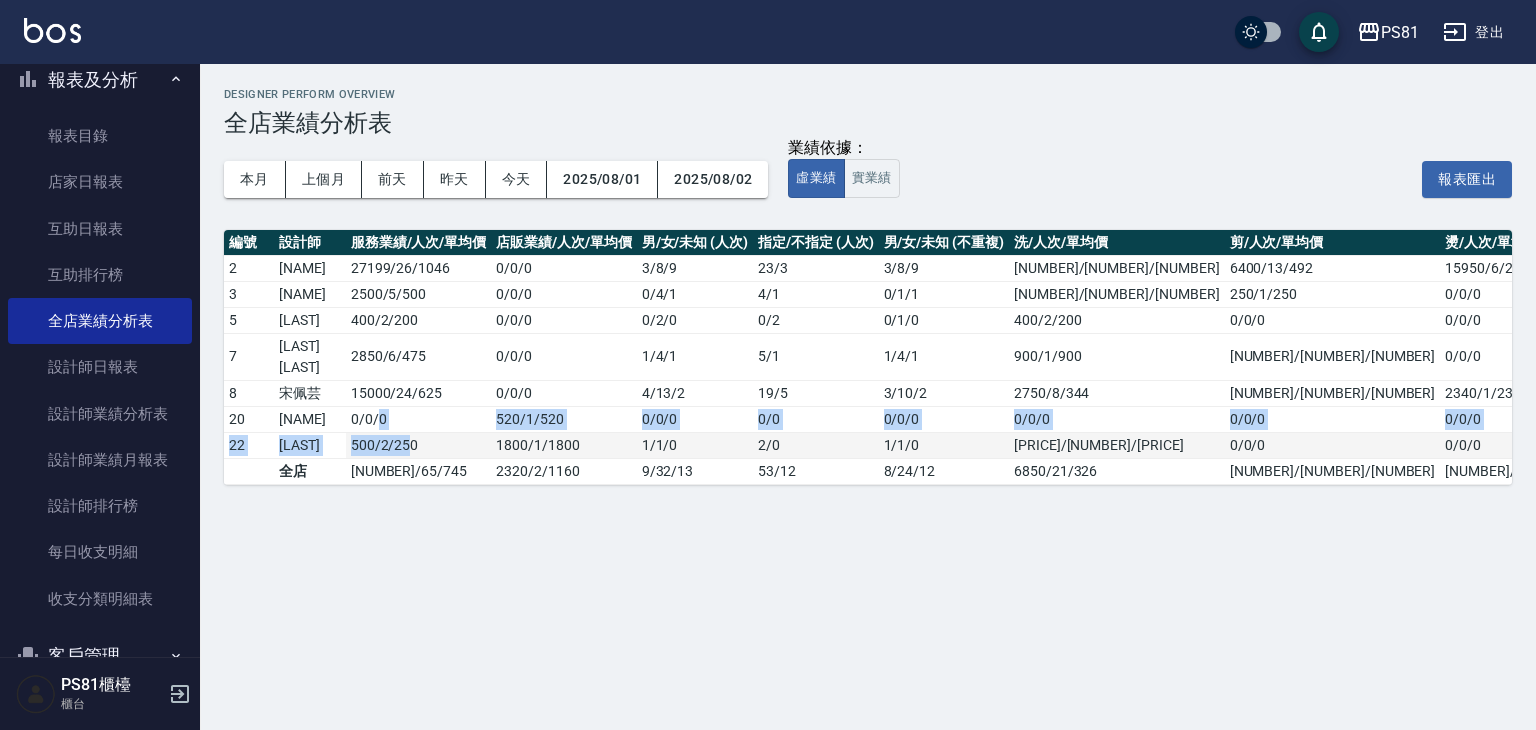 drag, startPoint x: 376, startPoint y: 384, endPoint x: 412, endPoint y: 414, distance: 46.8615 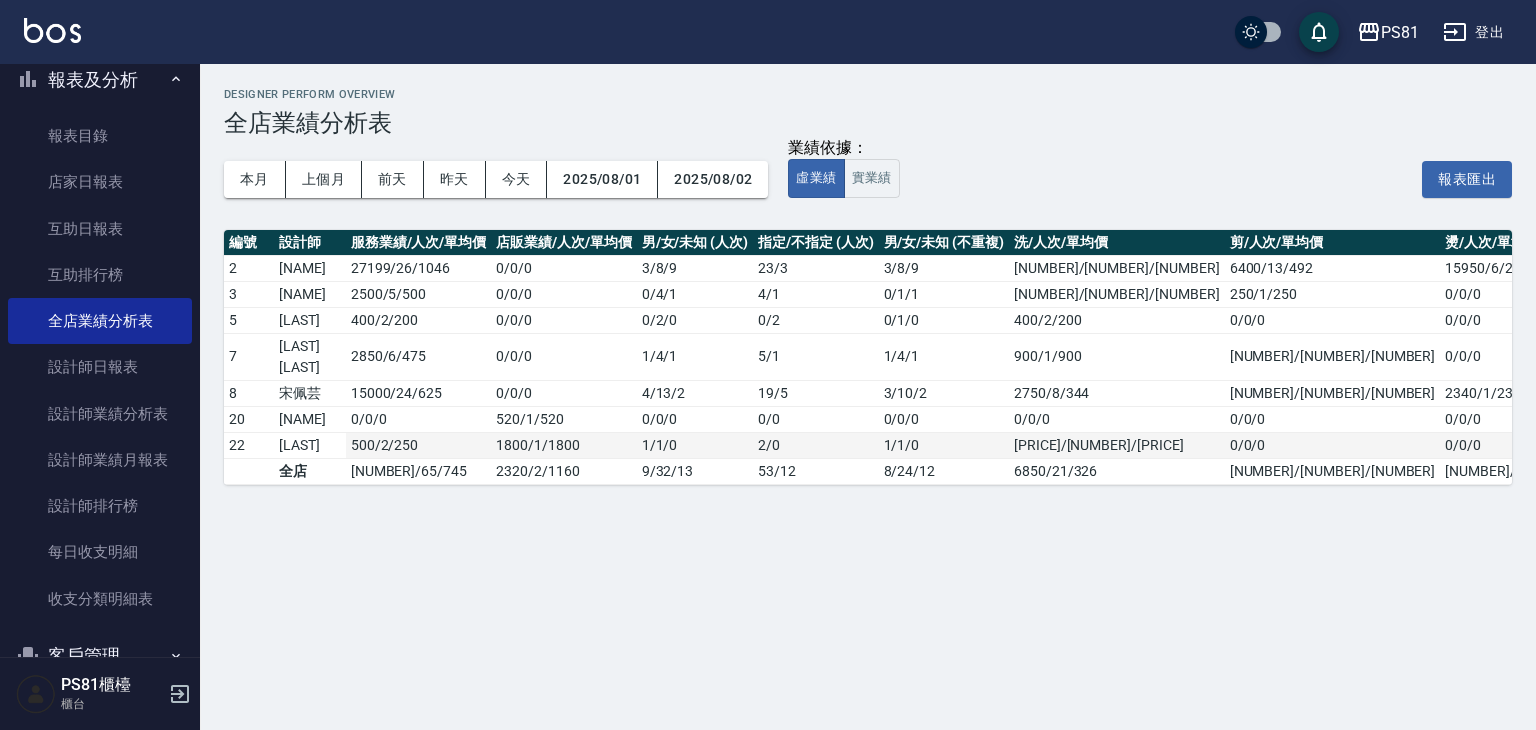 click on "500 / 2 / 250" at bounding box center [418, 445] 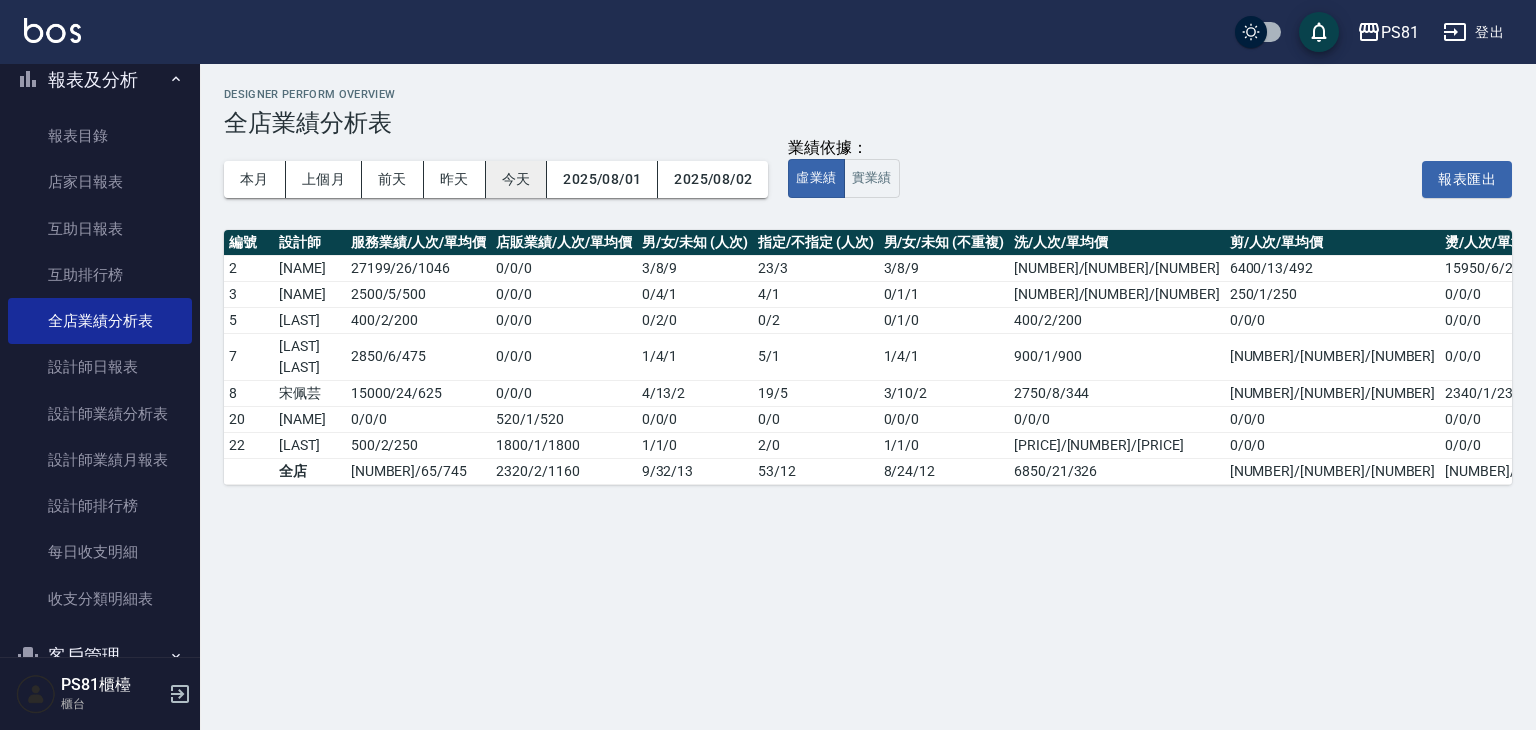 click on "今天" at bounding box center [517, 179] 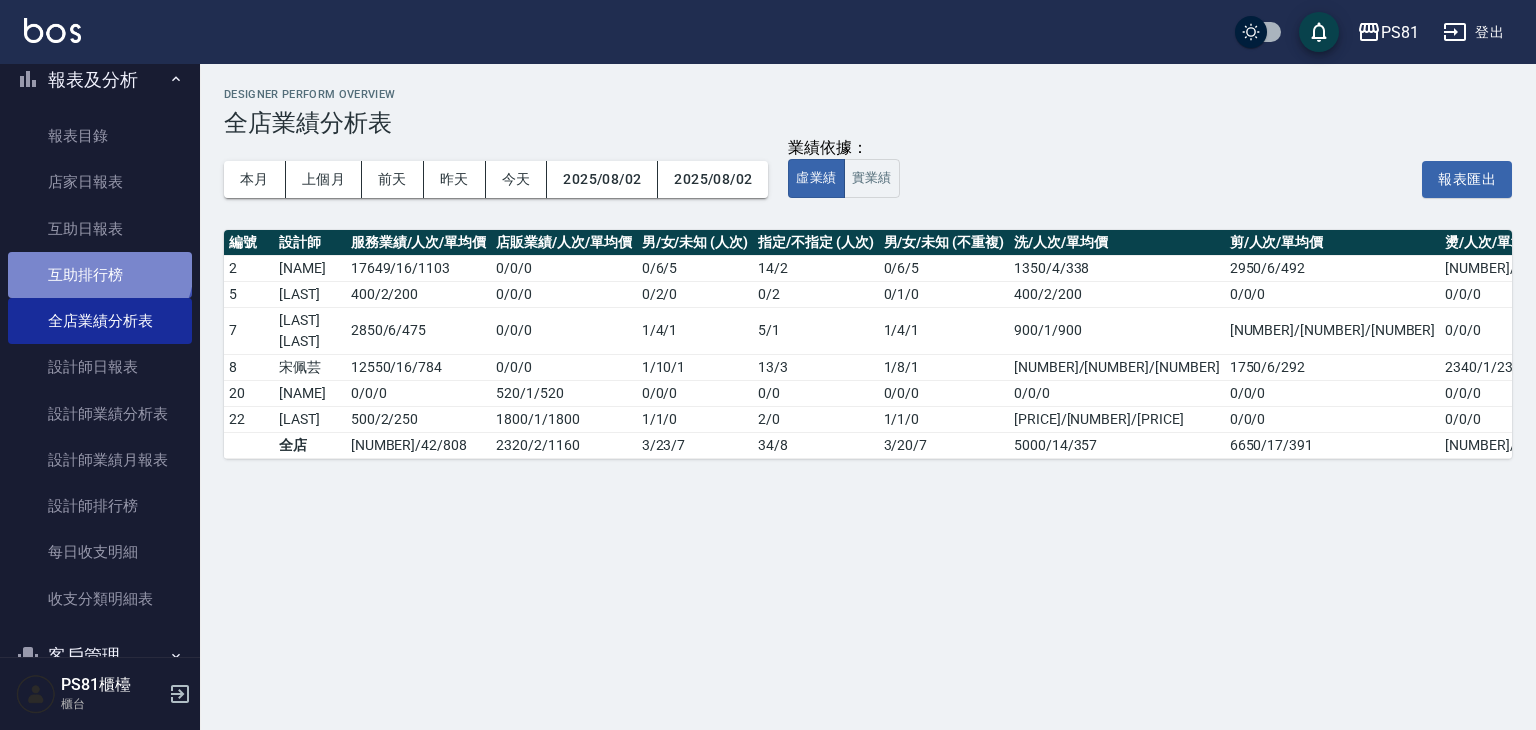 click on "互助排行榜" at bounding box center (100, 275) 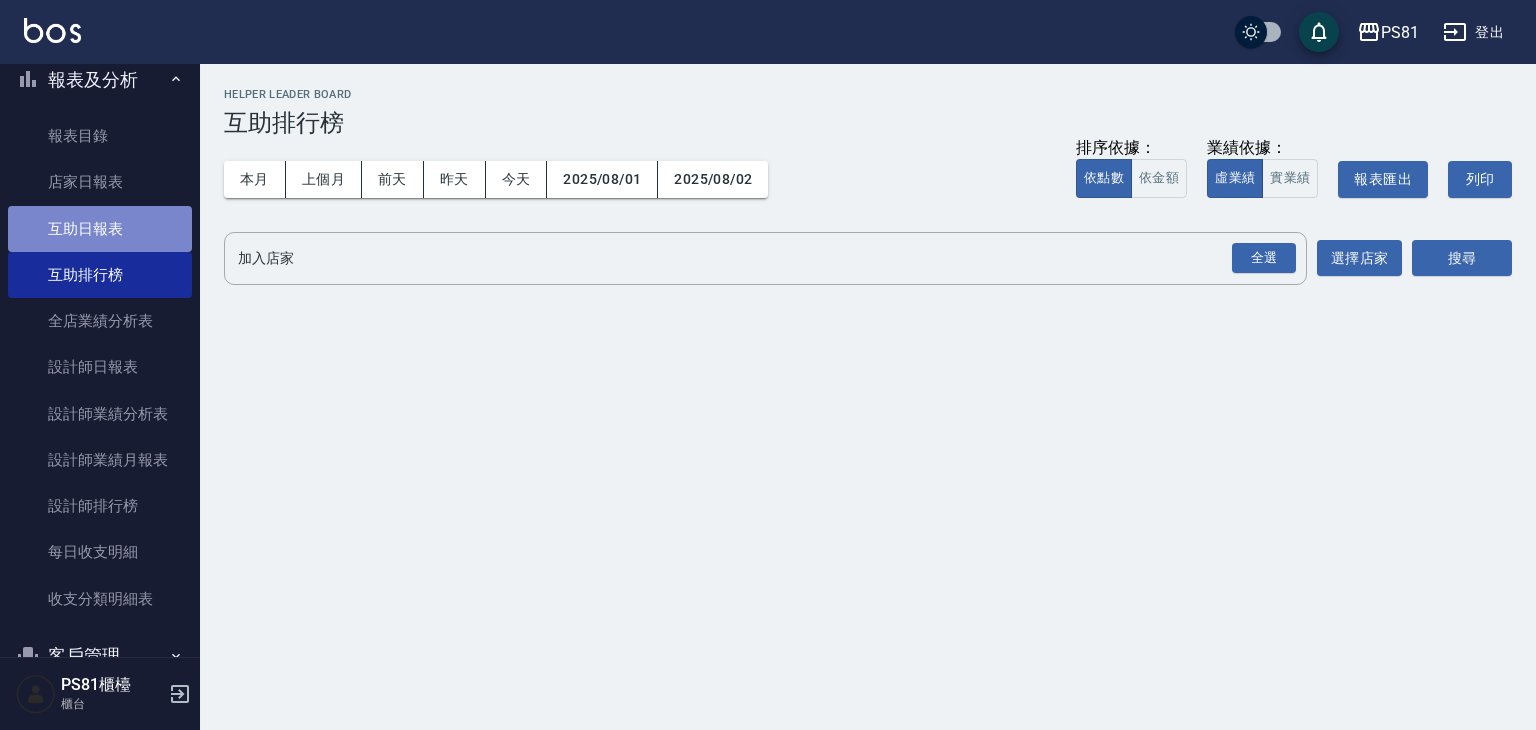 click on "互助日報表" at bounding box center [100, 229] 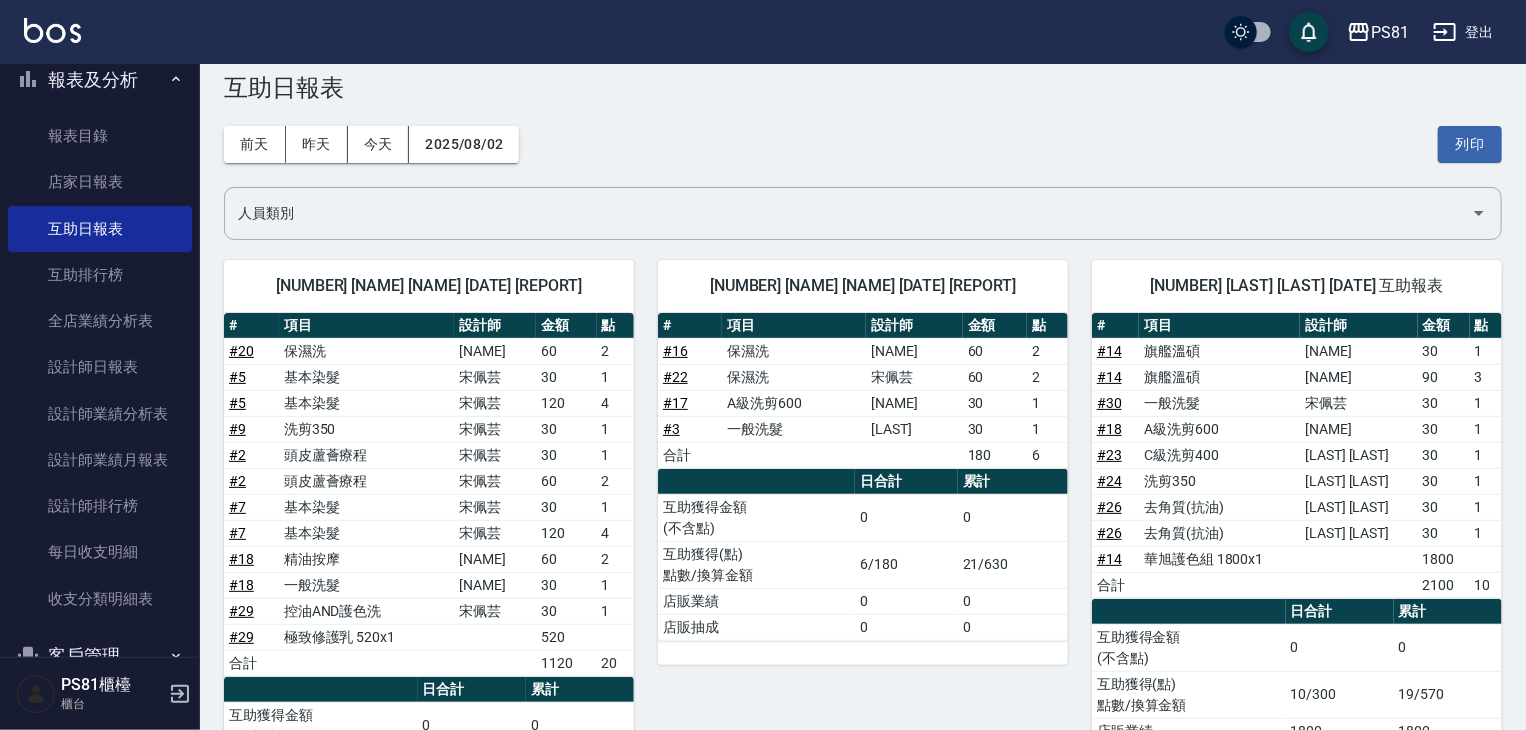 scroll, scrollTop: 0, scrollLeft: 0, axis: both 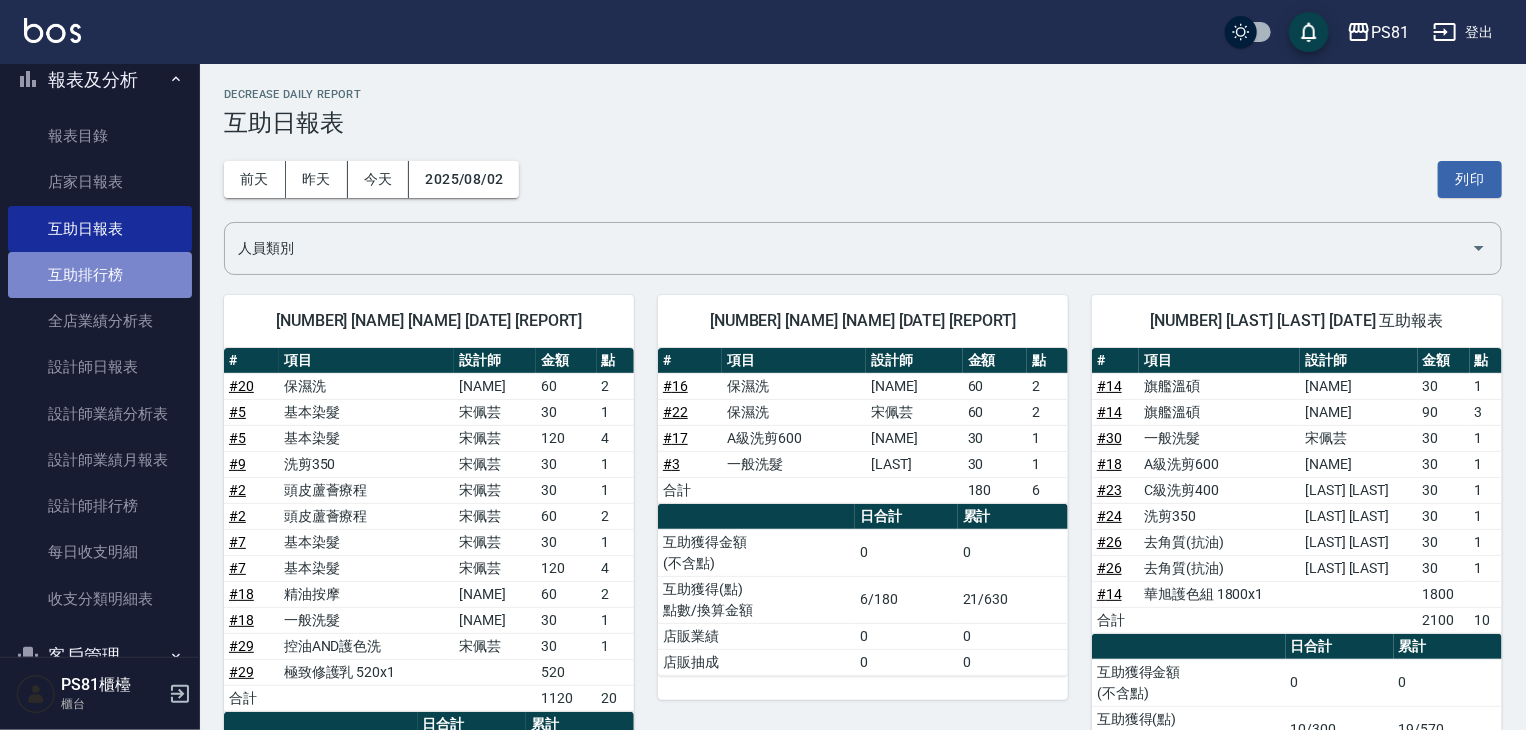 click on "互助排行榜" at bounding box center (100, 275) 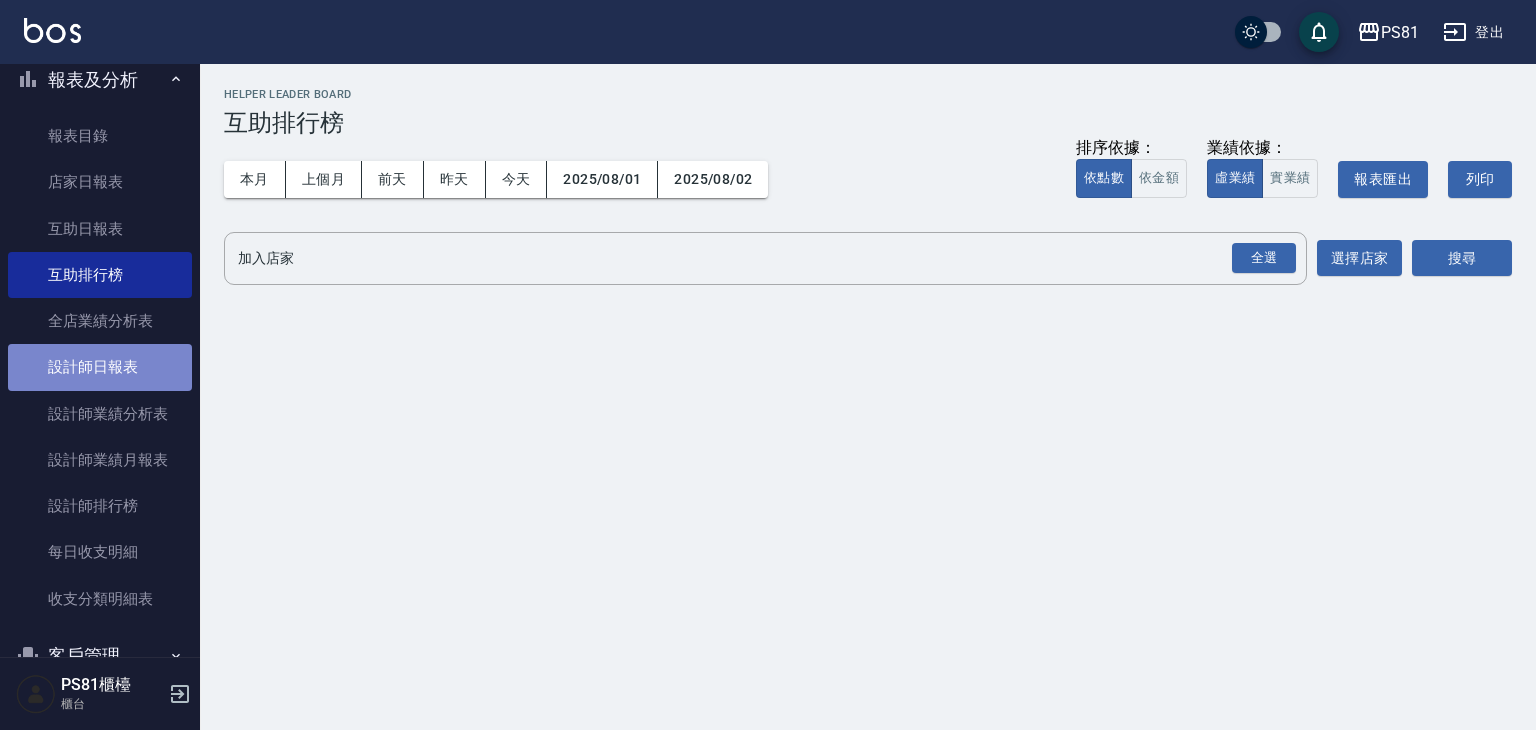 click on "設計師日報表" at bounding box center [100, 367] 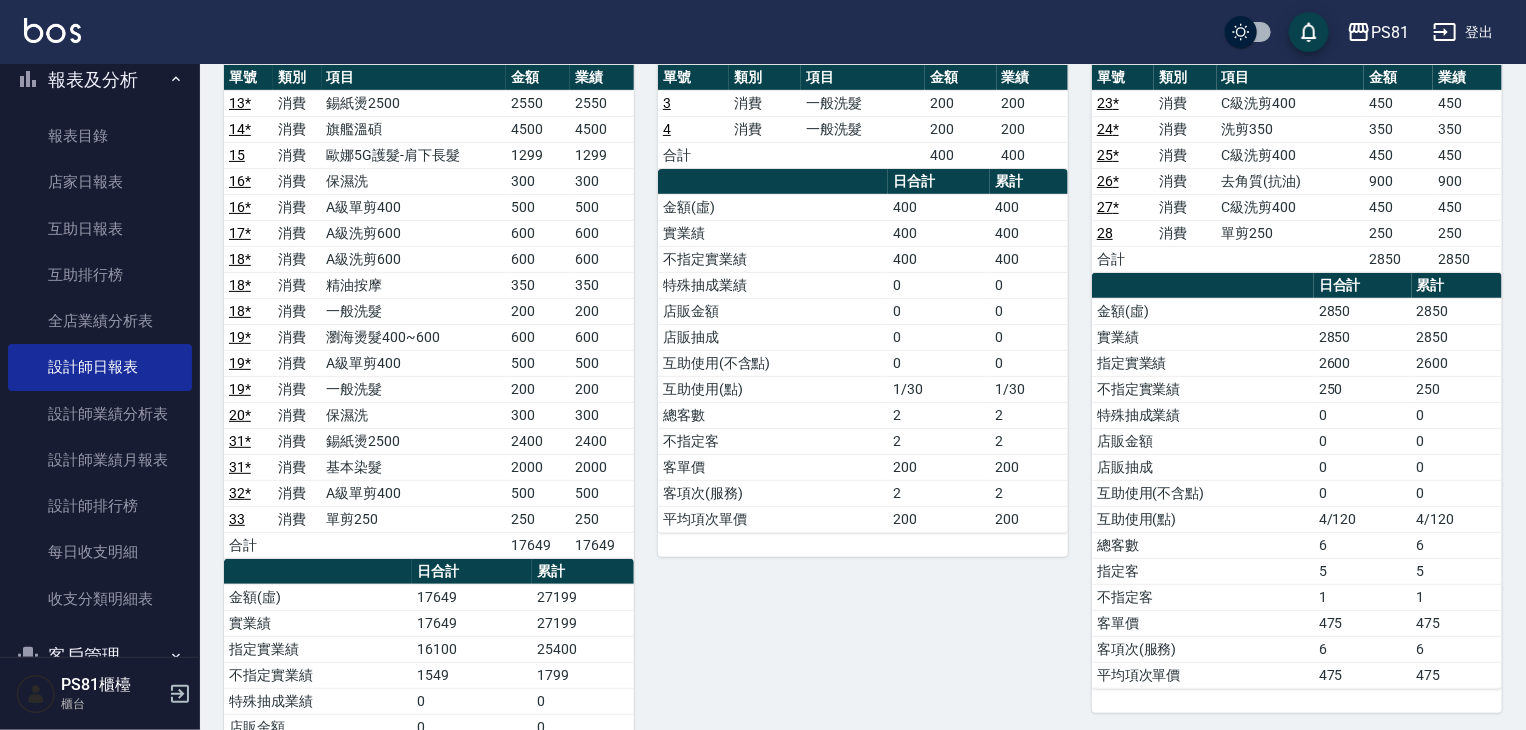 scroll, scrollTop: 0, scrollLeft: 0, axis: both 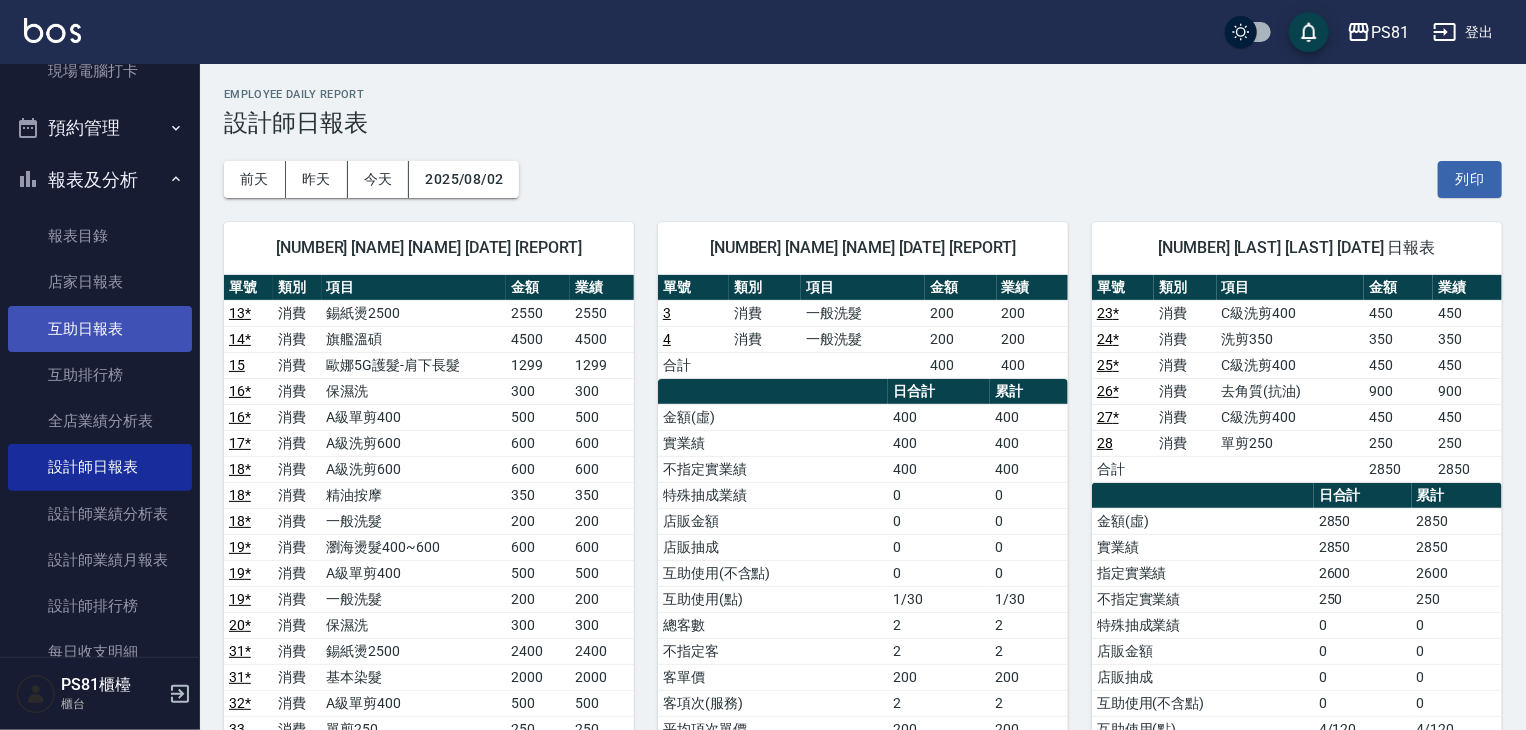 click on "互助日報表" at bounding box center [100, 329] 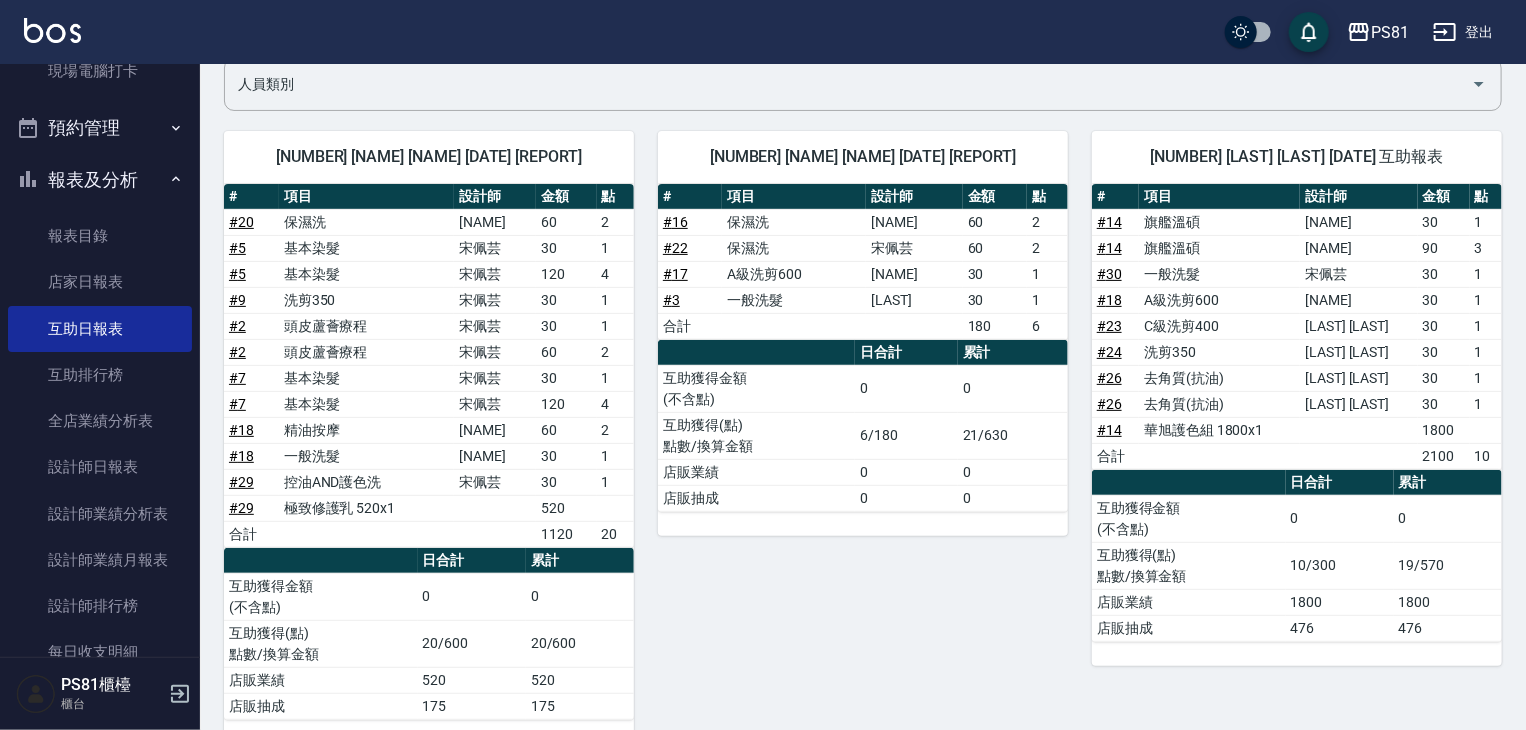 scroll, scrollTop: 200, scrollLeft: 0, axis: vertical 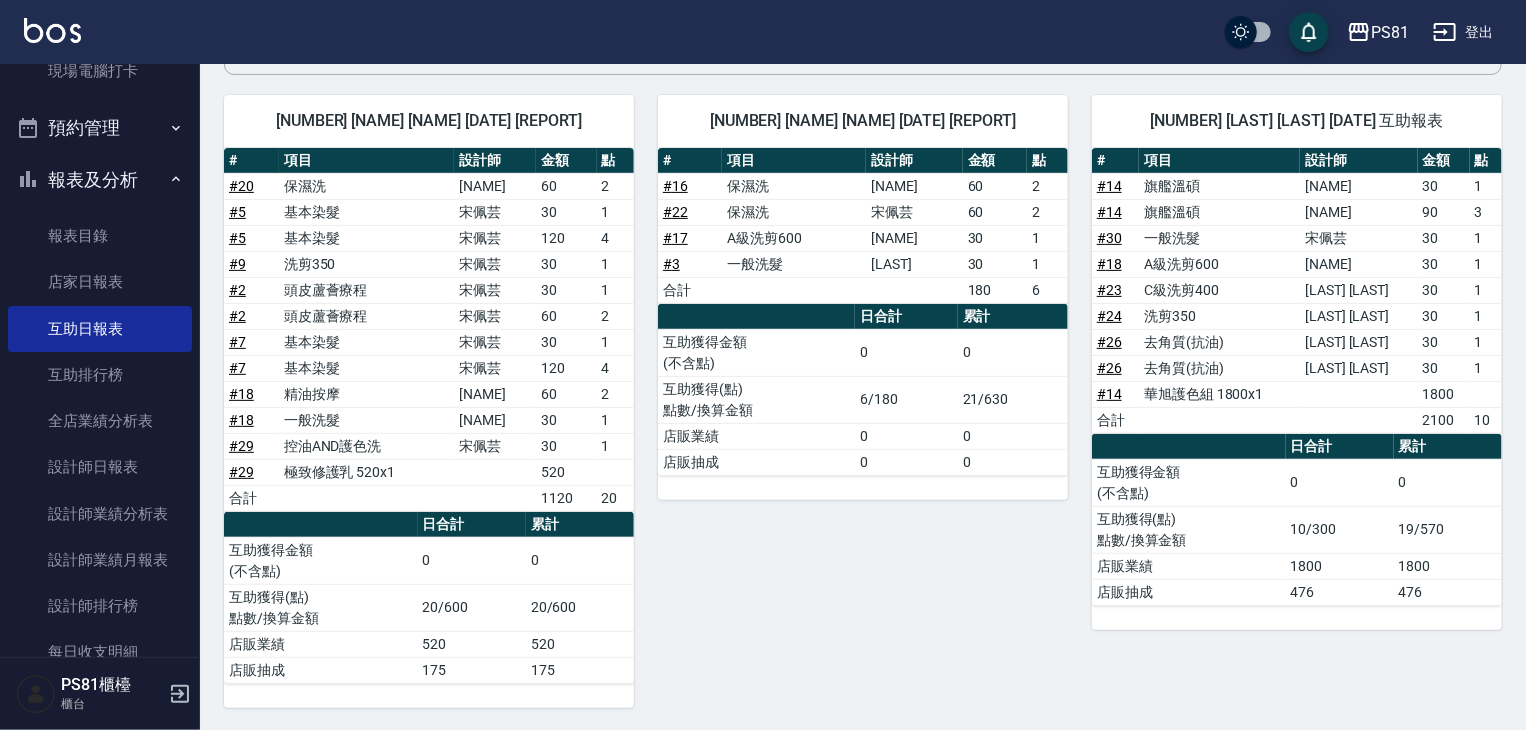 click on "報表及分析" at bounding box center [100, 180] 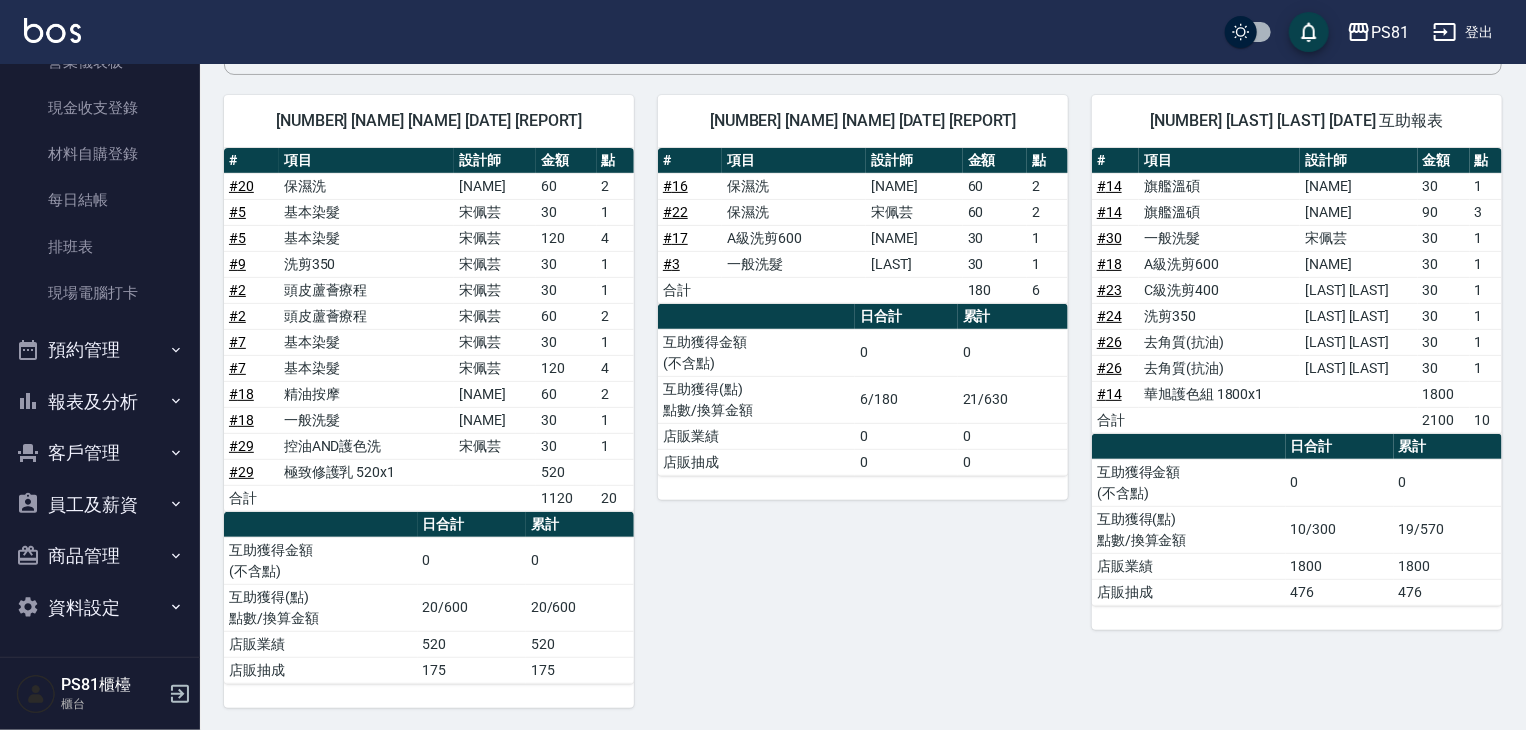 scroll, scrollTop: 0, scrollLeft: 0, axis: both 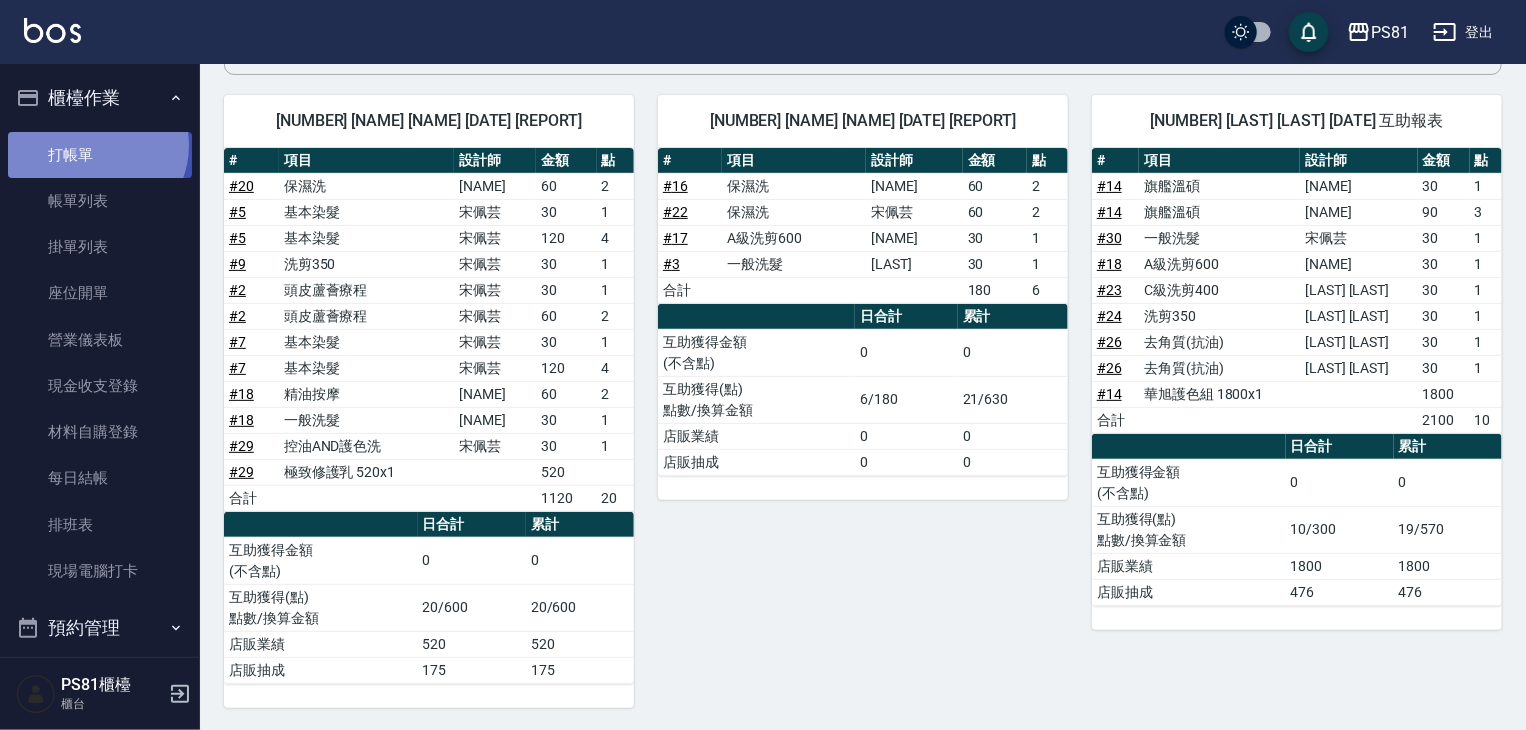 click on "打帳單" at bounding box center [100, 155] 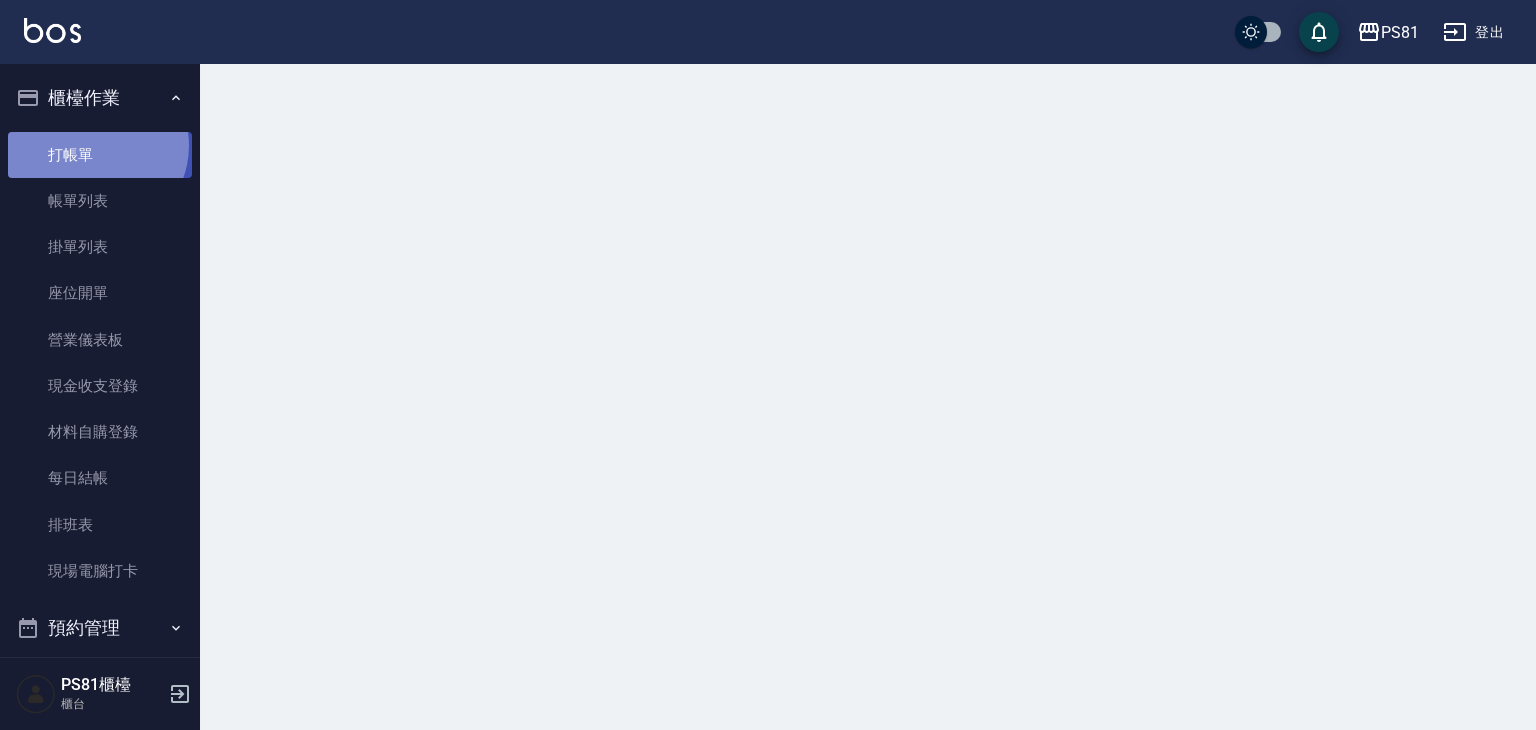 click on "打帳單" at bounding box center (100, 155) 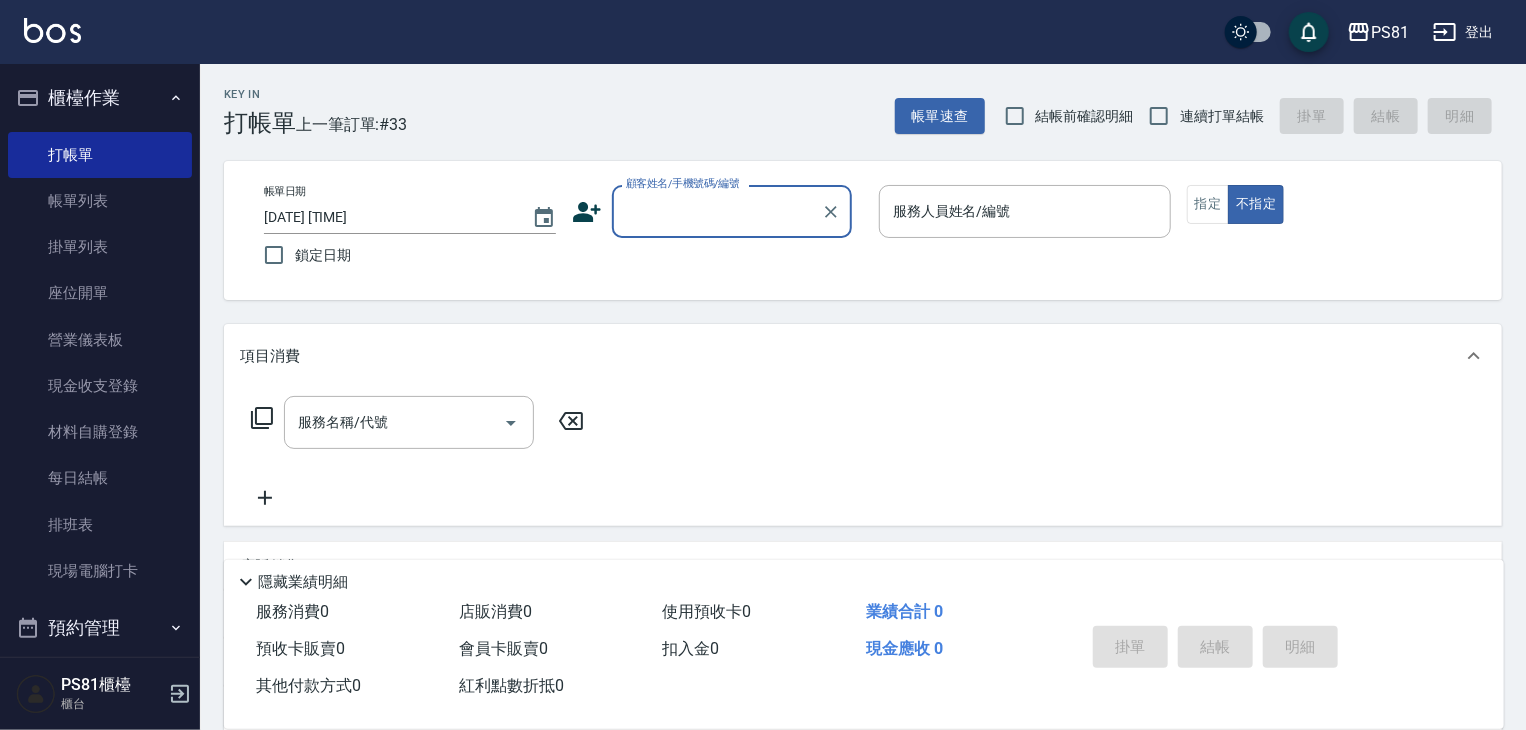 click on "顧客姓名/手機號碼/編號" at bounding box center [732, 211] 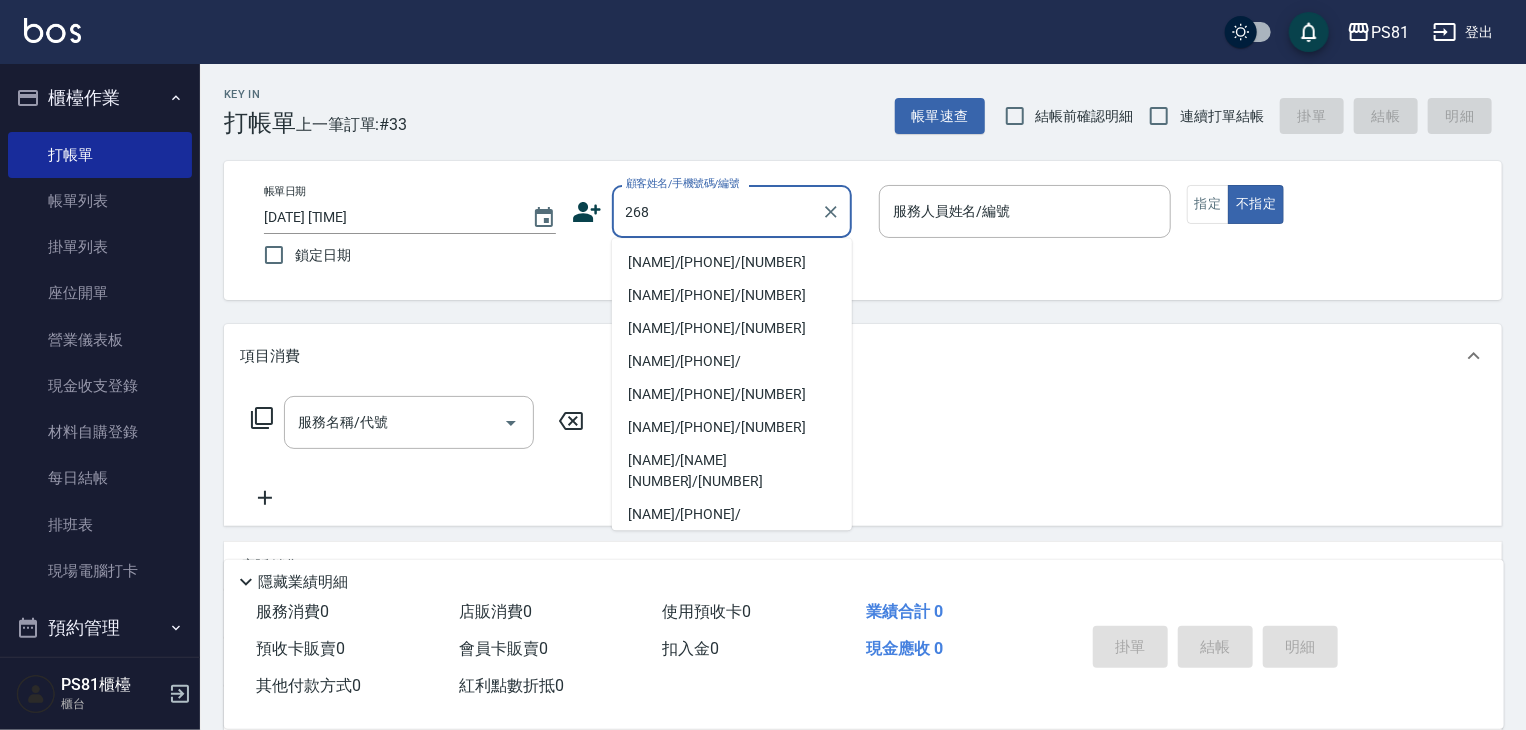 type on "[NAME]/[PHONE]/[NUMBER]" 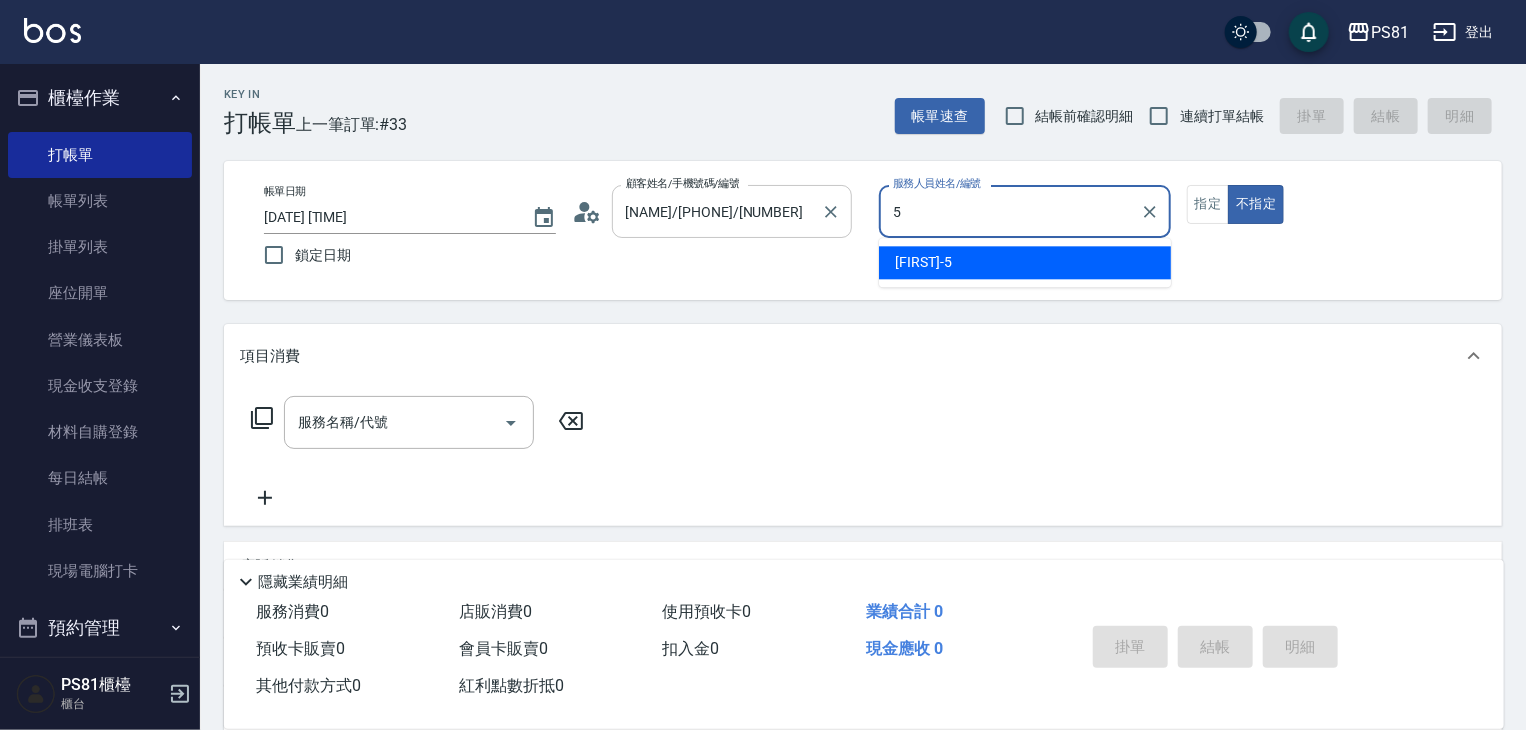 type on "[NAME]-[NUMBER]" 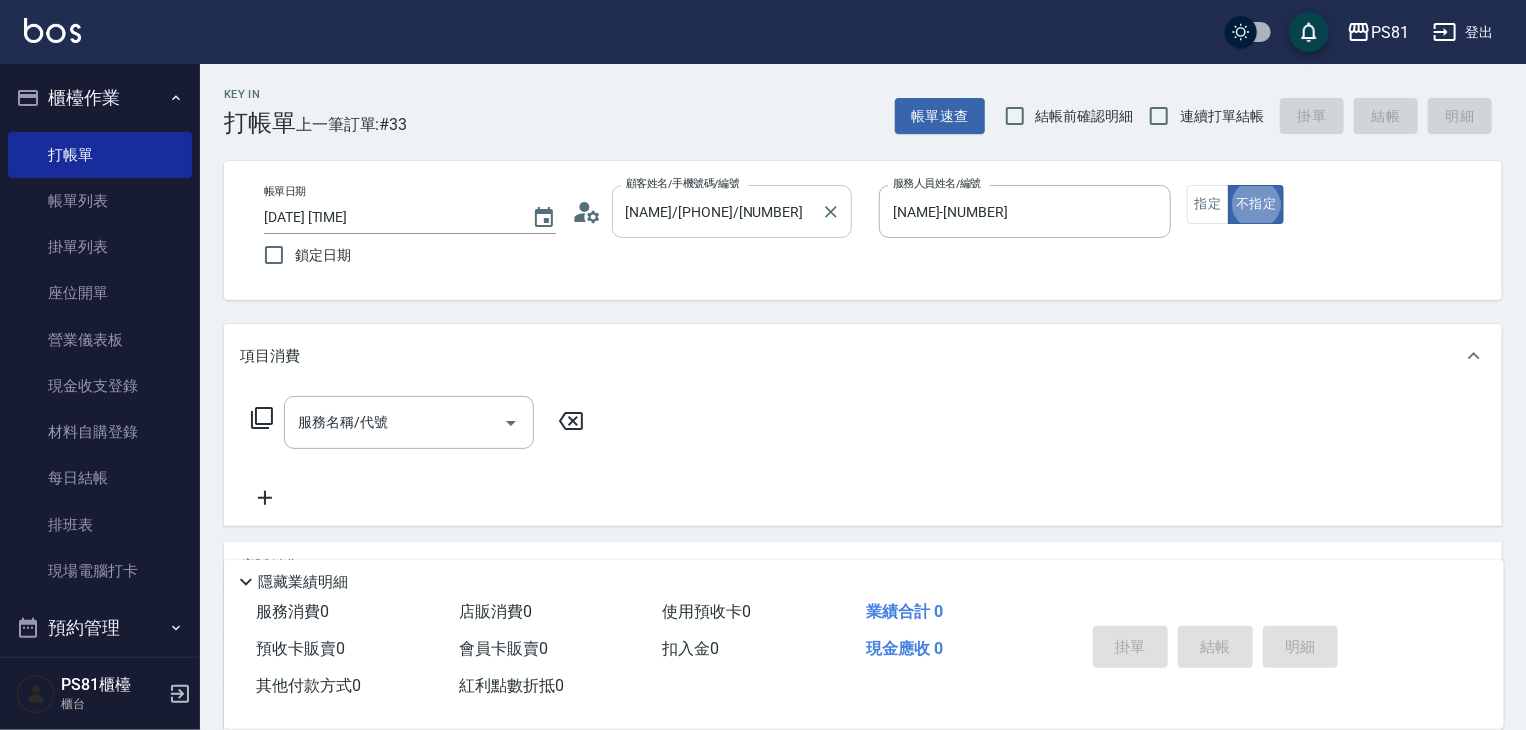 type on "false" 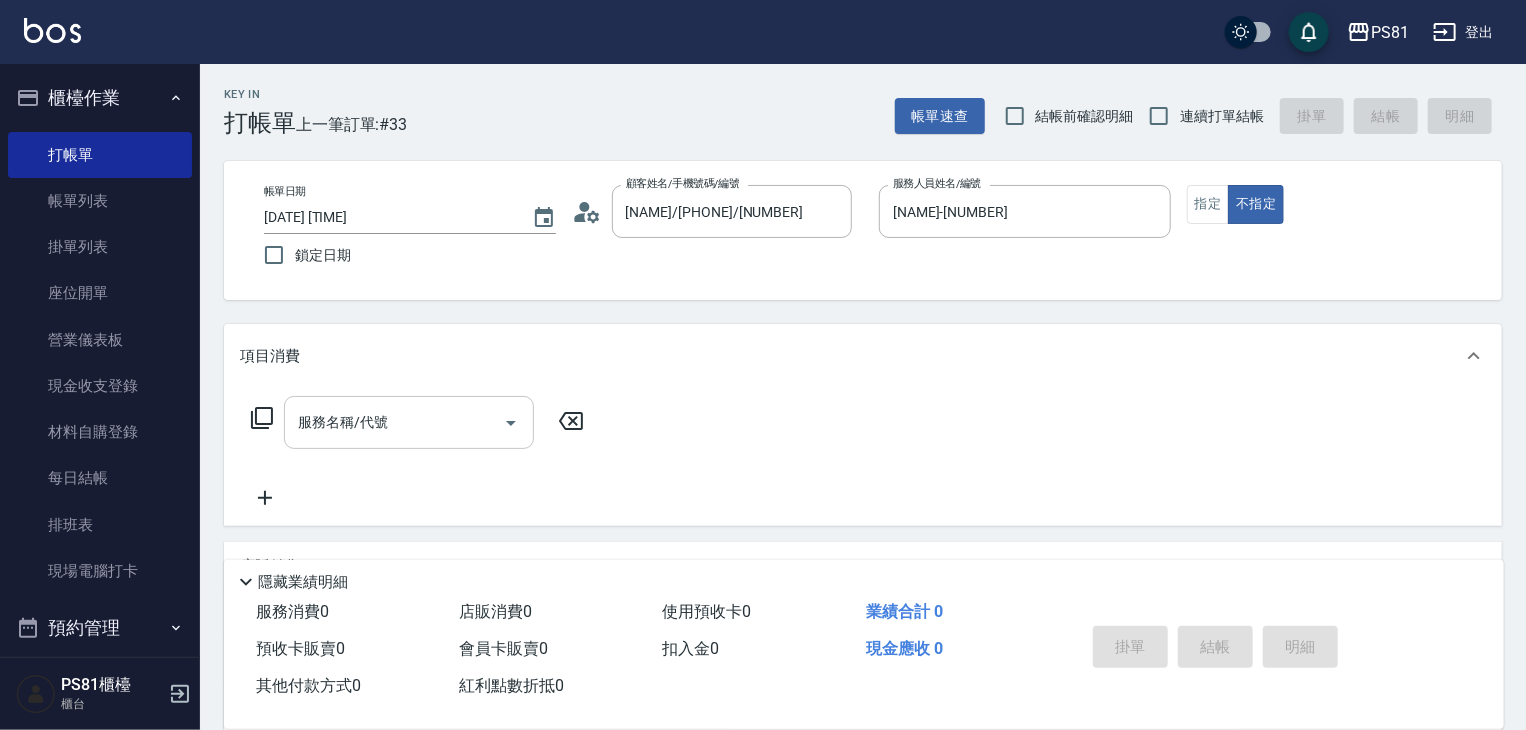 drag, startPoint x: 390, startPoint y: 464, endPoint x: 382, endPoint y: 420, distance: 44.72136 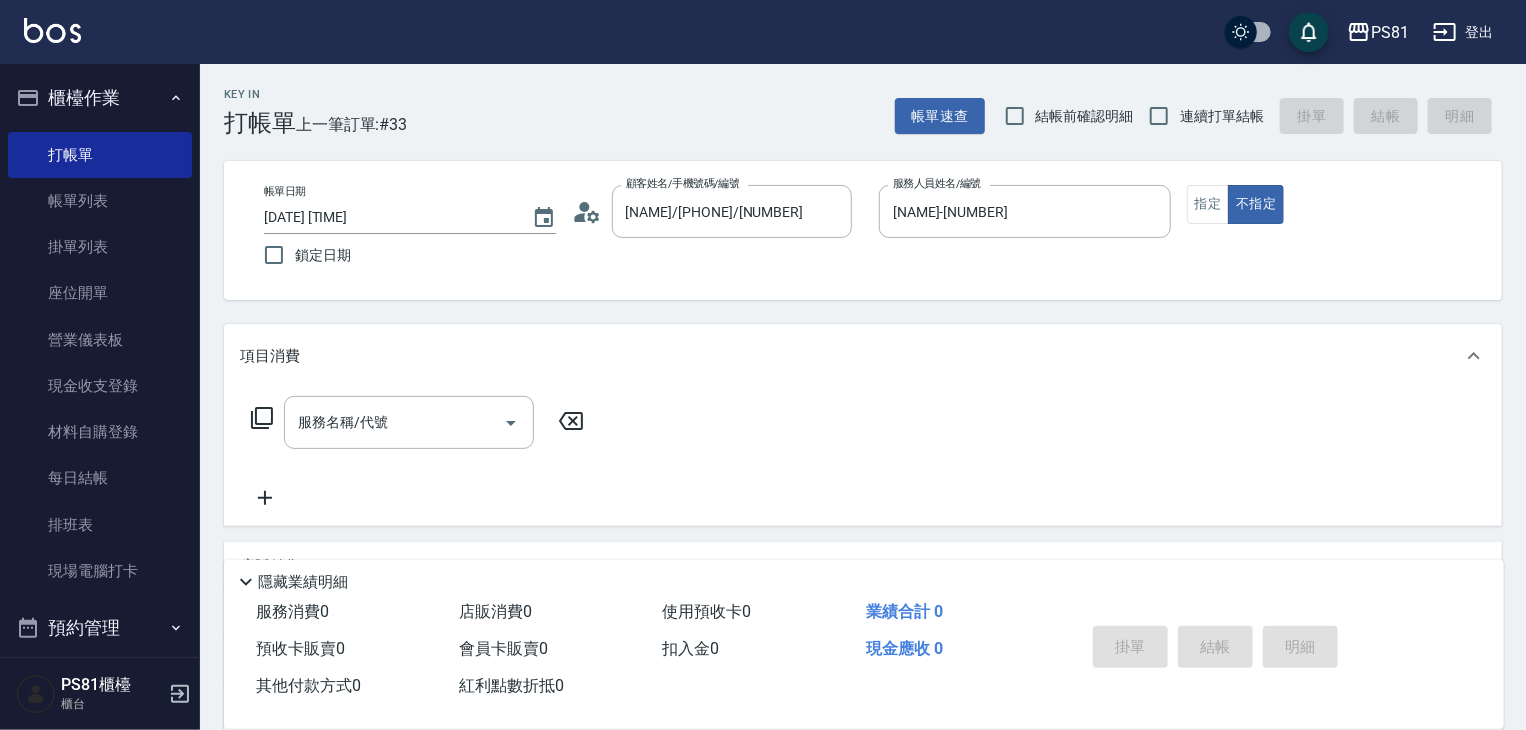 click on "服務名稱/代號" at bounding box center [394, 422] 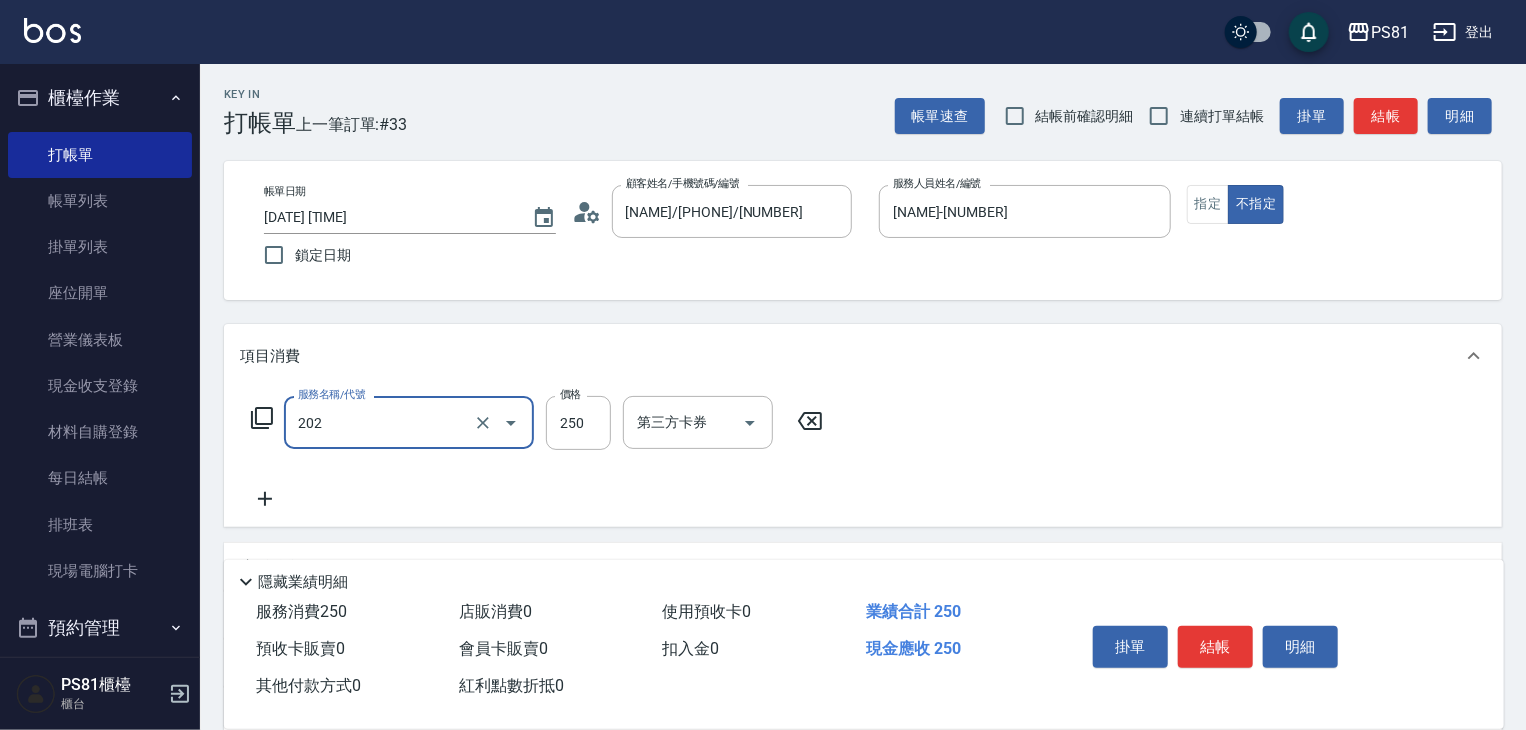 click on "202" at bounding box center [381, 422] 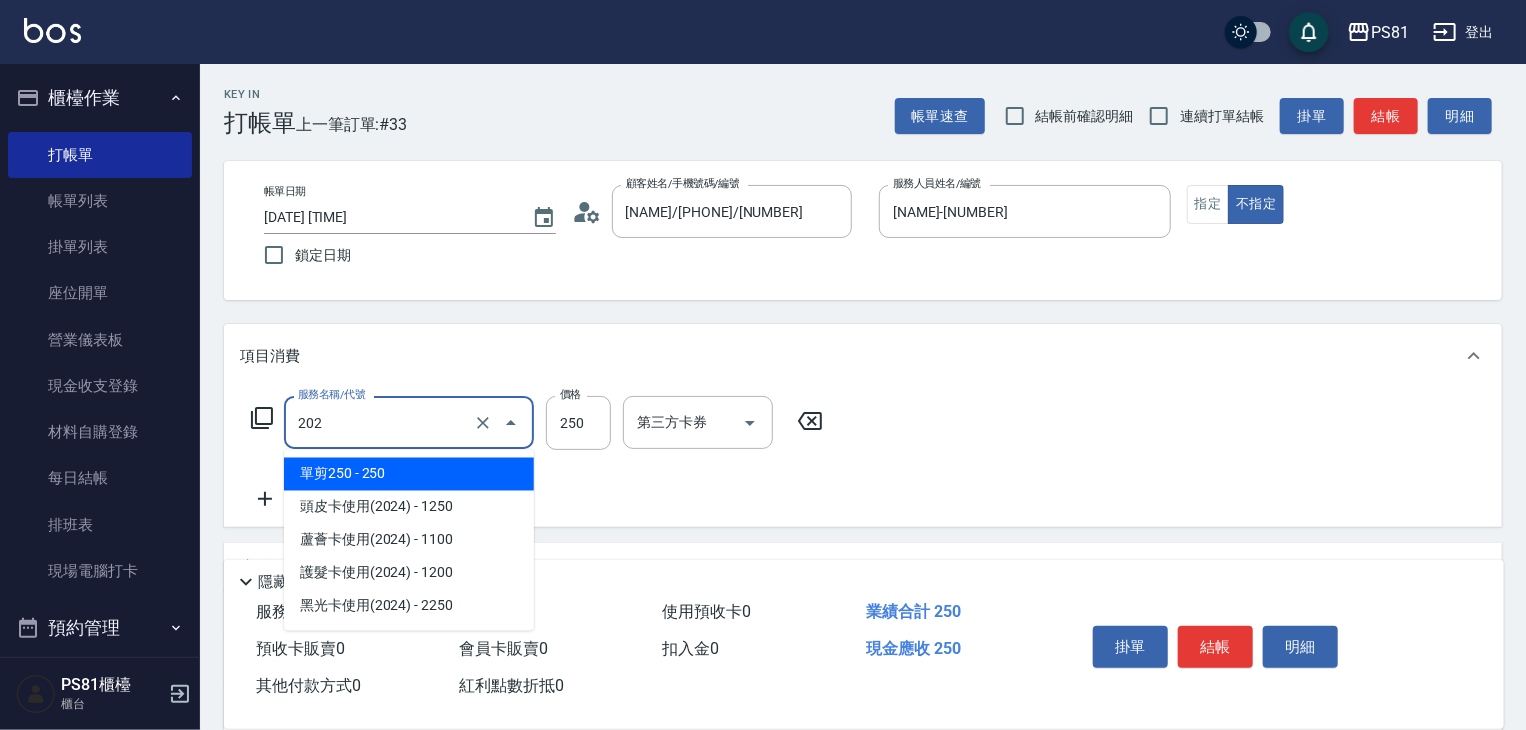type on "單剪250(202)" 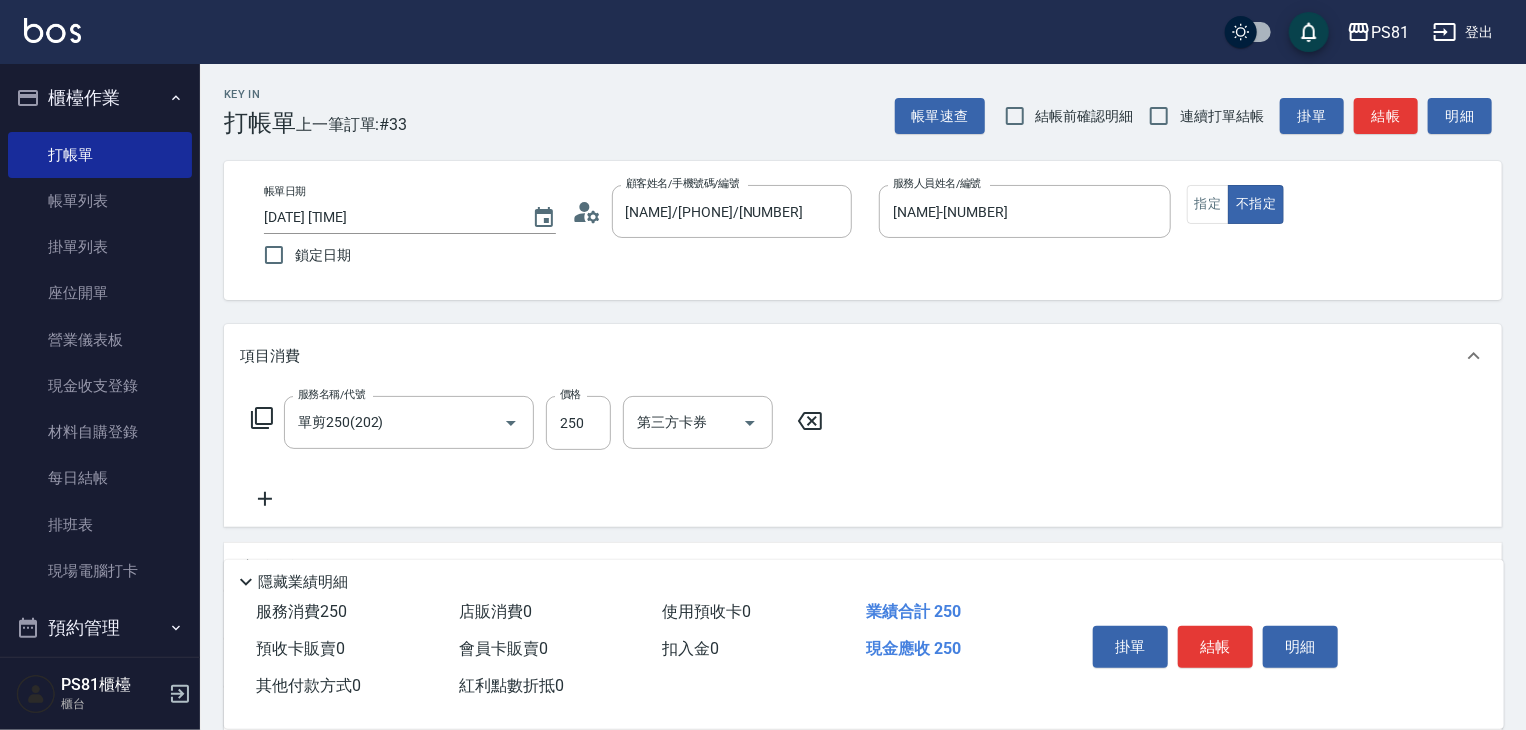 click on "服務名稱/代號[SERVICE]([CODE]) 服務名稱/代號 價格 [PRICE] 價格 第三方卡券 第三方卡券" at bounding box center [863, 457] 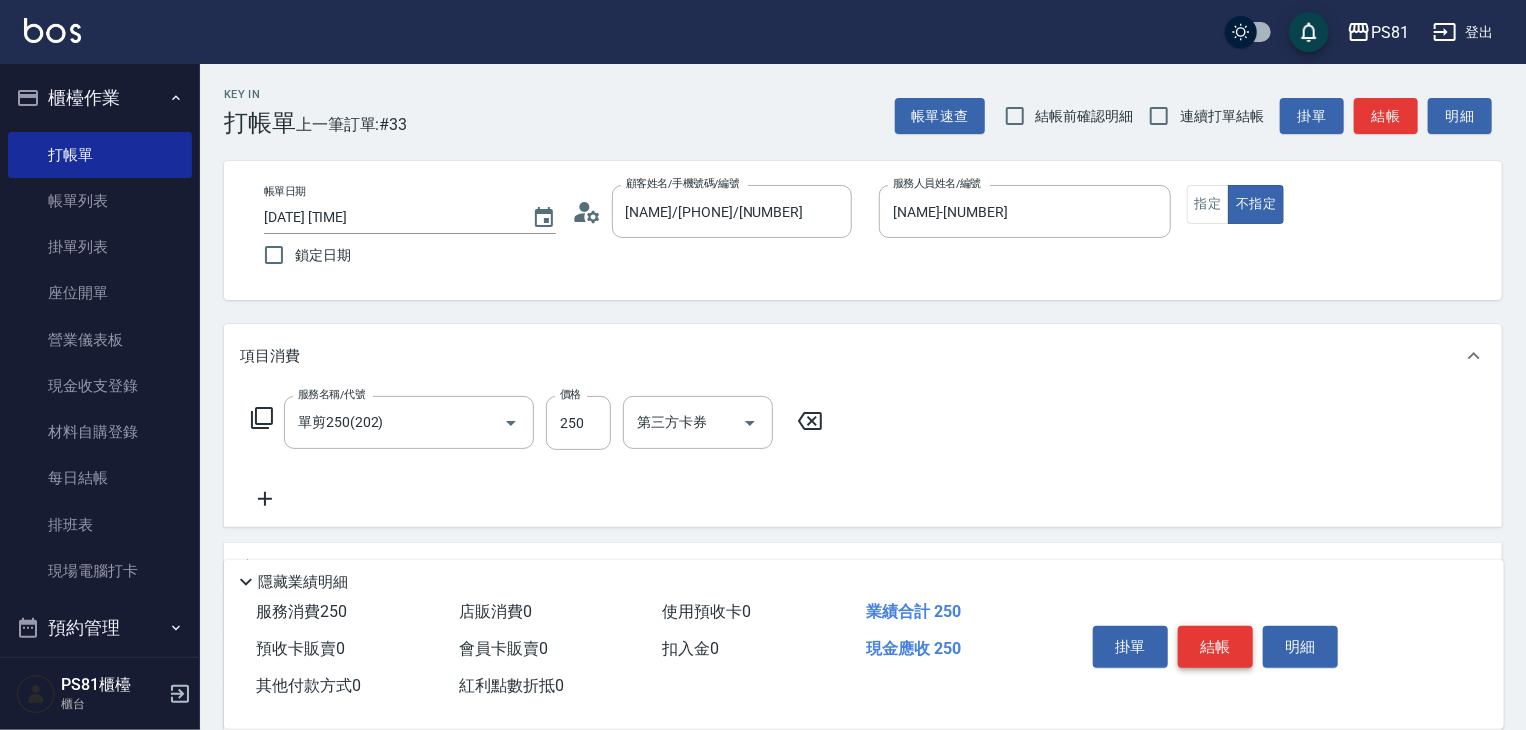 click on "結帳" at bounding box center [1215, 647] 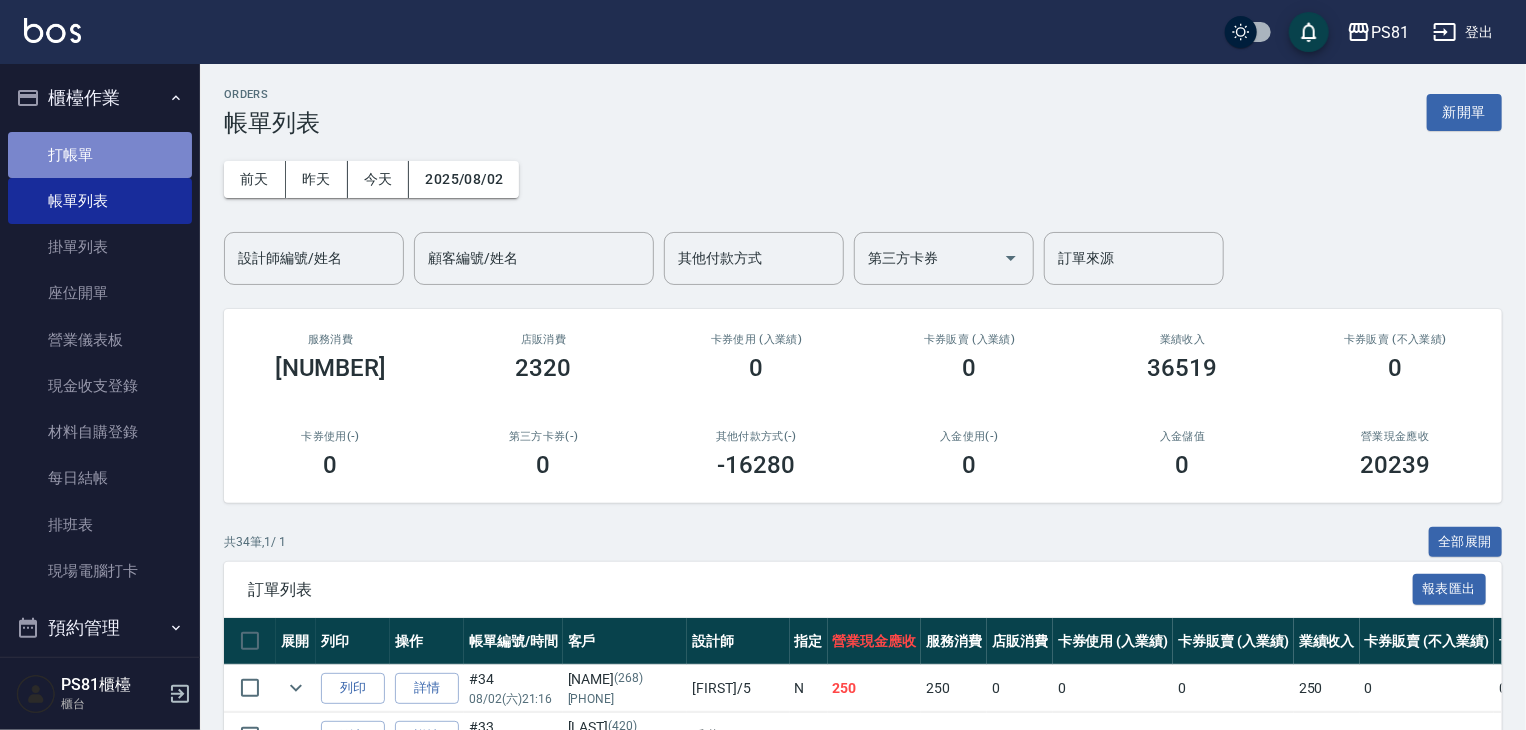 click on "打帳單" at bounding box center (100, 155) 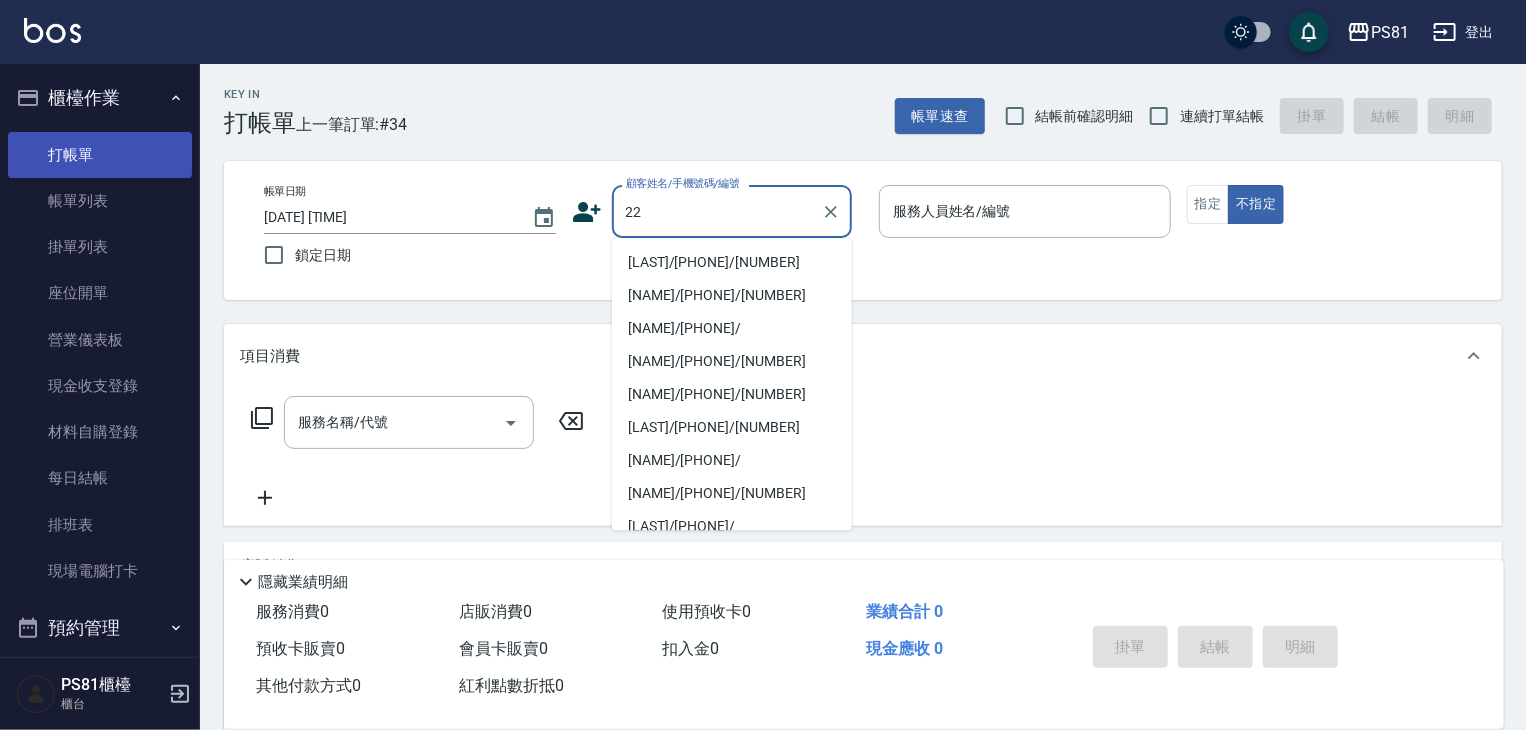 type on "[LAST]/[PHONE]/[NUMBER]" 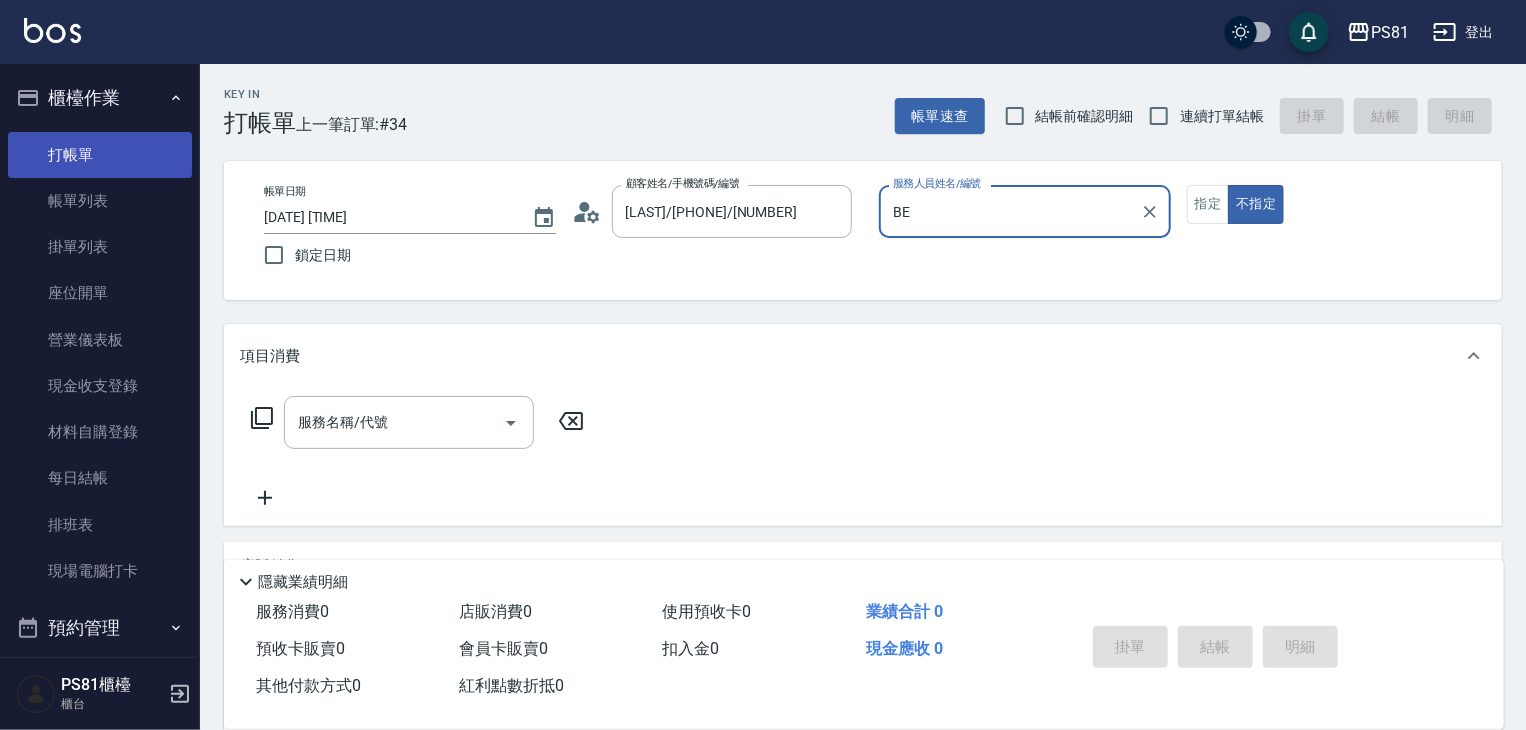 type on "B" 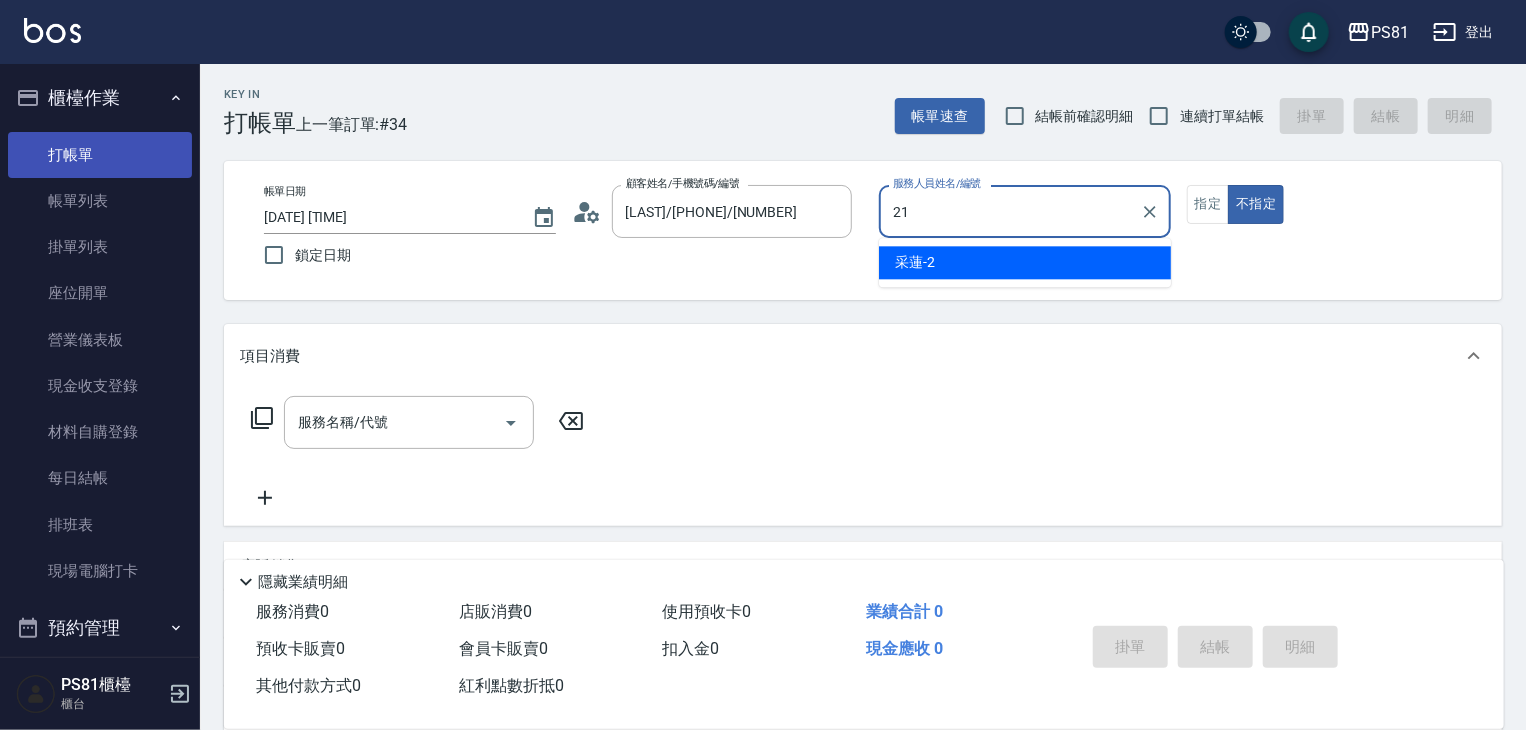 type on "Q比-21" 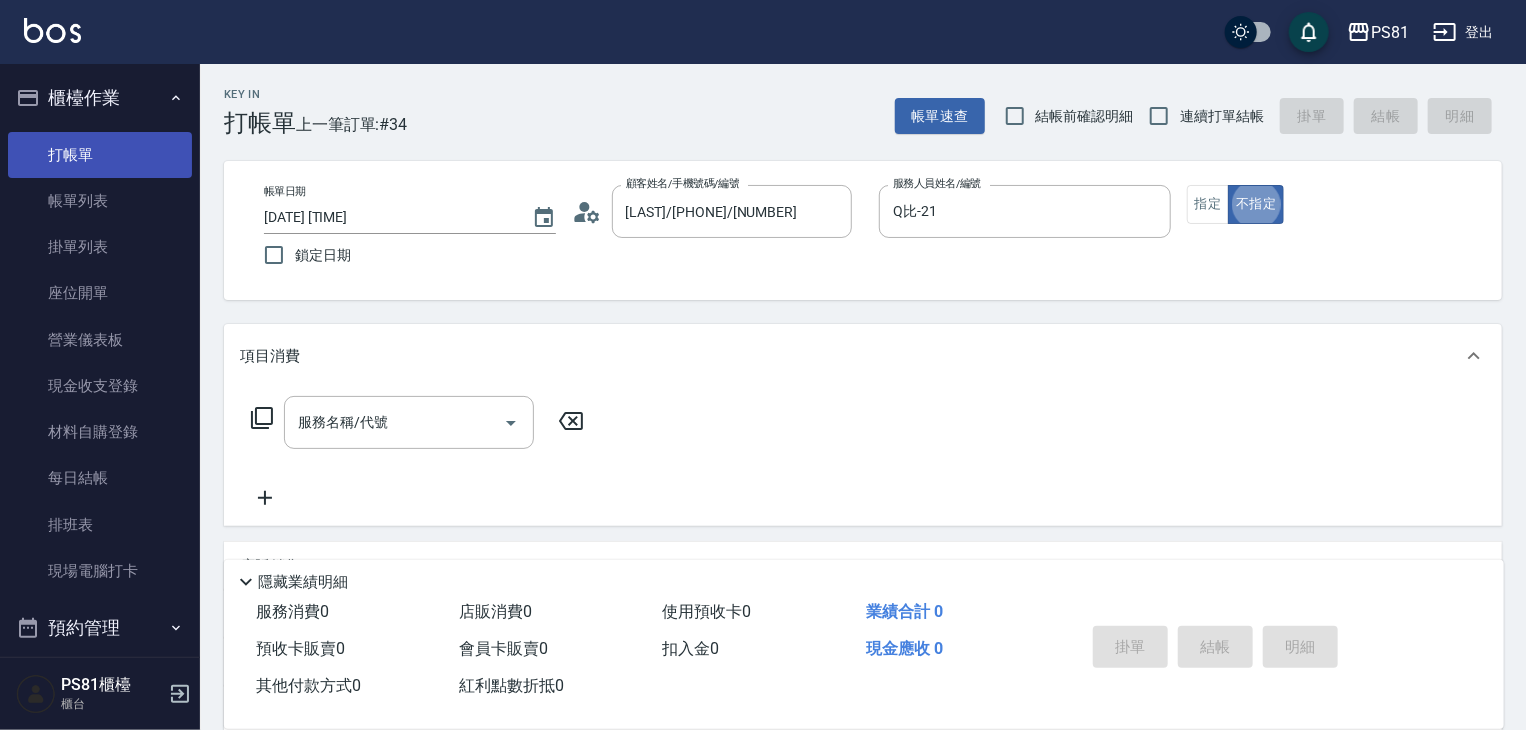 type on "false" 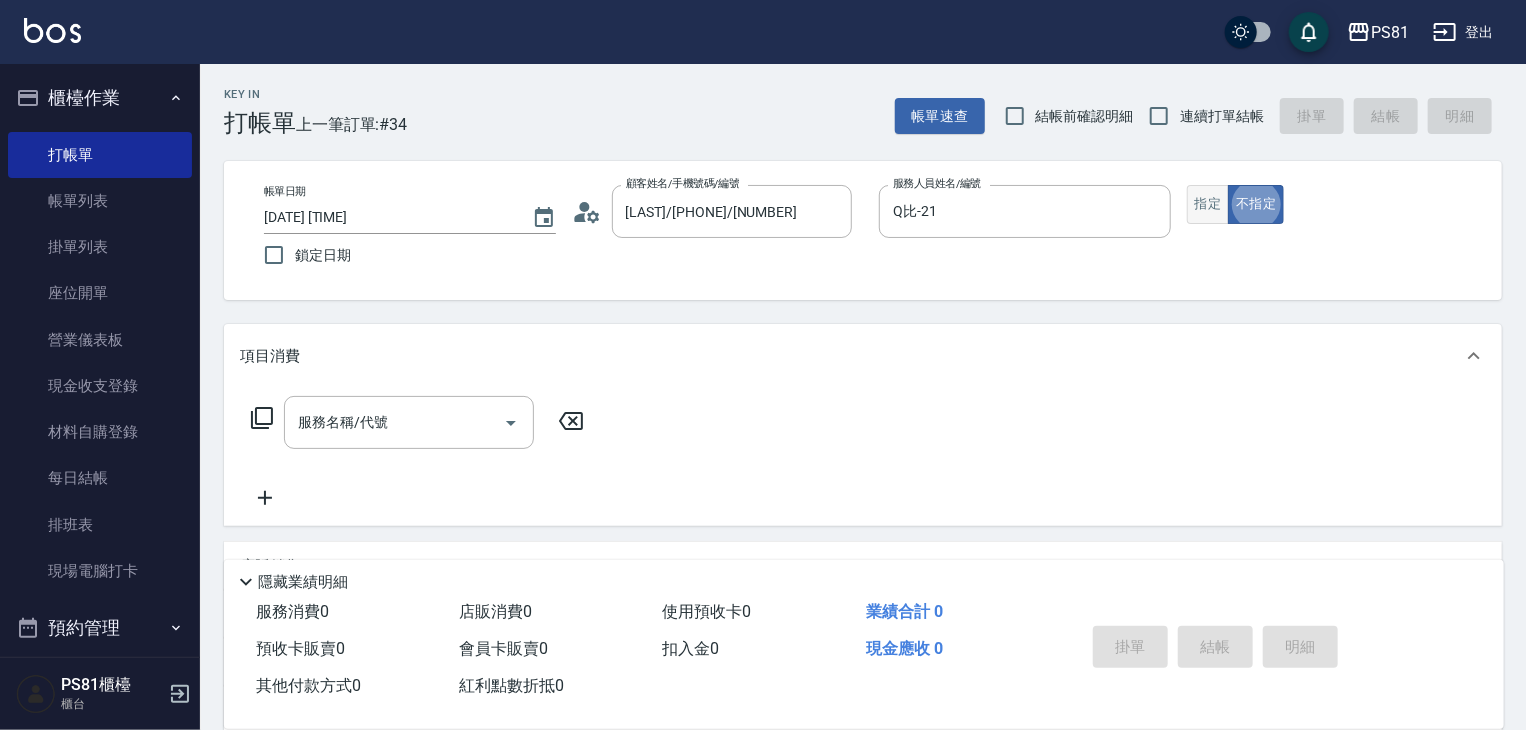 click on "指定" at bounding box center (1208, 204) 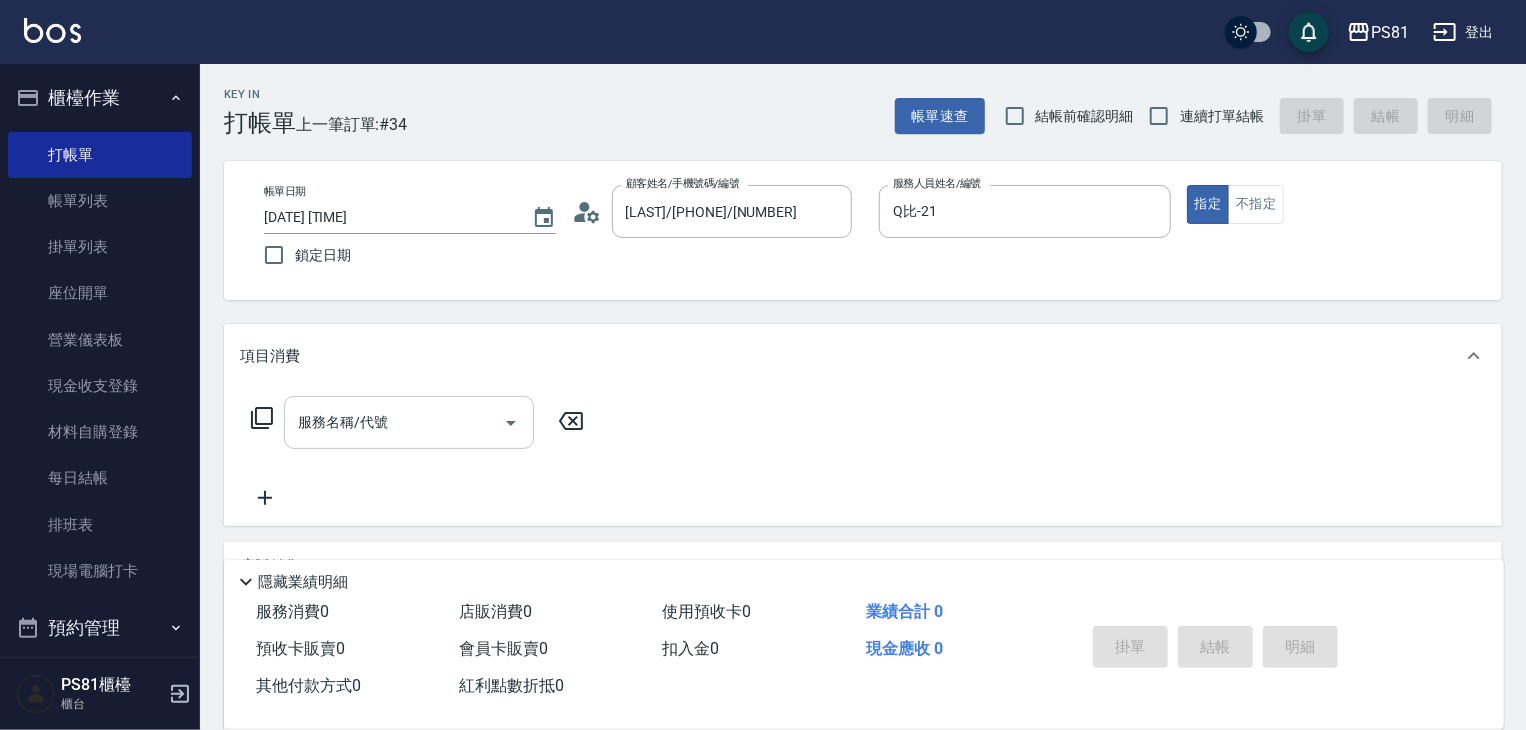 click on "服務名稱/代號" at bounding box center [394, 422] 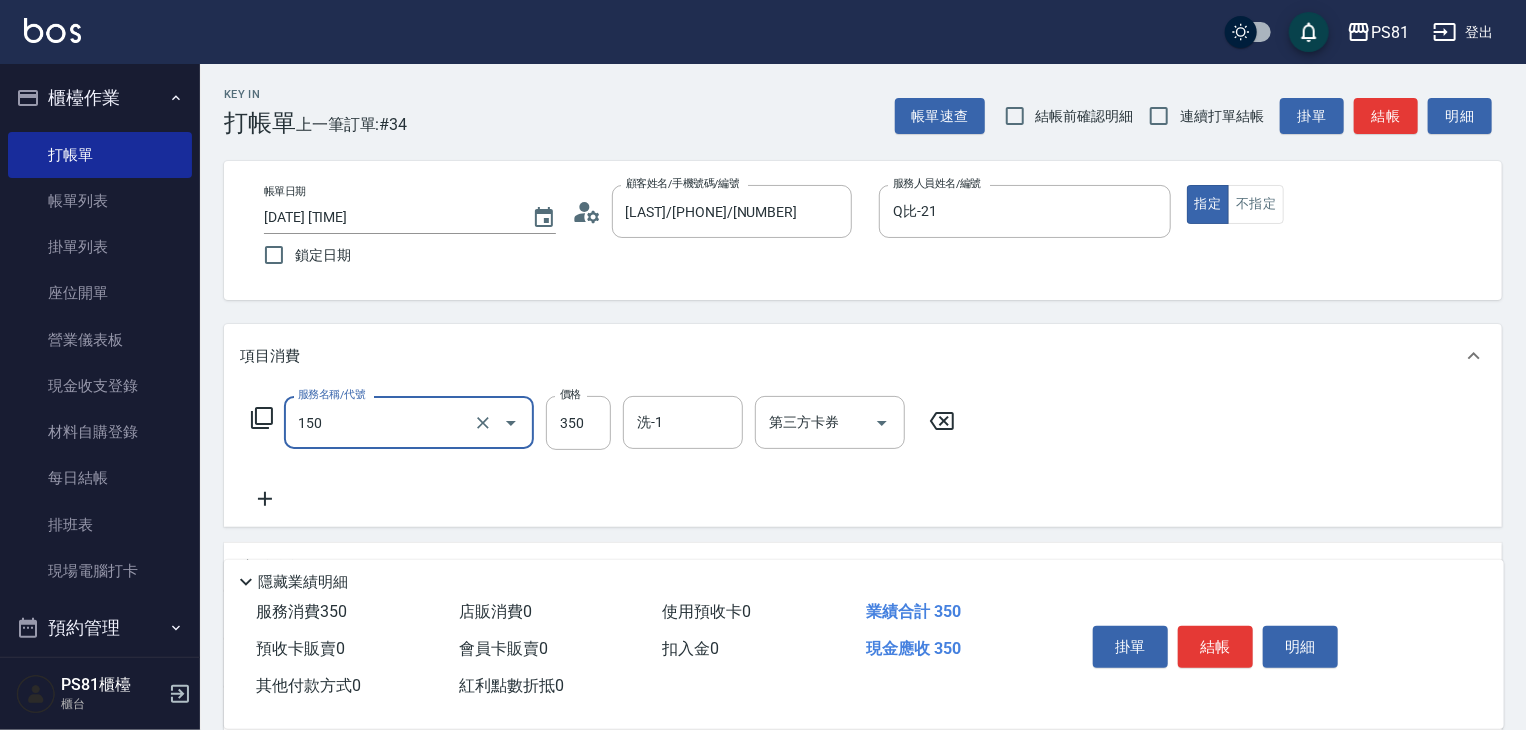 type on "精油按摩(150)" 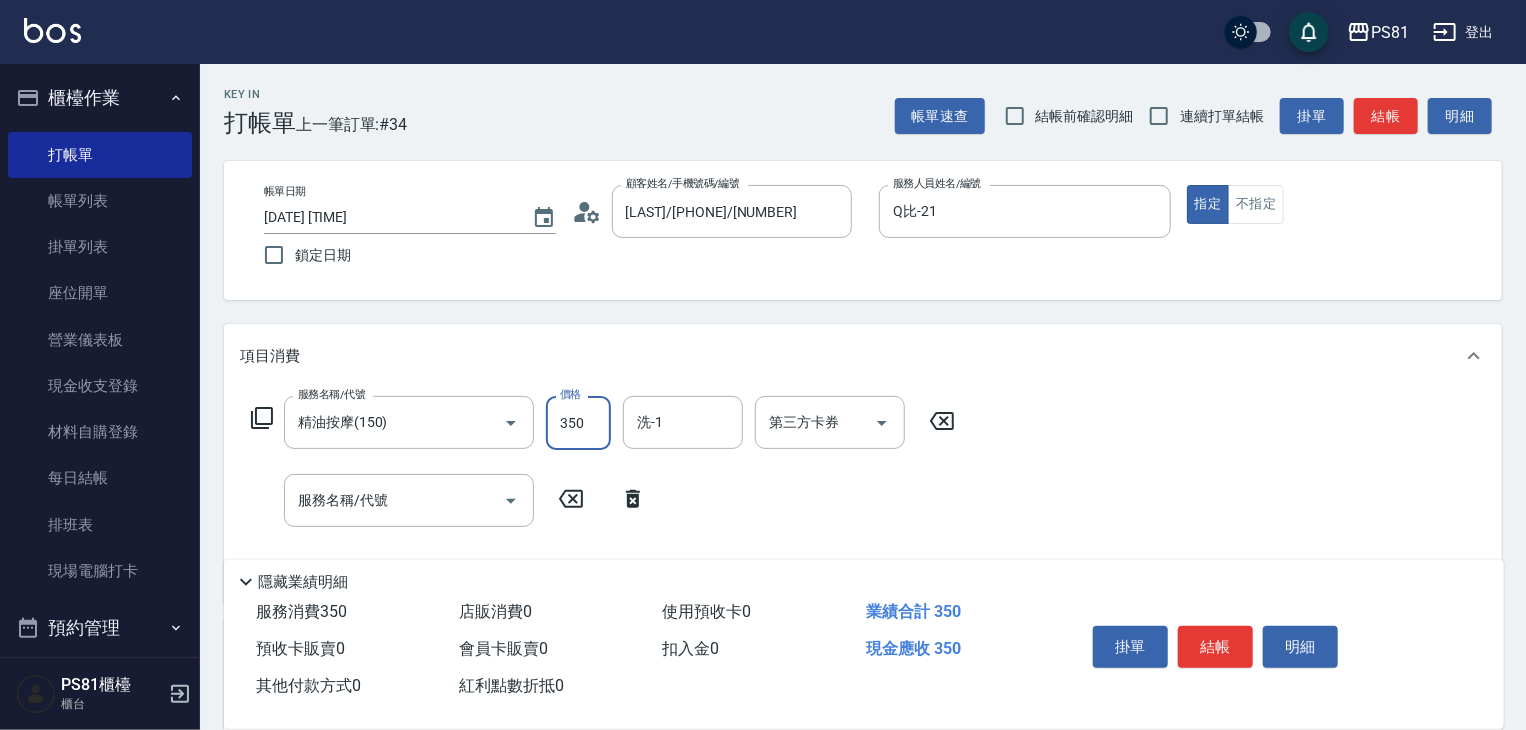 click on "350" at bounding box center (578, 423) 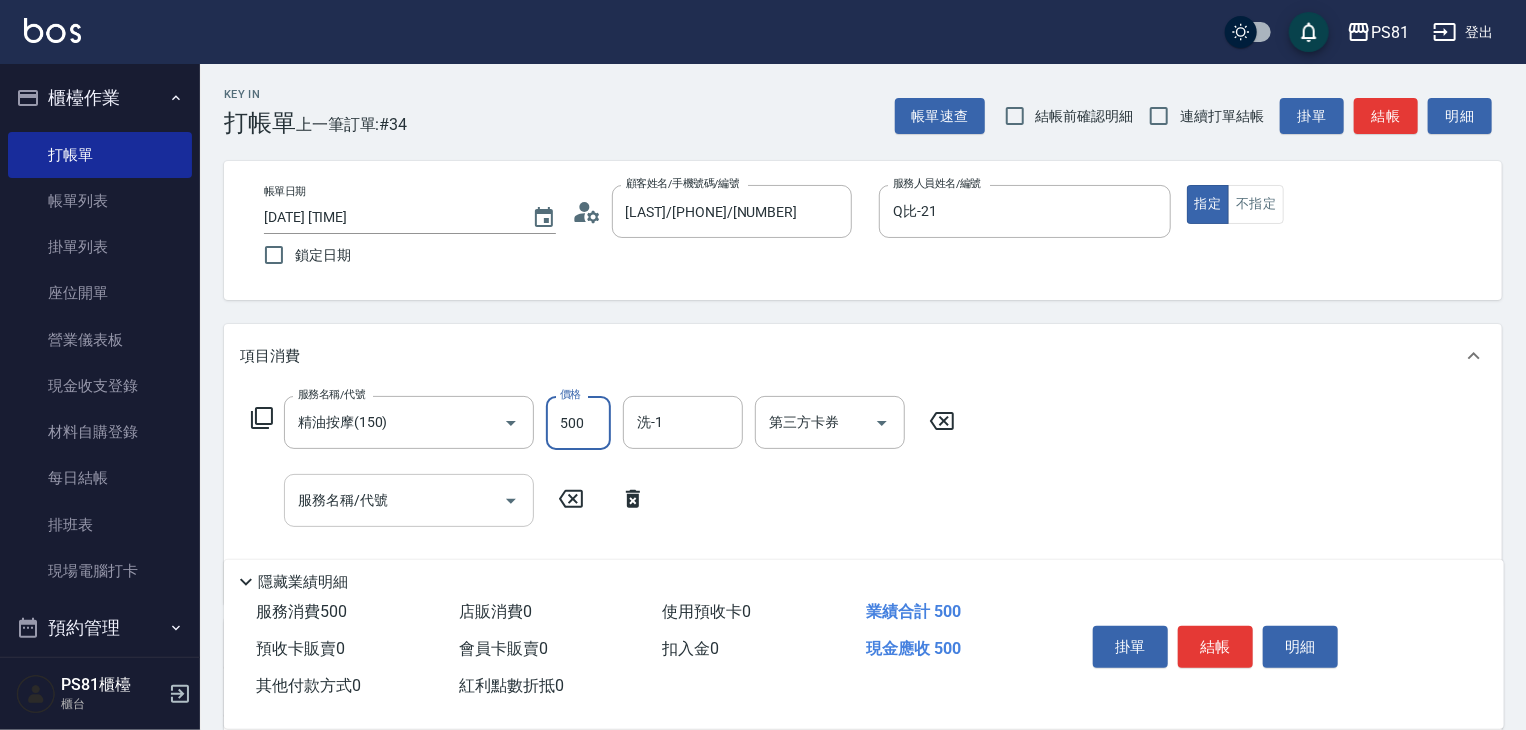 type on "500" 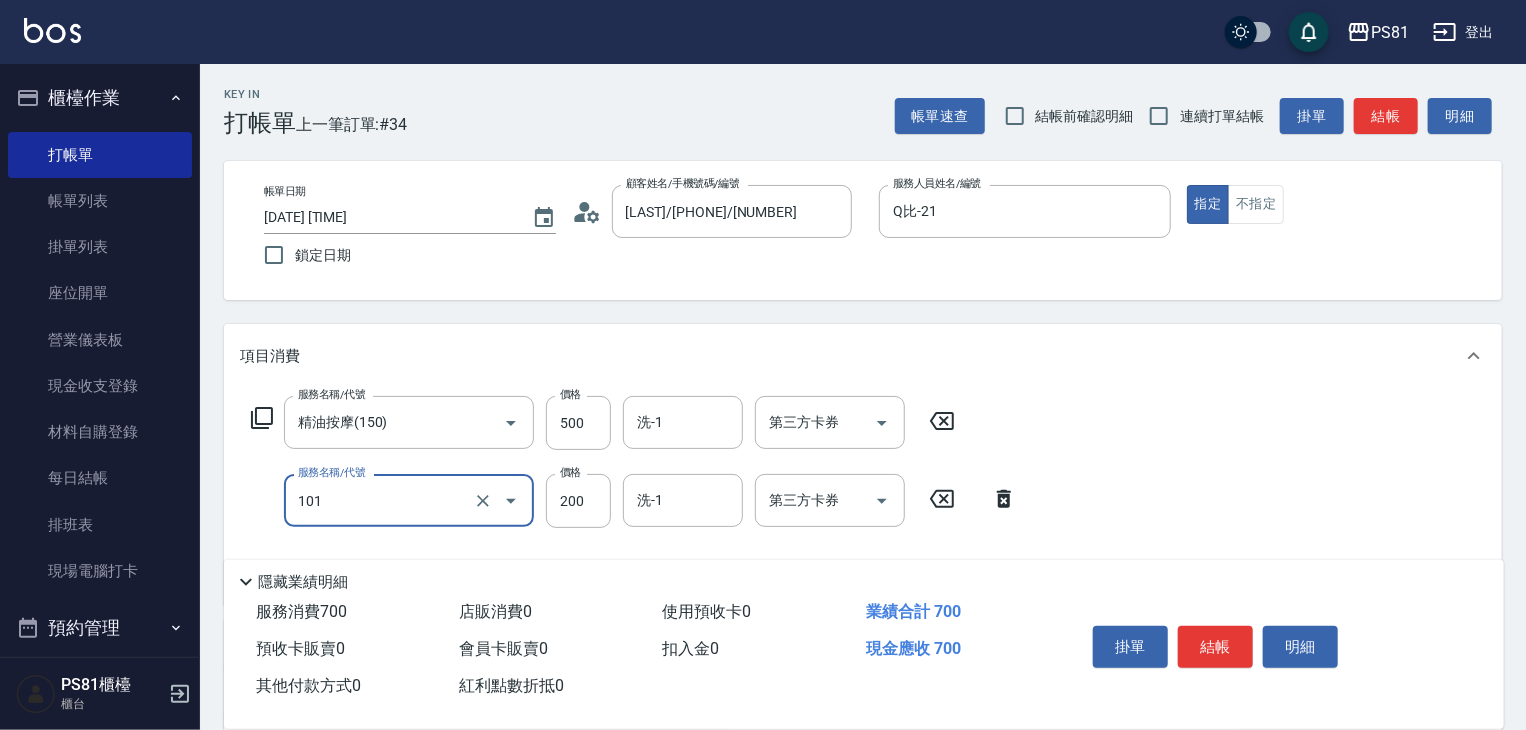 type on "一般洗髮(101)" 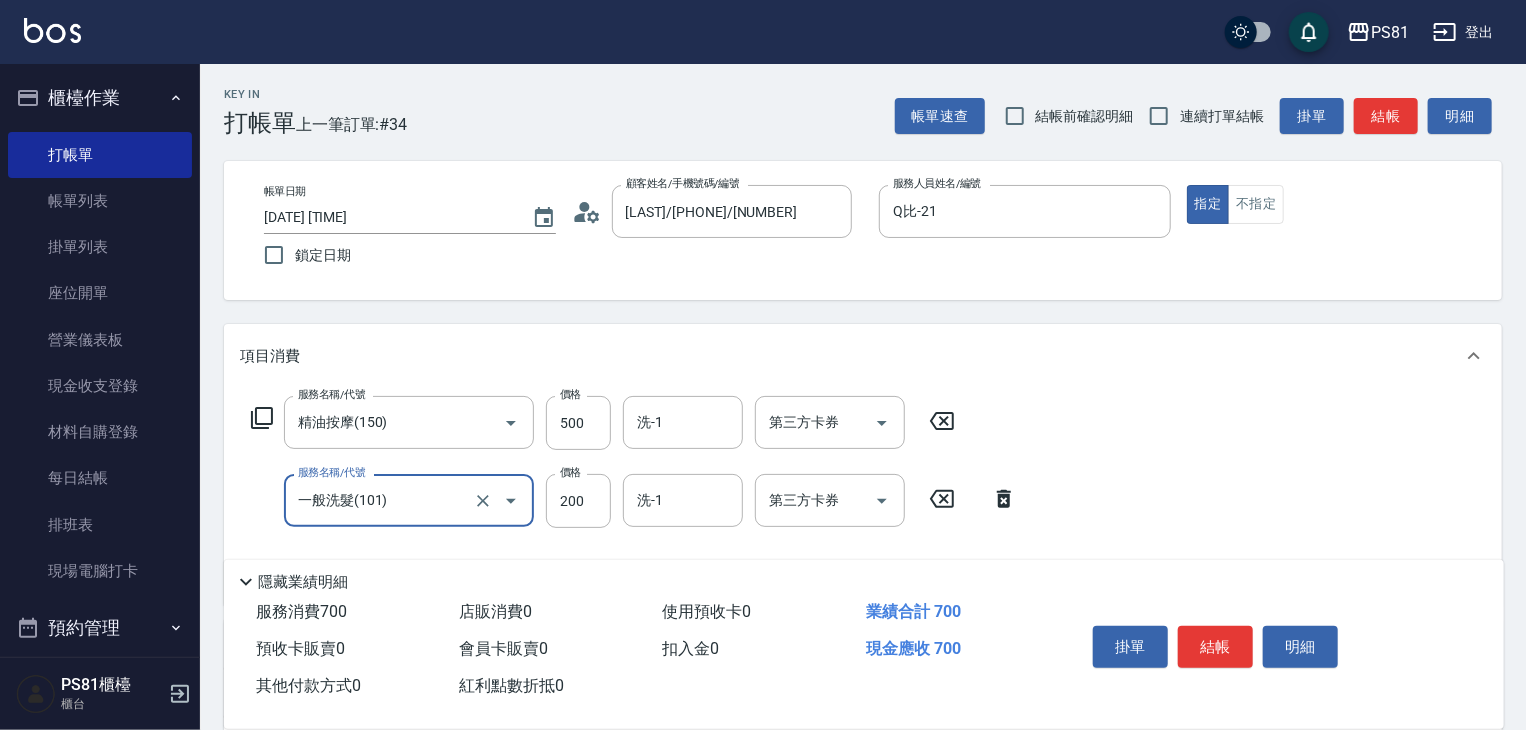 click on "服務名稱/代號 [SERVICE]([CODE]) 服務名稱/代號 價格 [PRICE] 價格 [SERVICE]-[NUMBER] [SERVICE]-[NUMBER] 第三方卡券 第三方卡券 服務名稱/代號 [SERVICE]([CODE]) 服務名稱/代號 價格 [PRICE] 價格 [SERVICE]-[NUMBER] [SERVICE]-[NUMBER] 第三方卡券 第三方卡券" at bounding box center [863, 496] 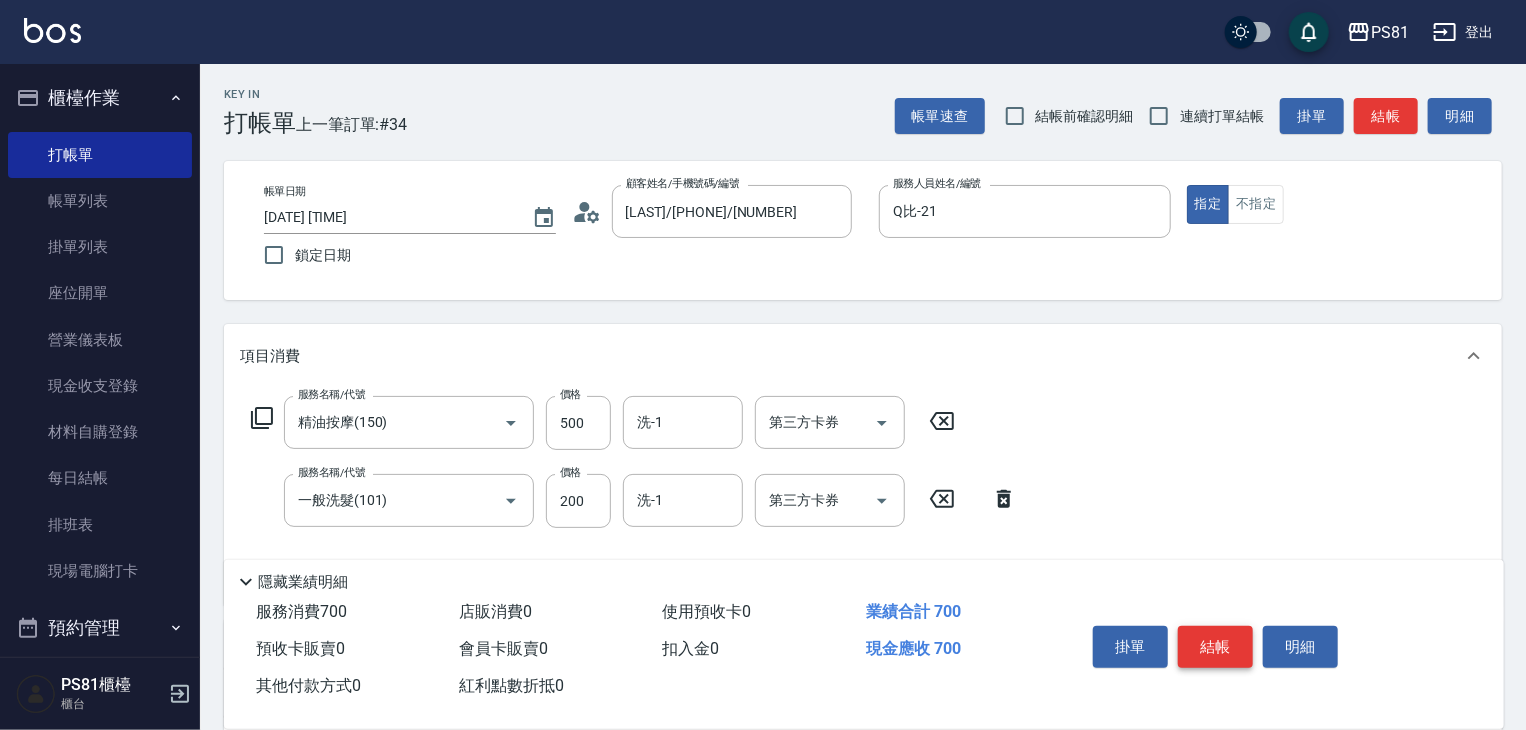 click on "結帳" at bounding box center (1215, 647) 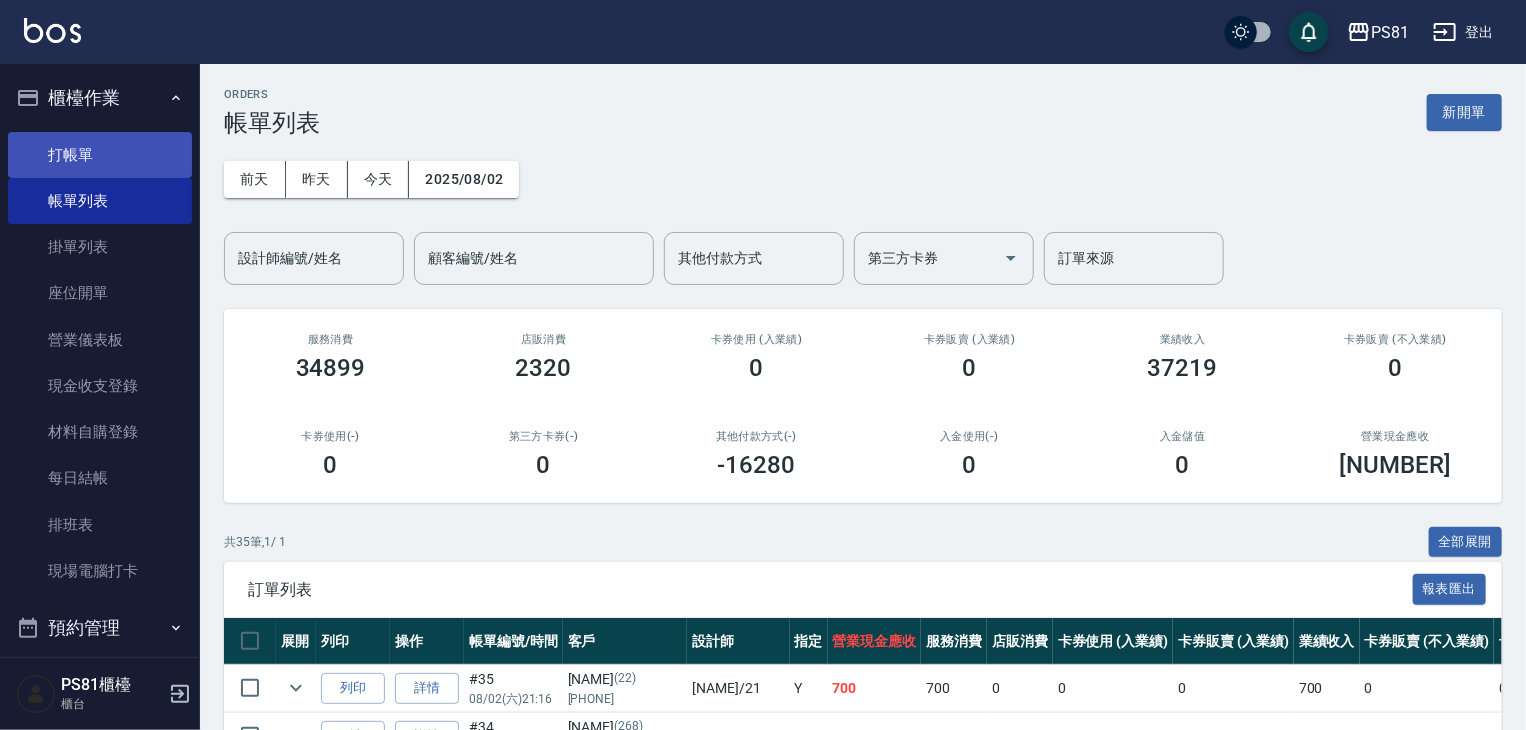 click on "打帳單" at bounding box center (100, 155) 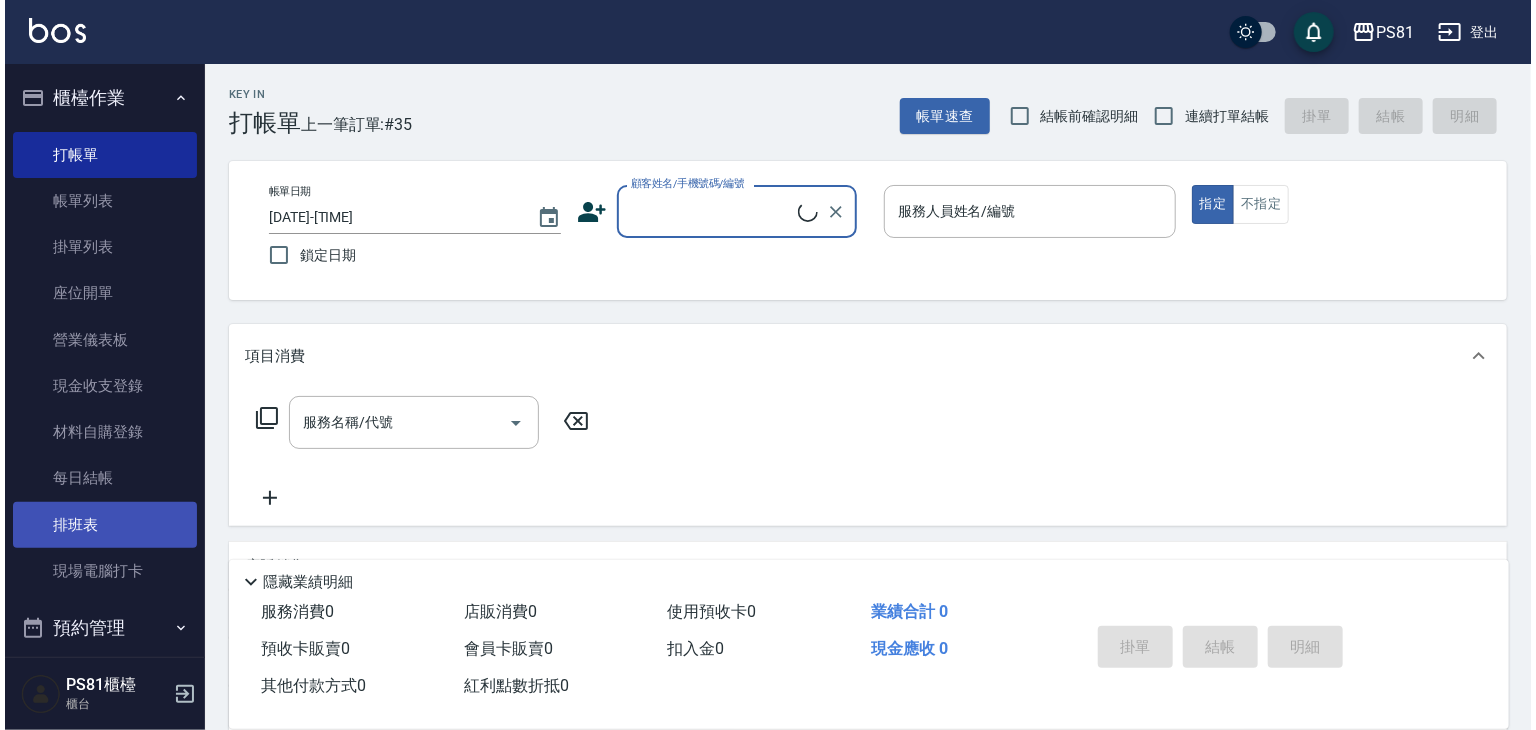 scroll, scrollTop: 278, scrollLeft: 0, axis: vertical 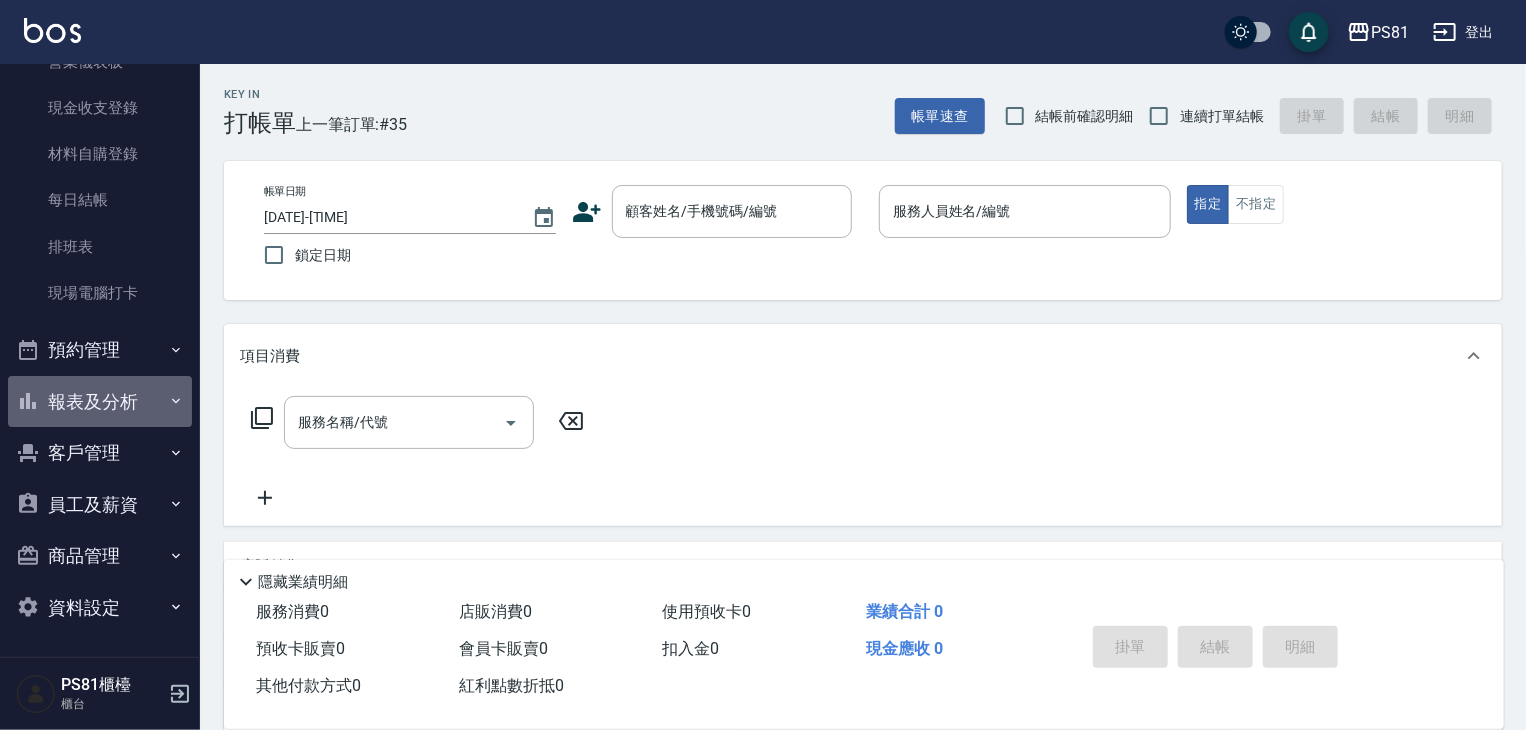 click on "報表及分析" at bounding box center [100, 402] 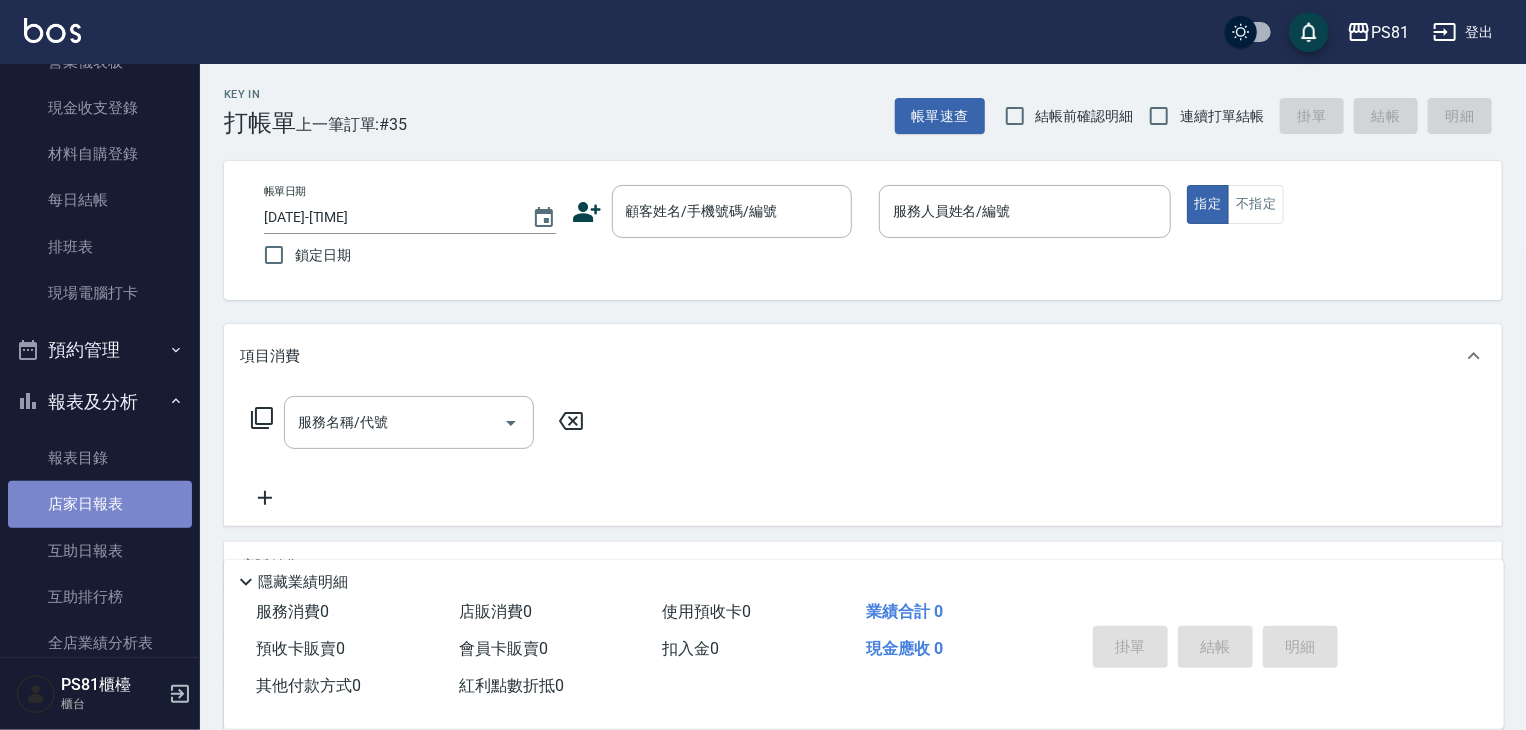click on "店家日報表" at bounding box center (100, 504) 